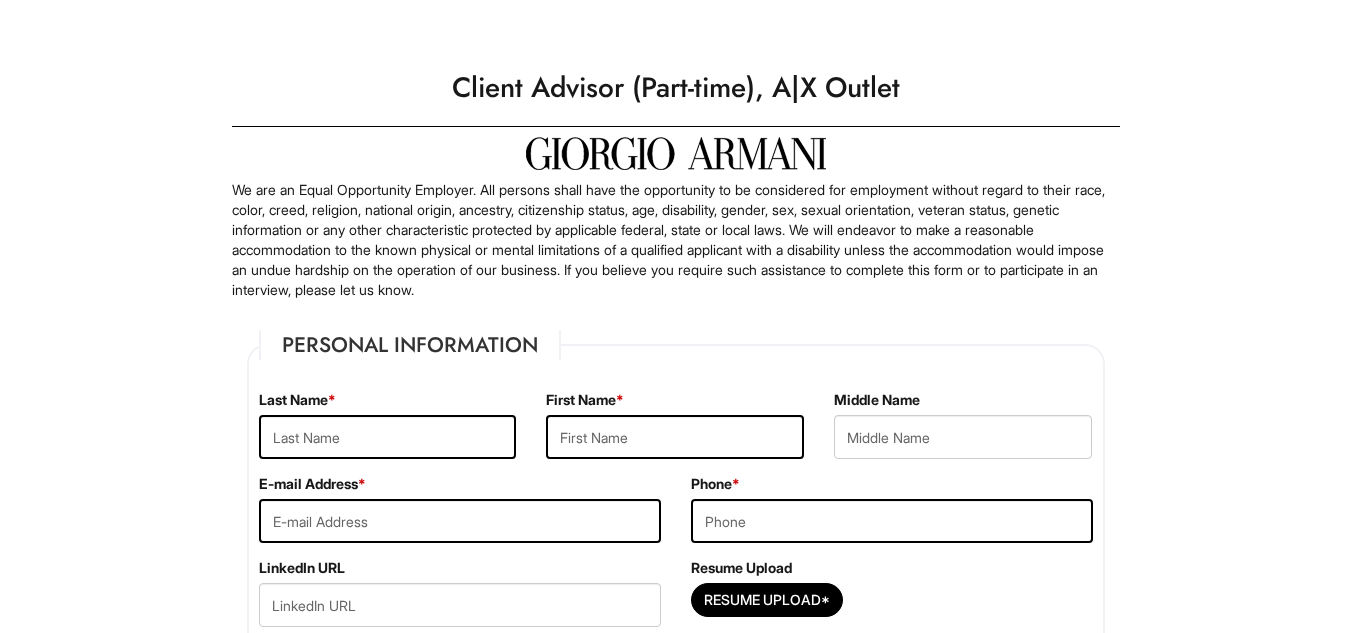 scroll, scrollTop: 200, scrollLeft: 0, axis: vertical 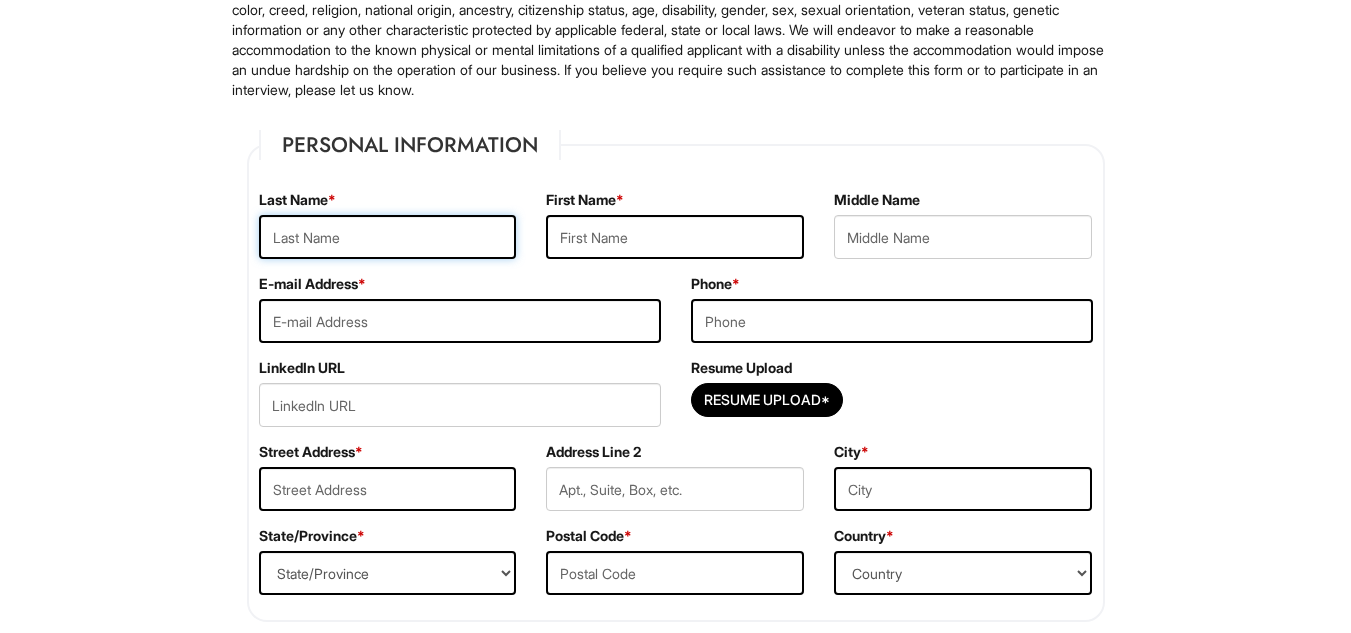 click at bounding box center (388, 237) 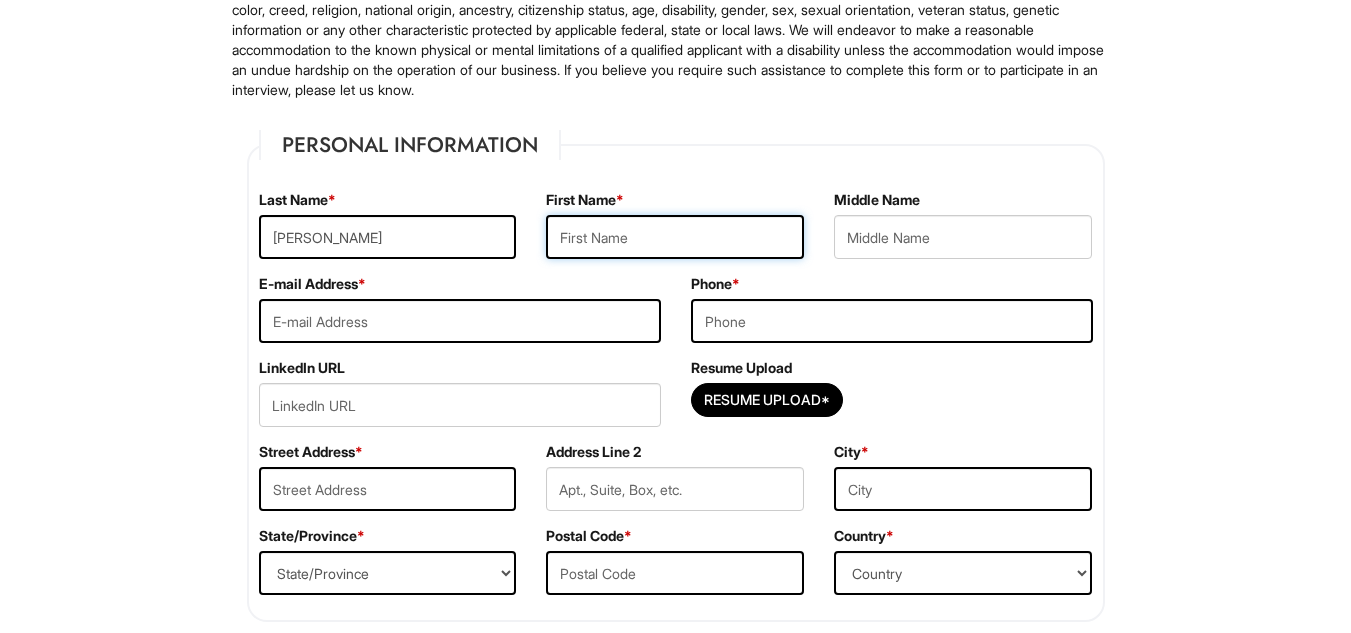 type on "Miguel" 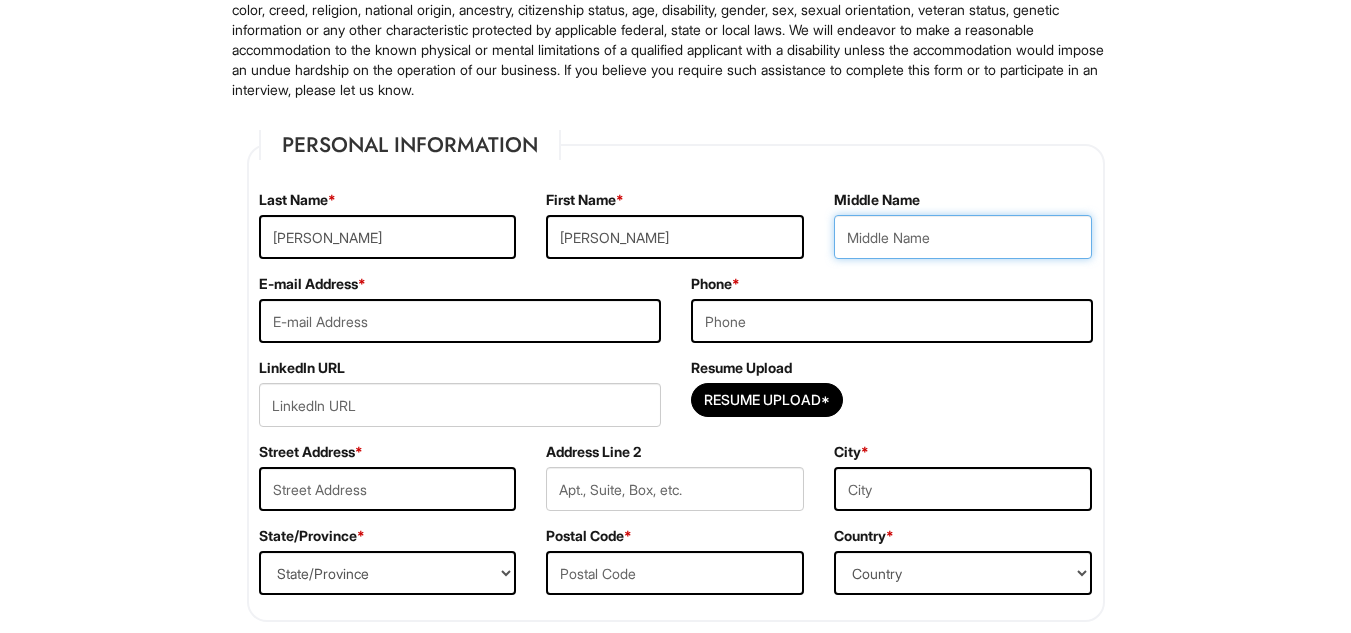 type on "Antonio" 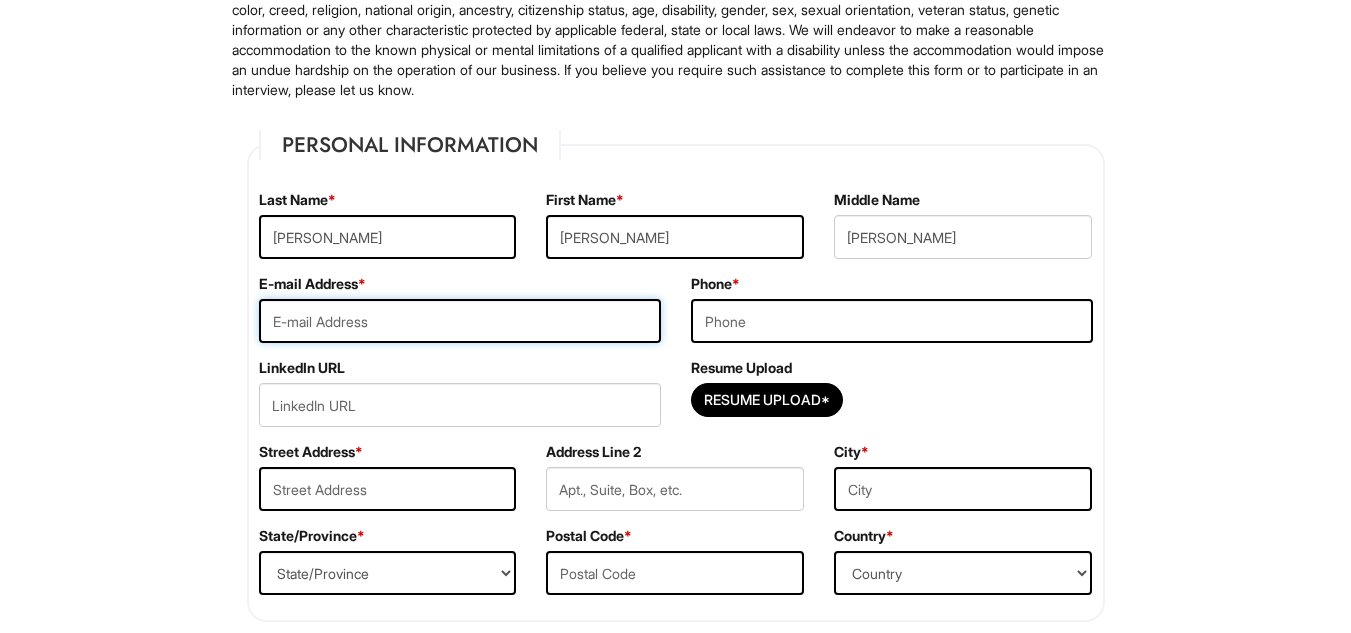 type on "miguel.antonio.samudio@gmail.com" 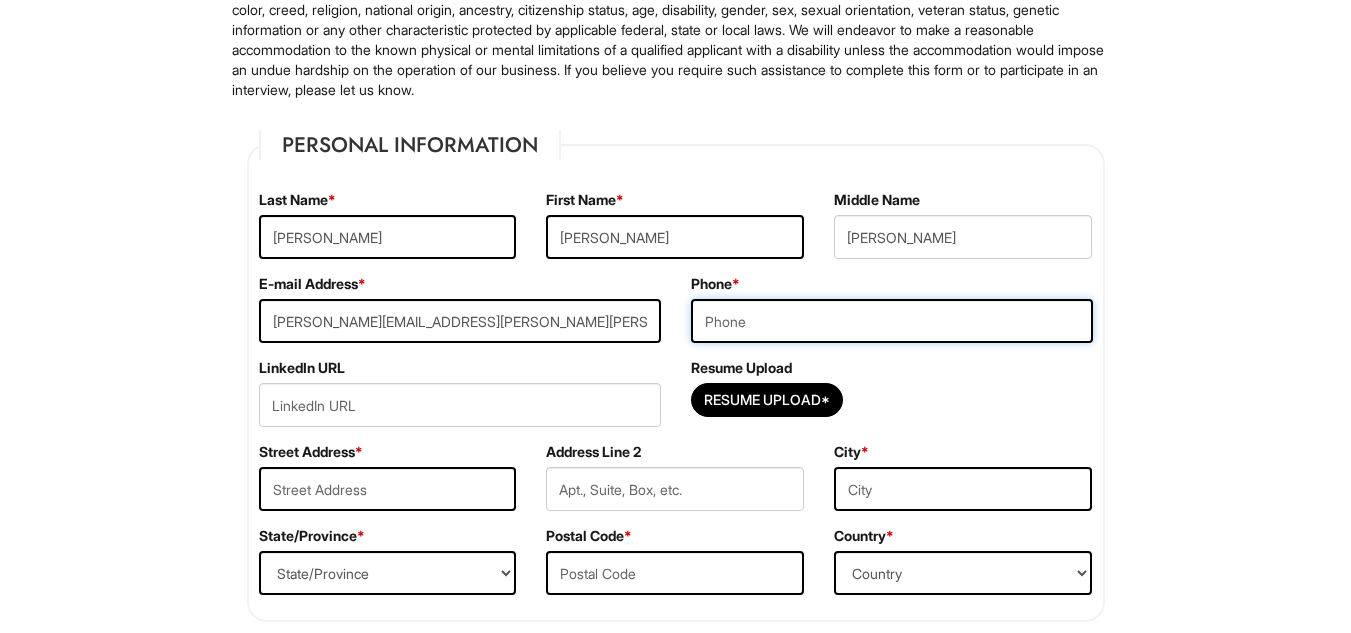 type on "9566849699" 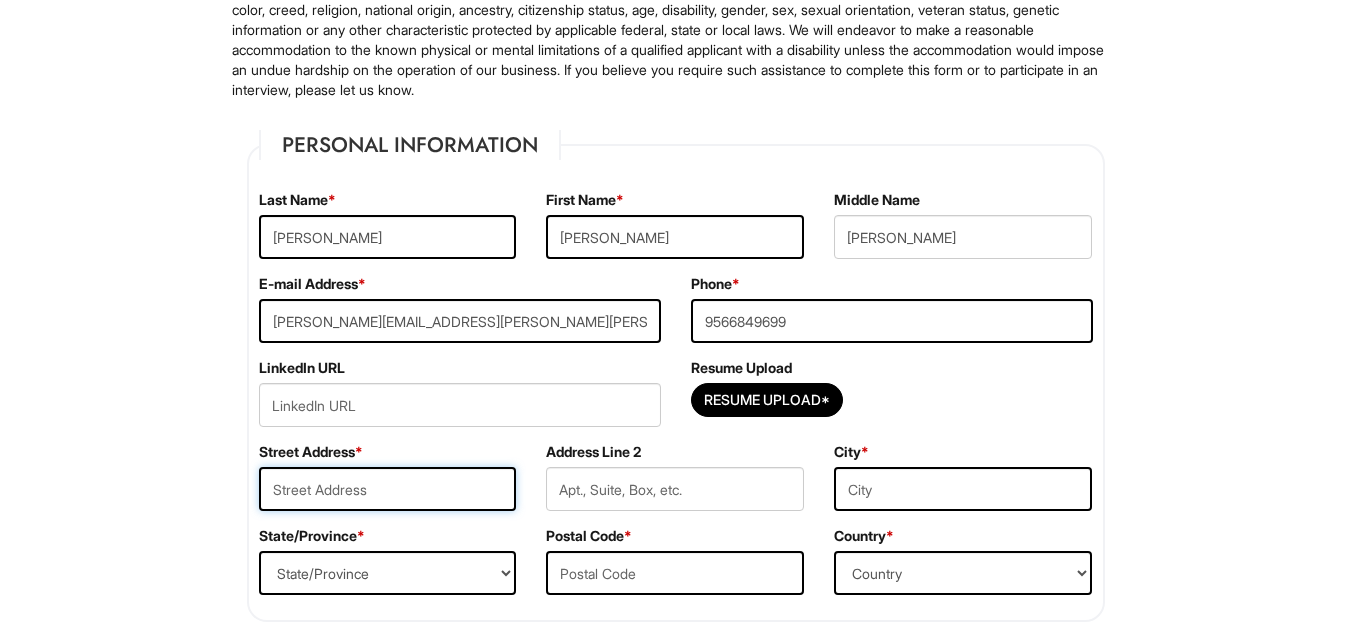 type on "6520 North Mile 4 and a half West." 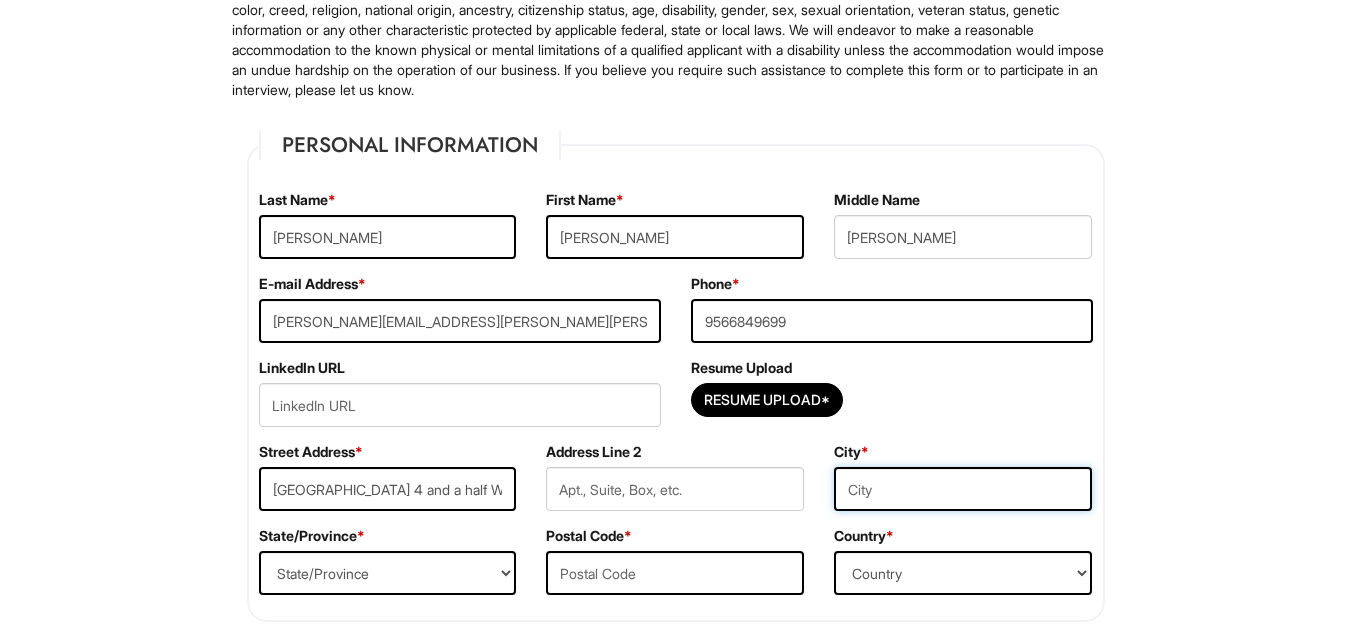type on "Weslaco" 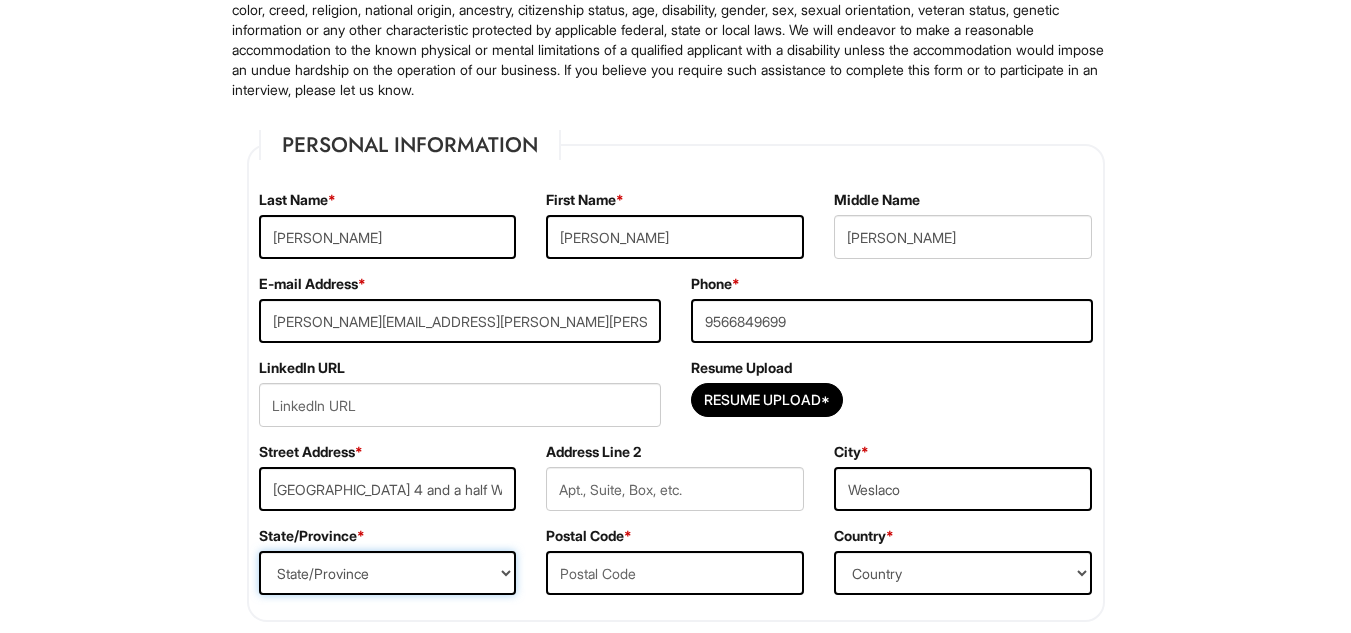 select on "TX" 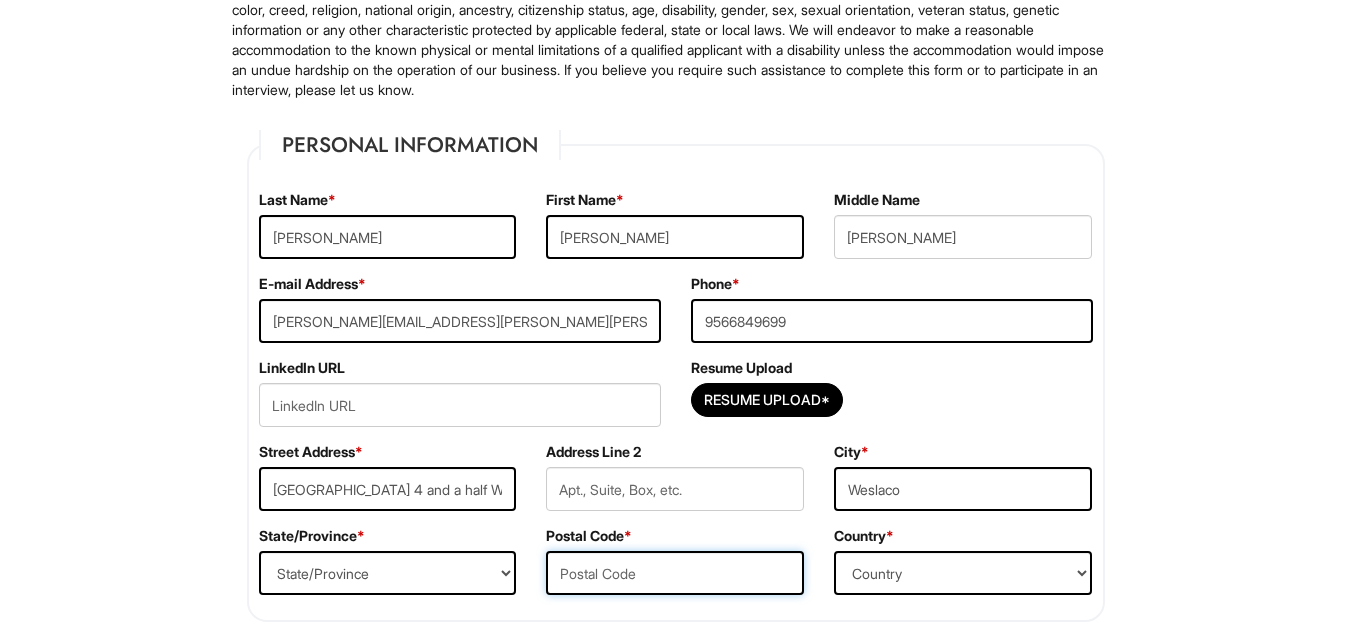 type on "78599" 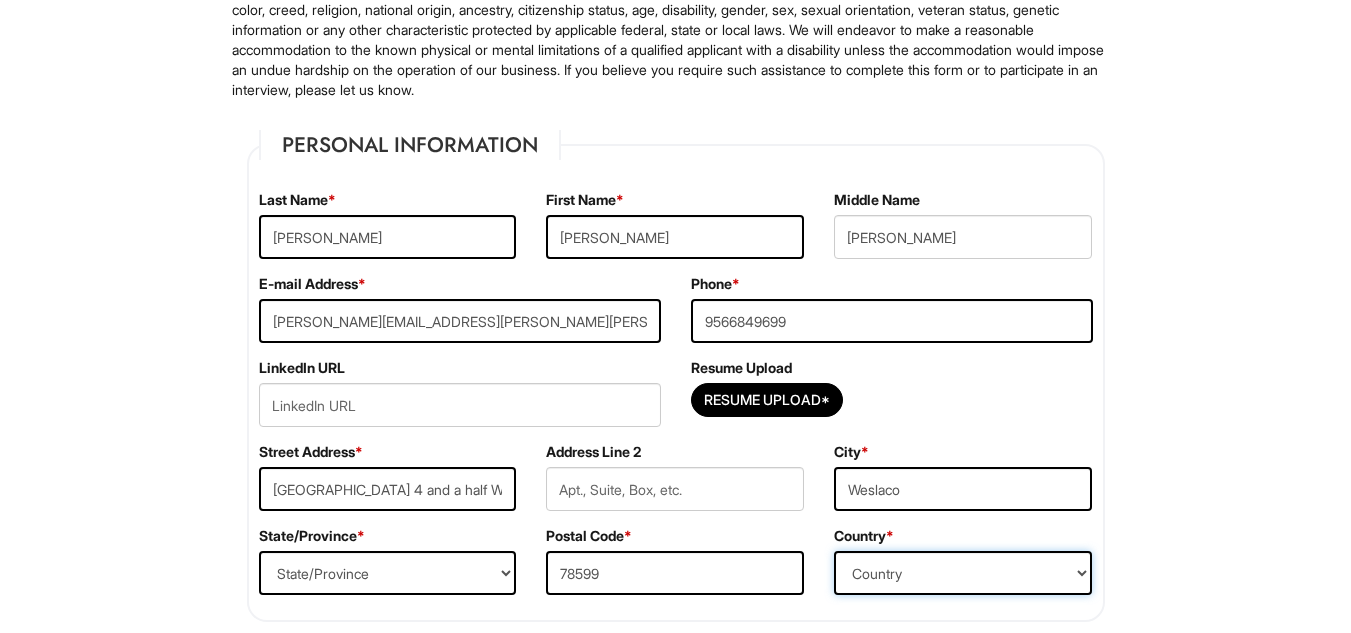 select on "United States of America" 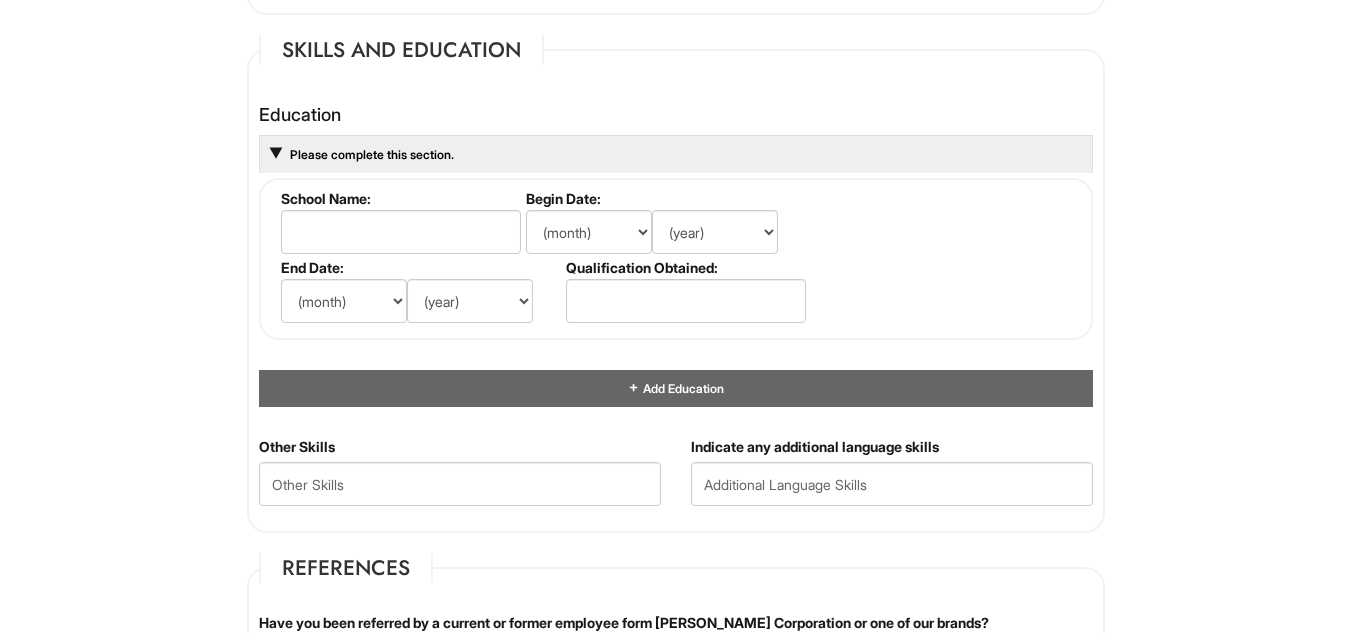 scroll, scrollTop: 1600, scrollLeft: 0, axis: vertical 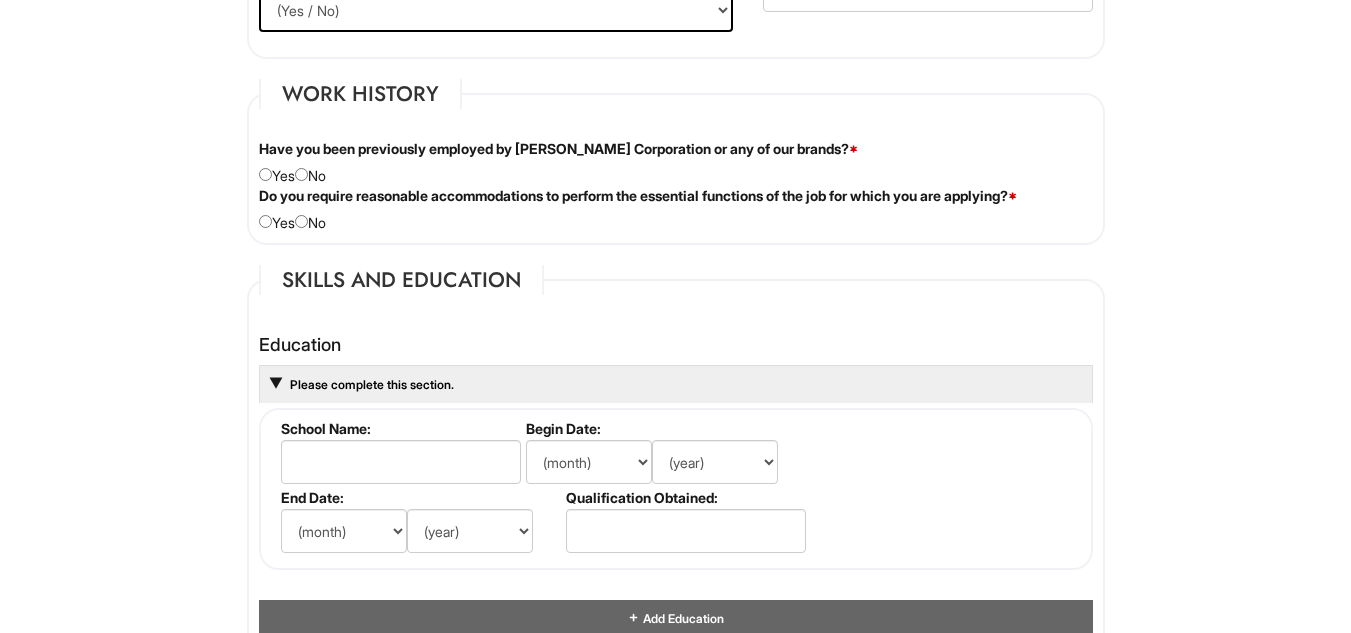 click on "Have you been previously employed by Giorgio Armani Corporation or any of our brands? *    Yes   No" at bounding box center (676, 162) 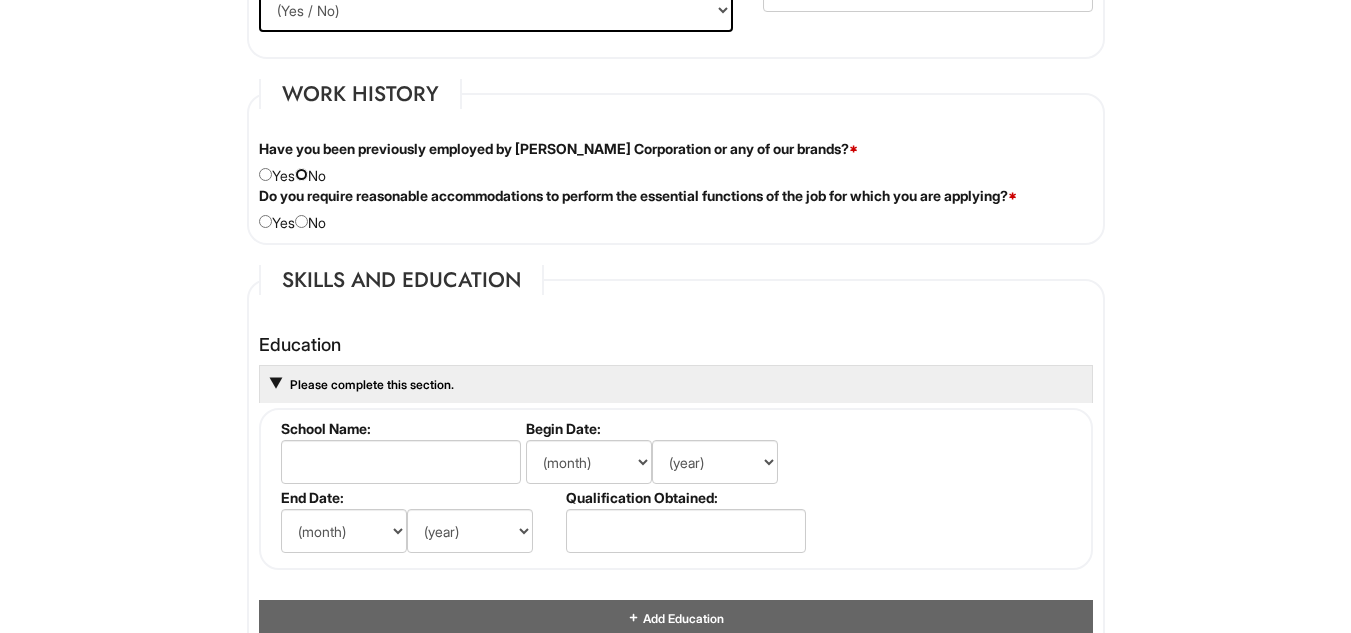 click at bounding box center [301, 174] 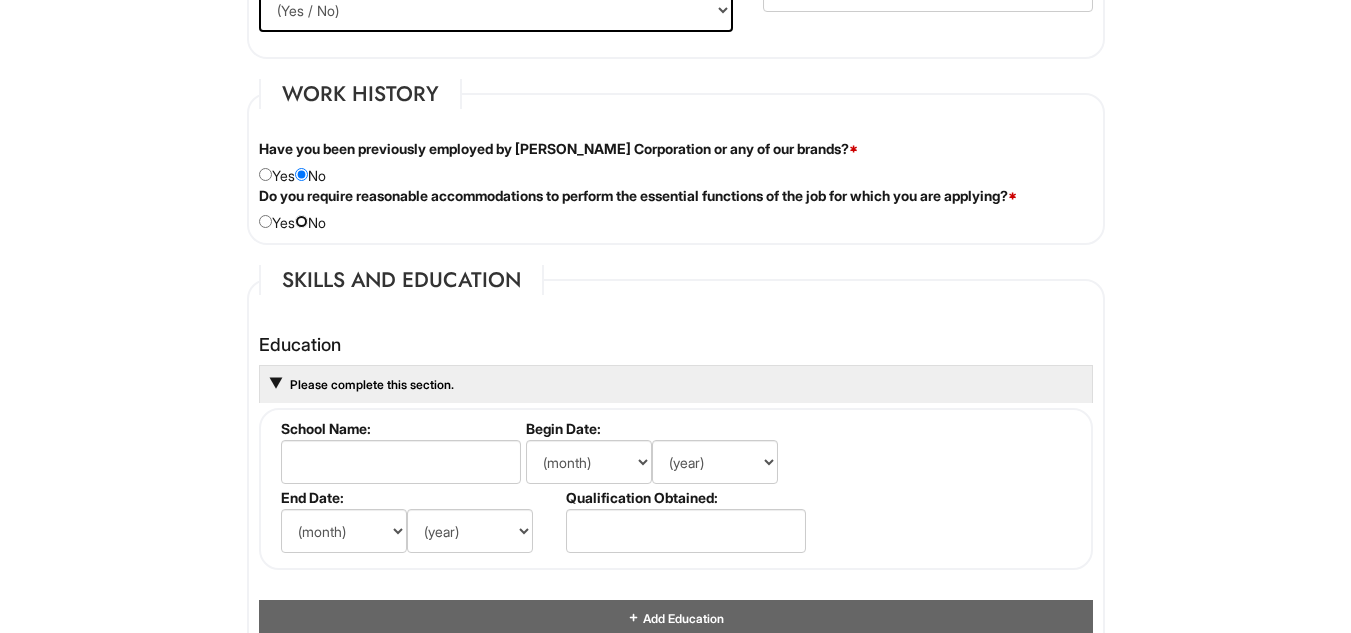 click at bounding box center (301, 221) 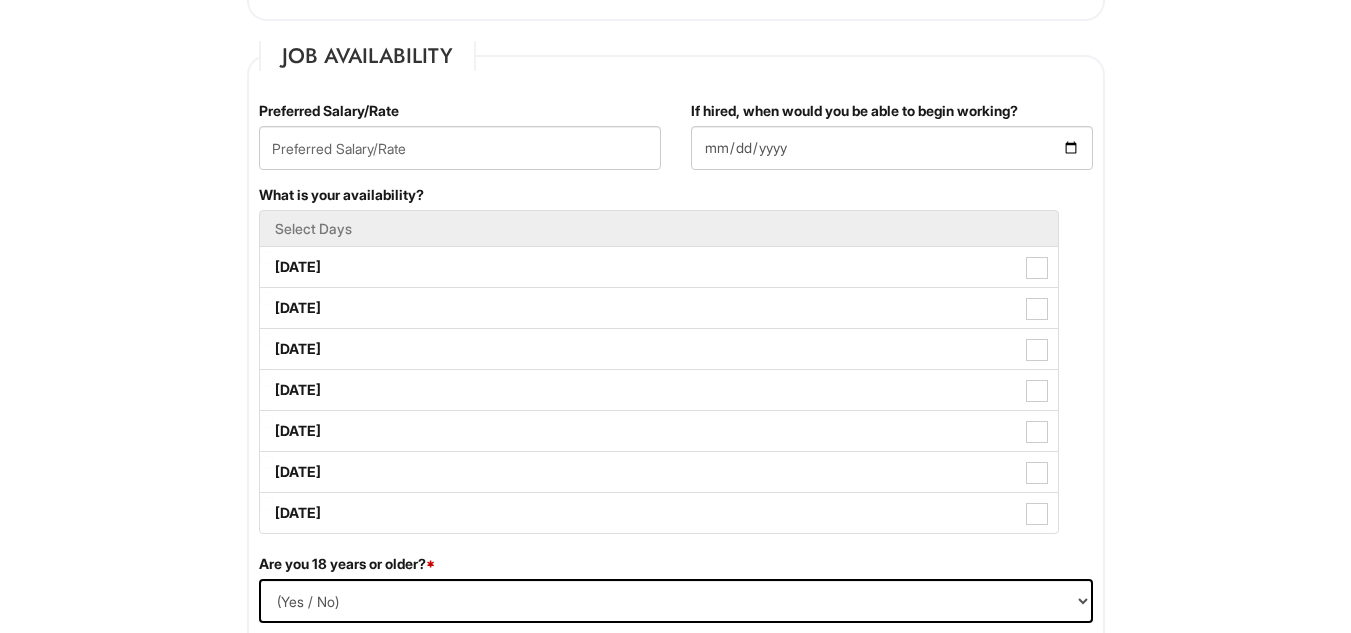 scroll, scrollTop: 800, scrollLeft: 0, axis: vertical 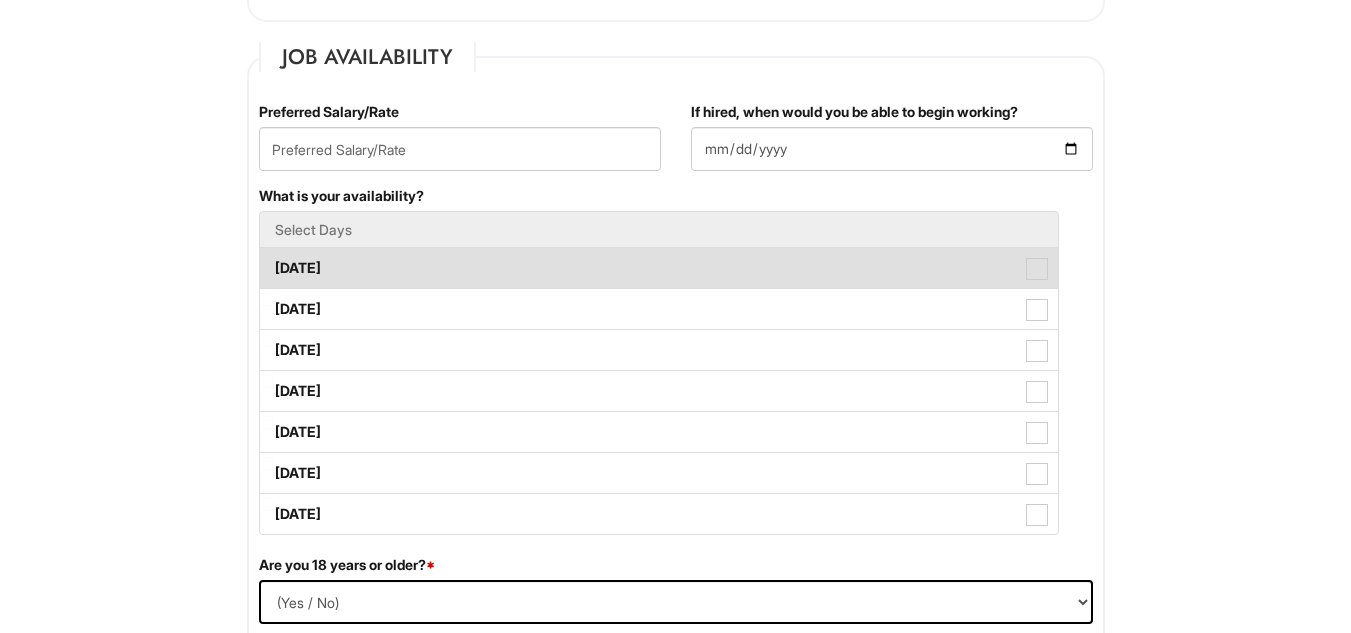 click on "Monday" at bounding box center (659, 268) 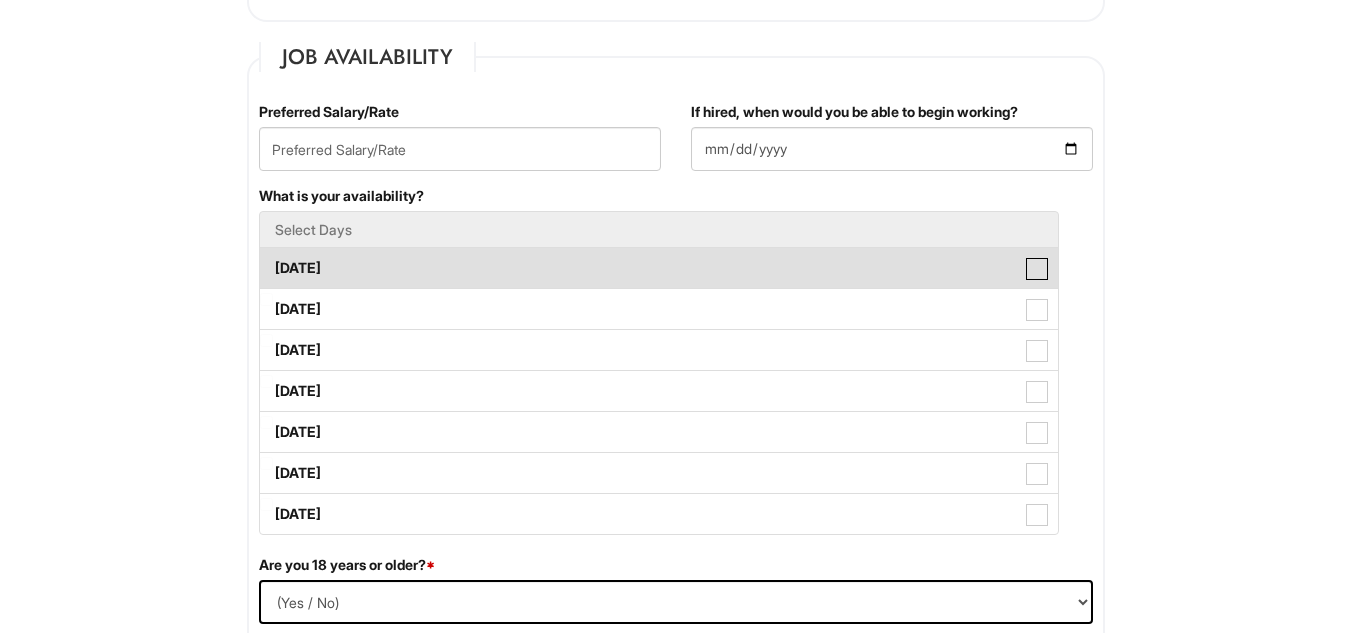 click on "Monday" at bounding box center [266, 258] 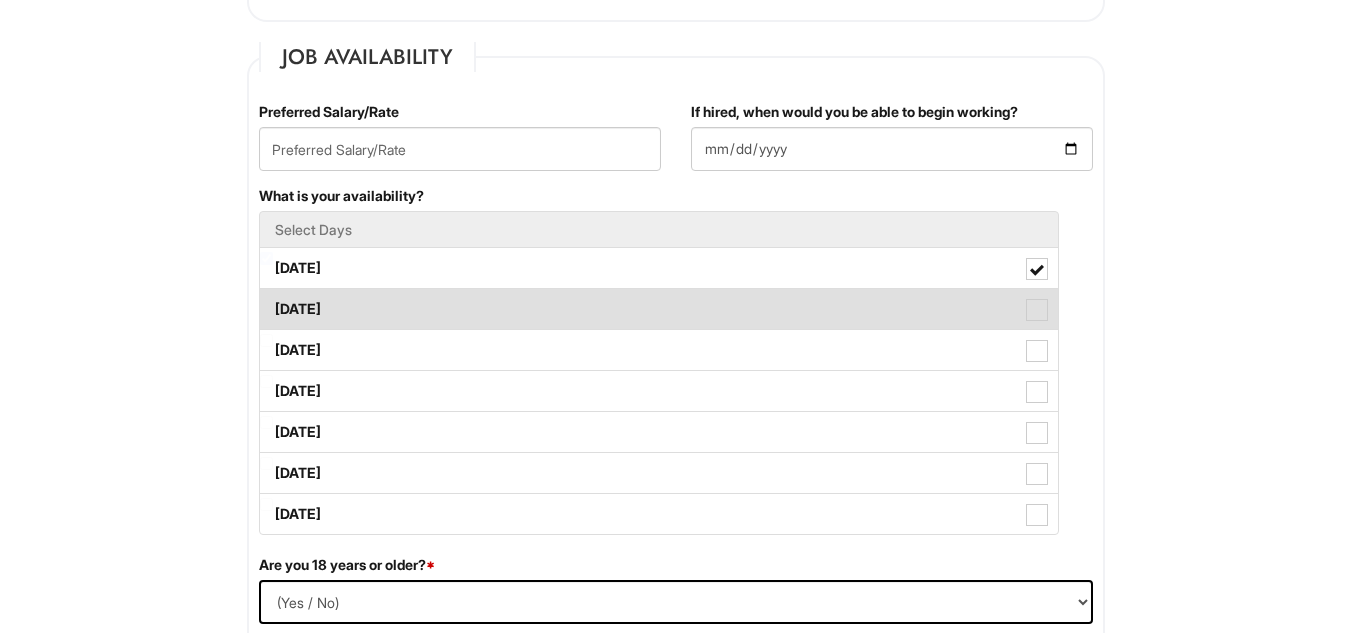 click on "Tuesday" at bounding box center [659, 309] 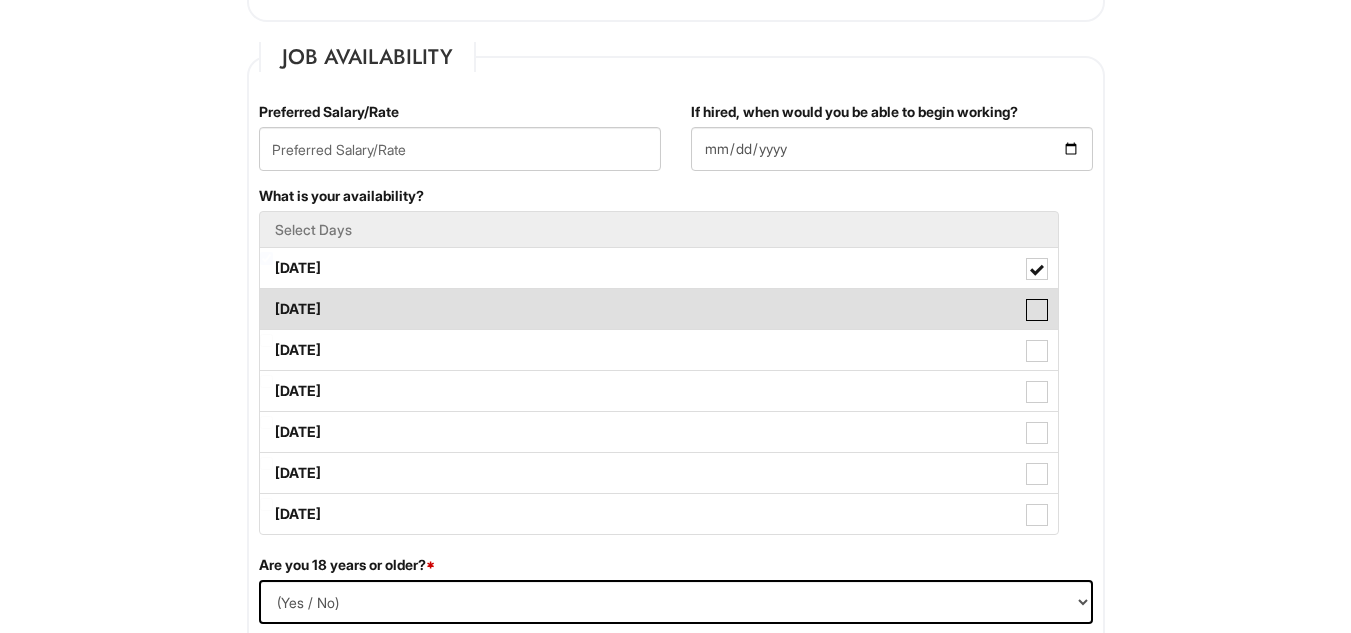 click on "Tuesday" at bounding box center [266, 299] 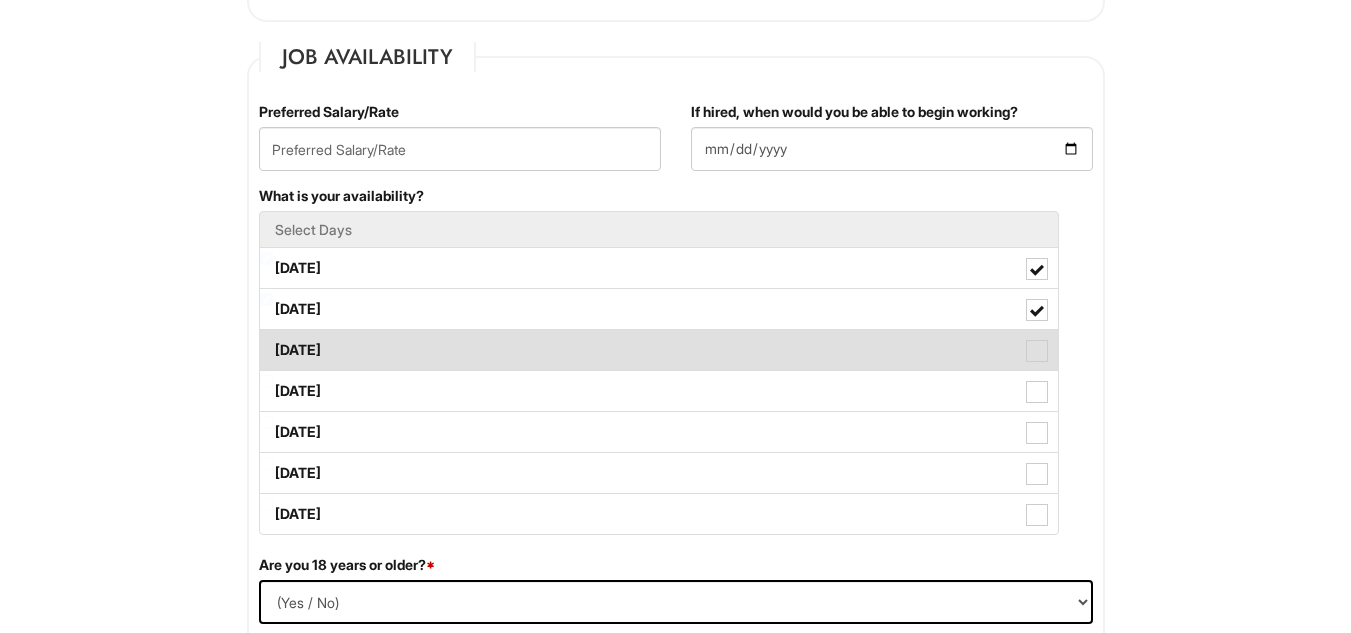 click on "Wednesday" at bounding box center [659, 350] 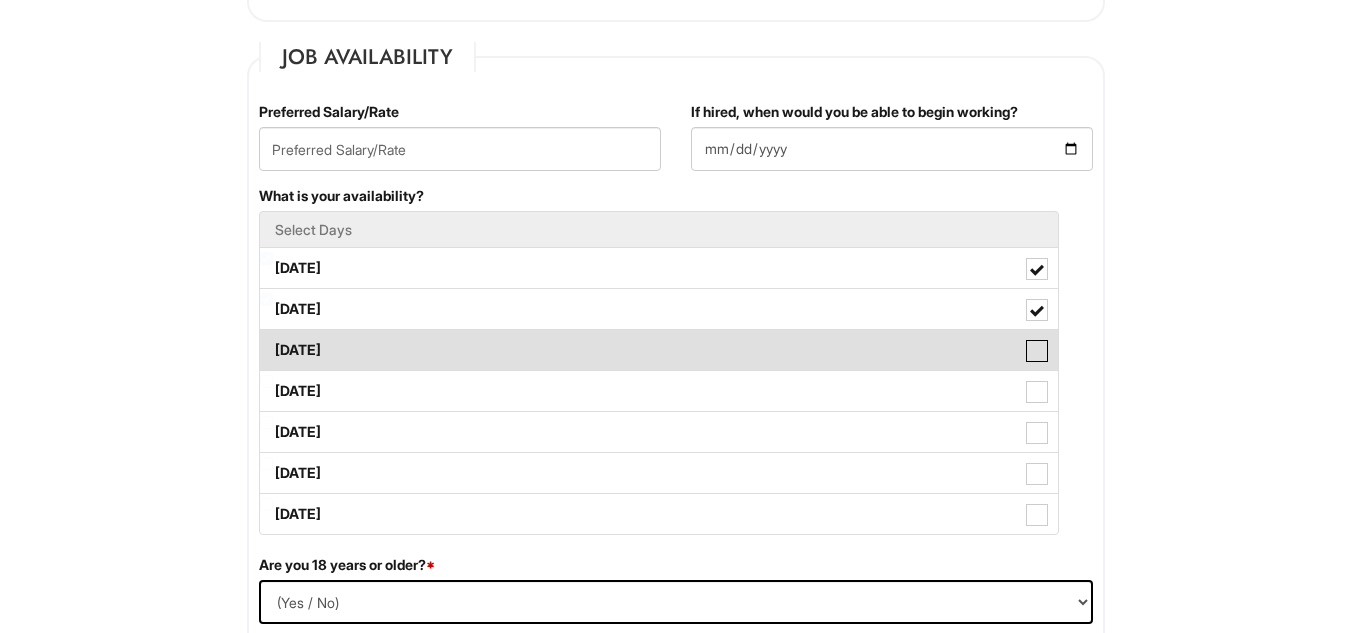 click on "Wednesday" at bounding box center (266, 340) 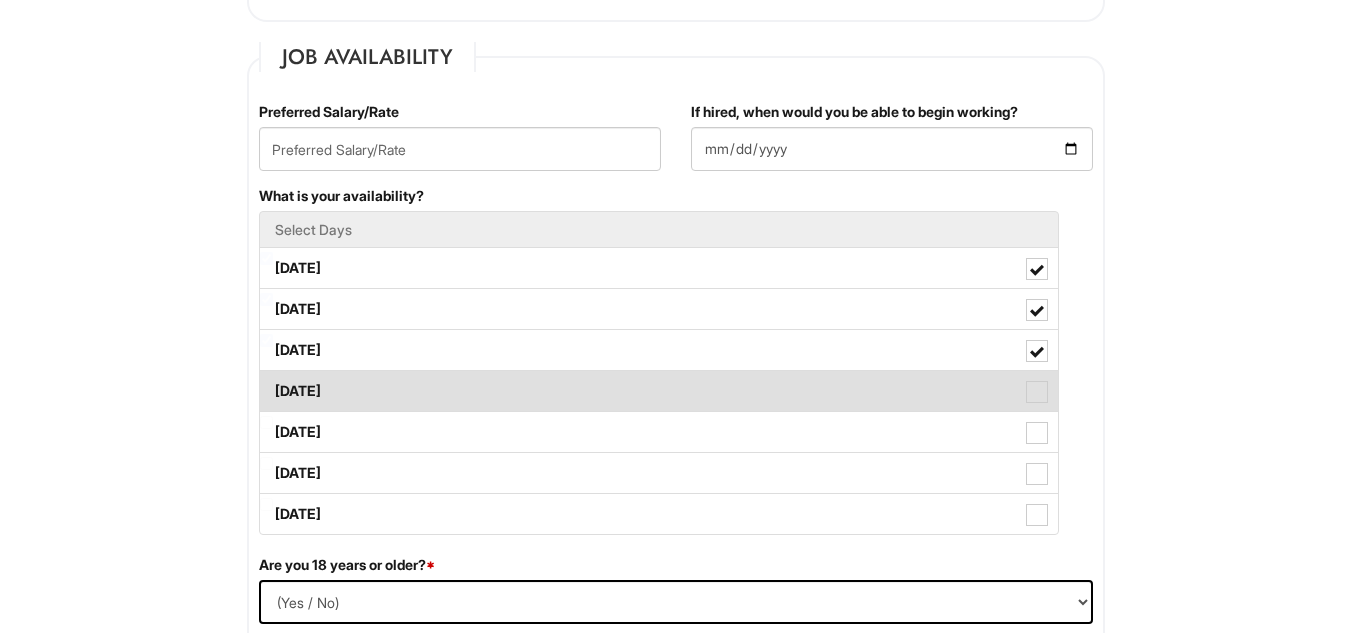 click on "Thursday" at bounding box center (659, 391) 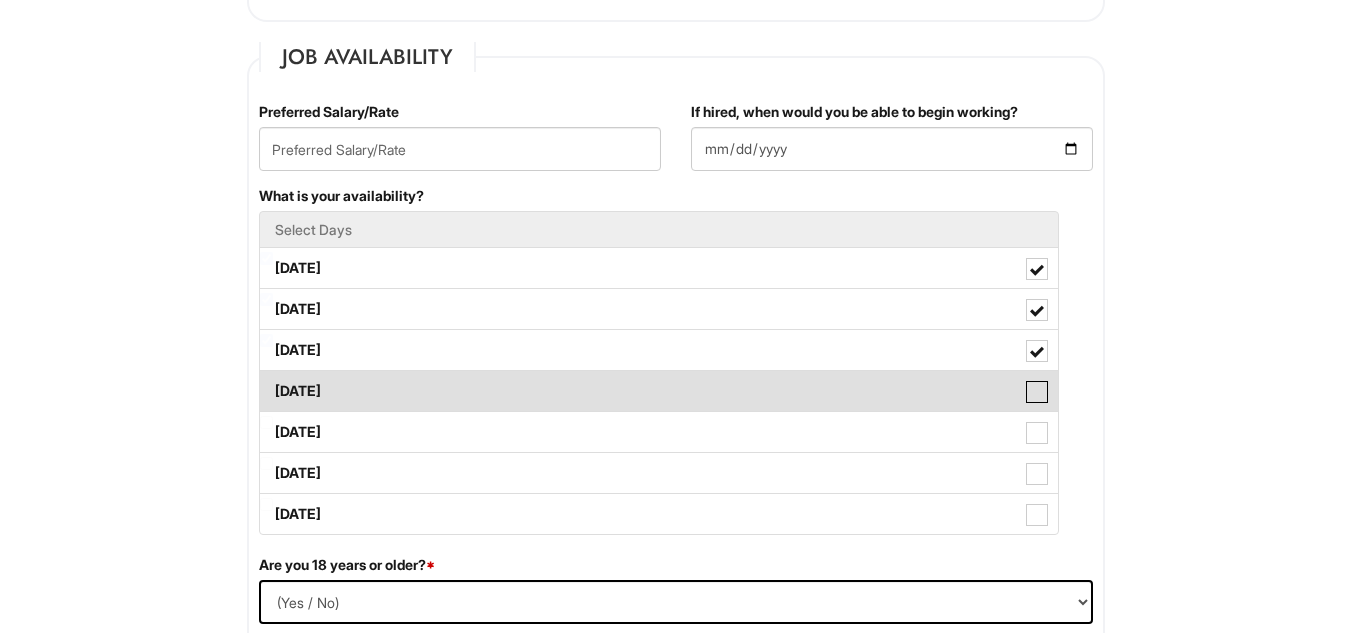 click on "Thursday" at bounding box center (266, 381) 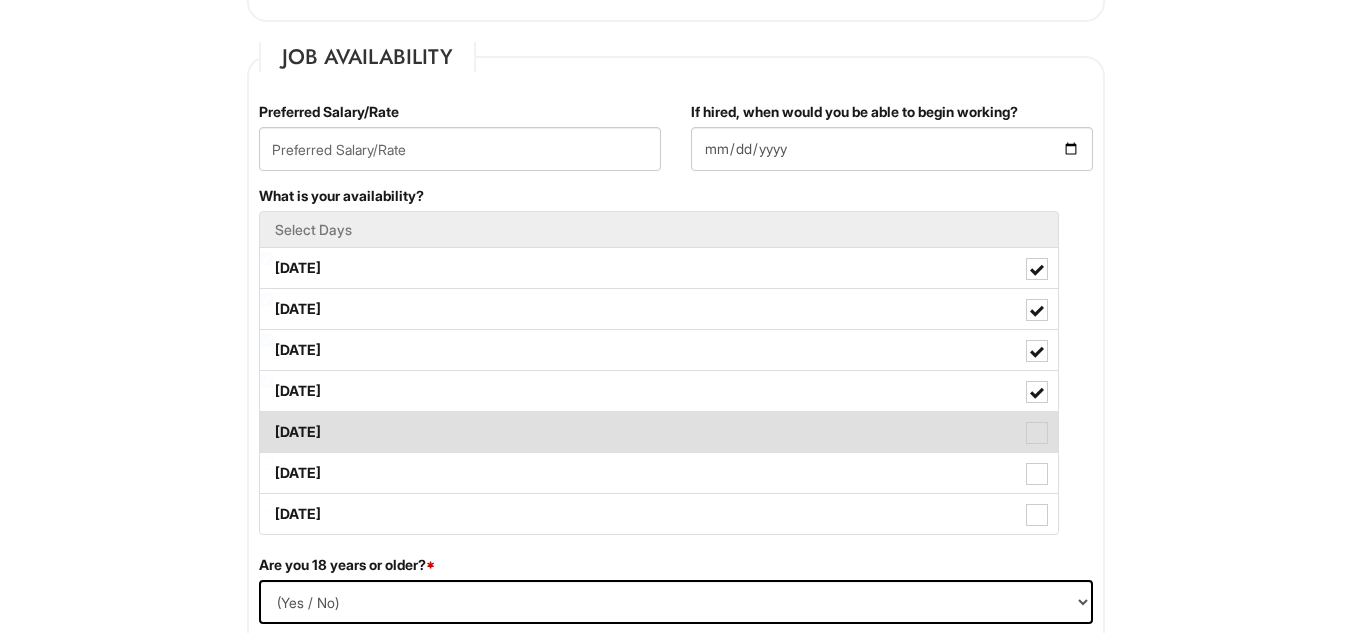 click on "Friday" at bounding box center (659, 432) 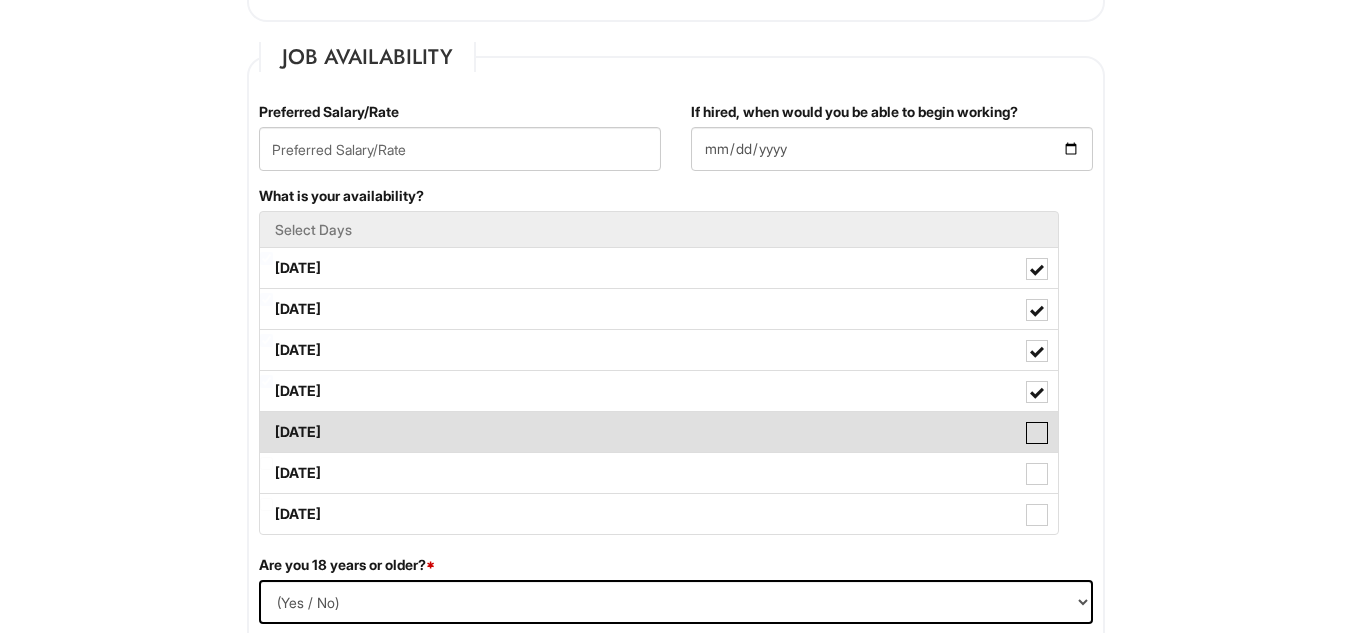click on "Friday" at bounding box center (266, 422) 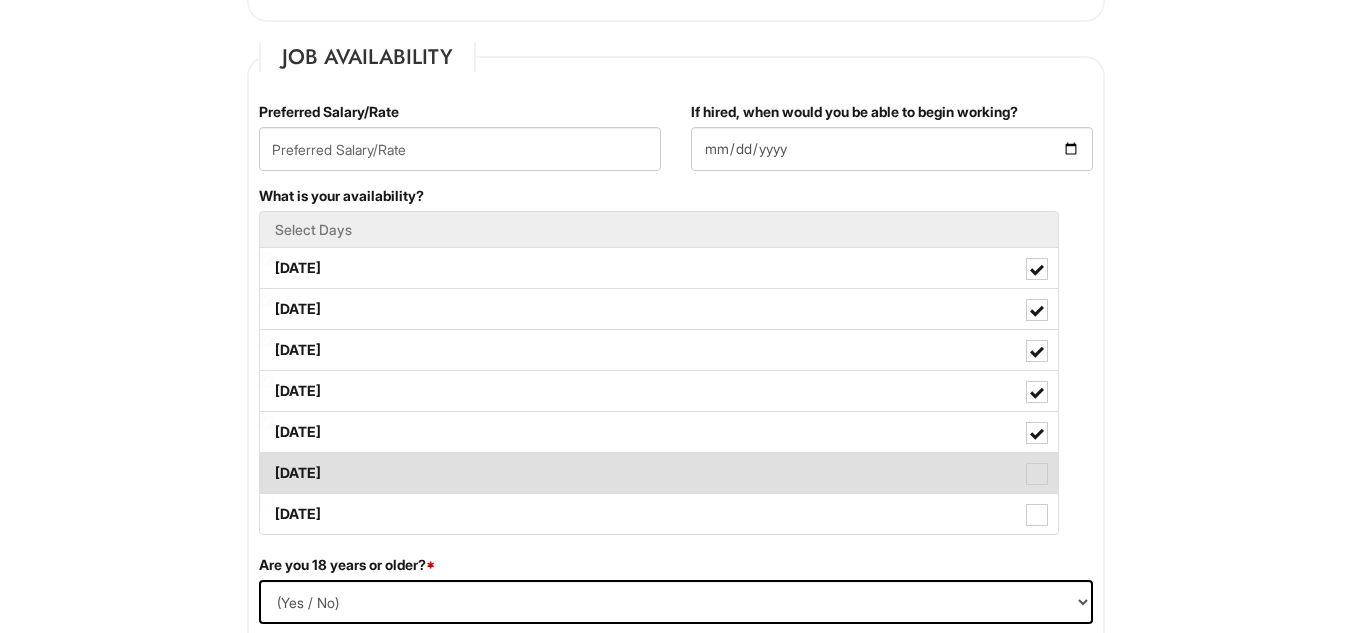 click on "Saturday" at bounding box center [659, 473] 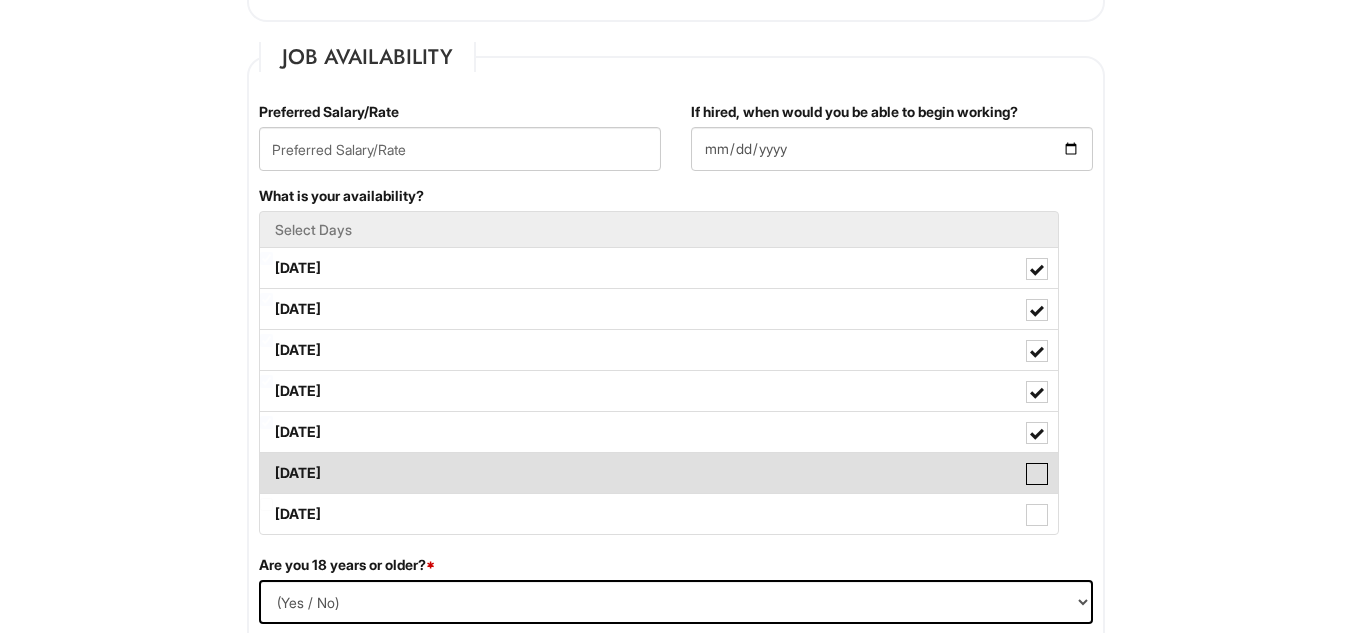 click on "Saturday" at bounding box center [266, 463] 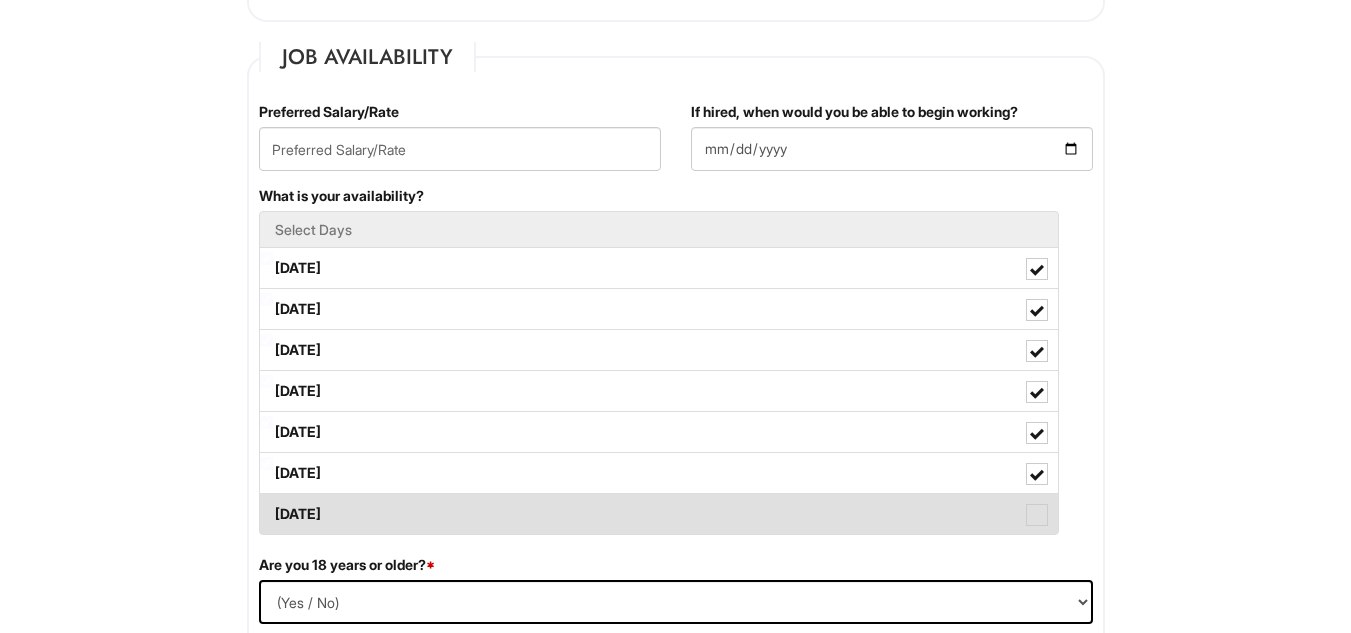 click on "Sunday" at bounding box center (659, 514) 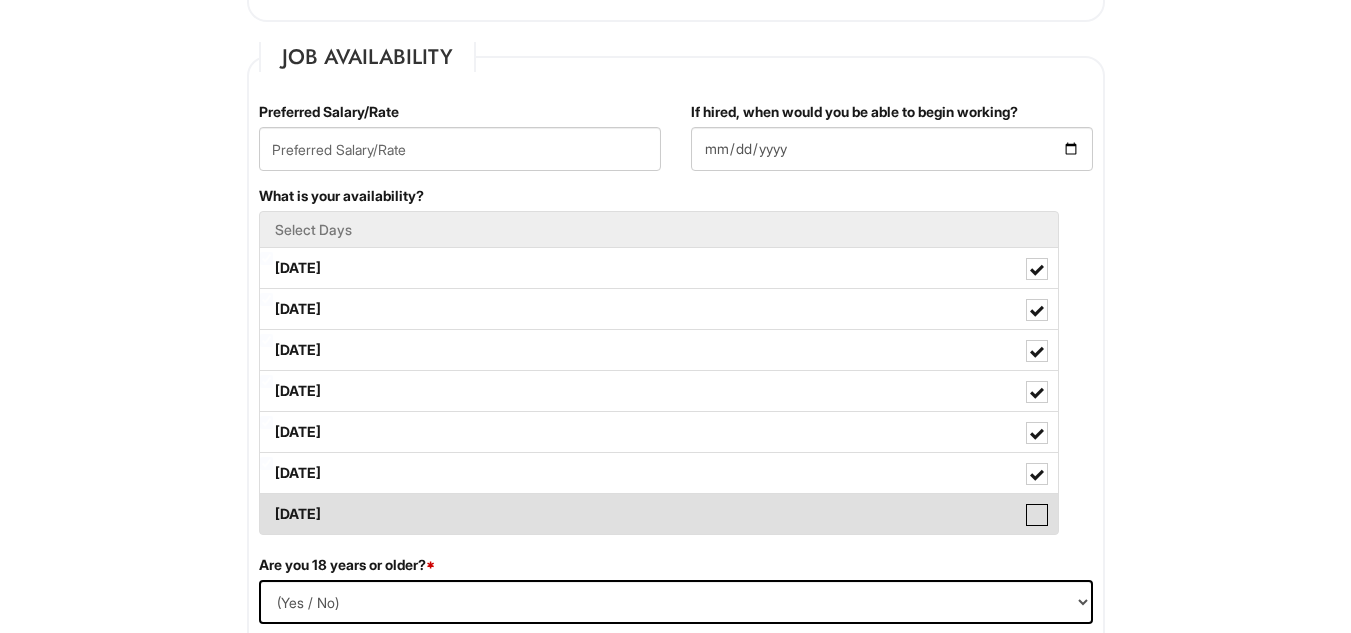 click on "Sunday" at bounding box center (266, 504) 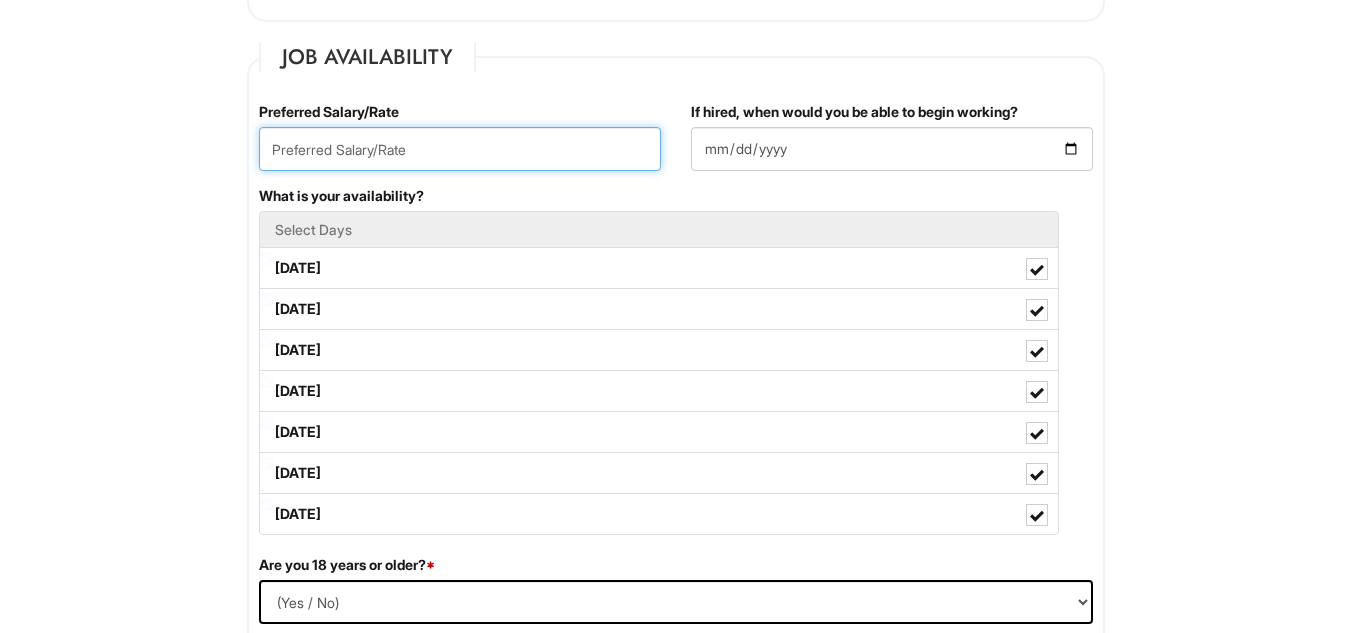 click at bounding box center (460, 149) 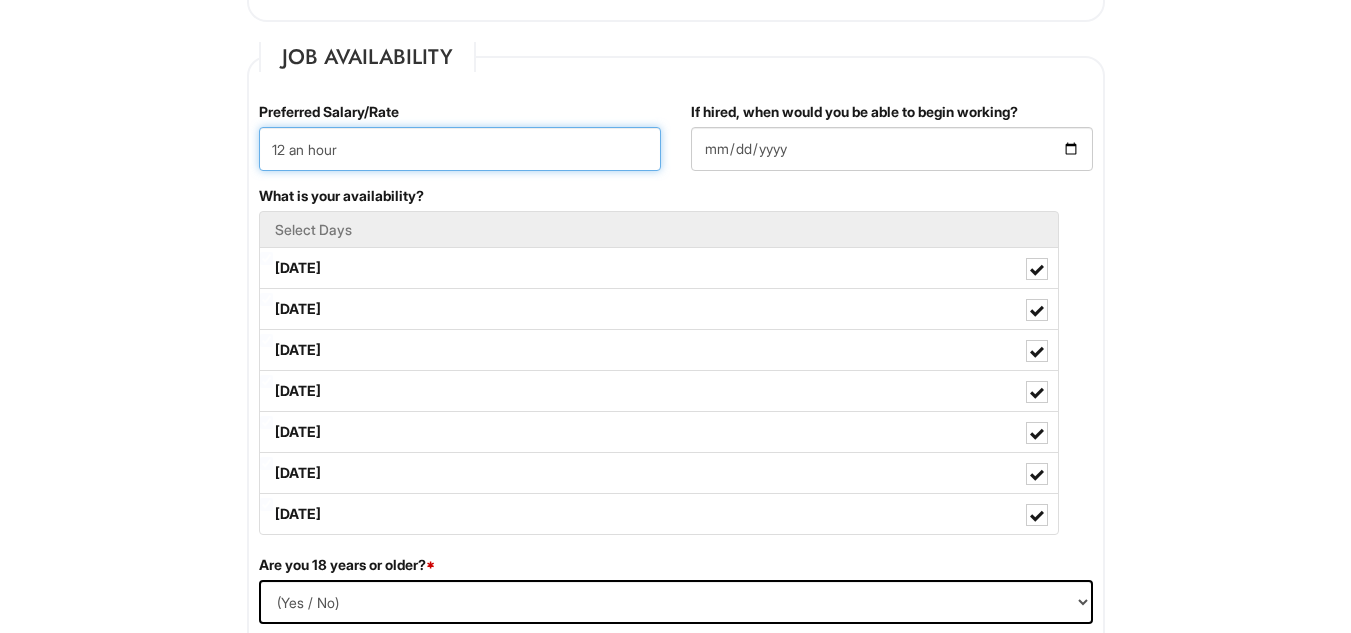 type on "12 an hour" 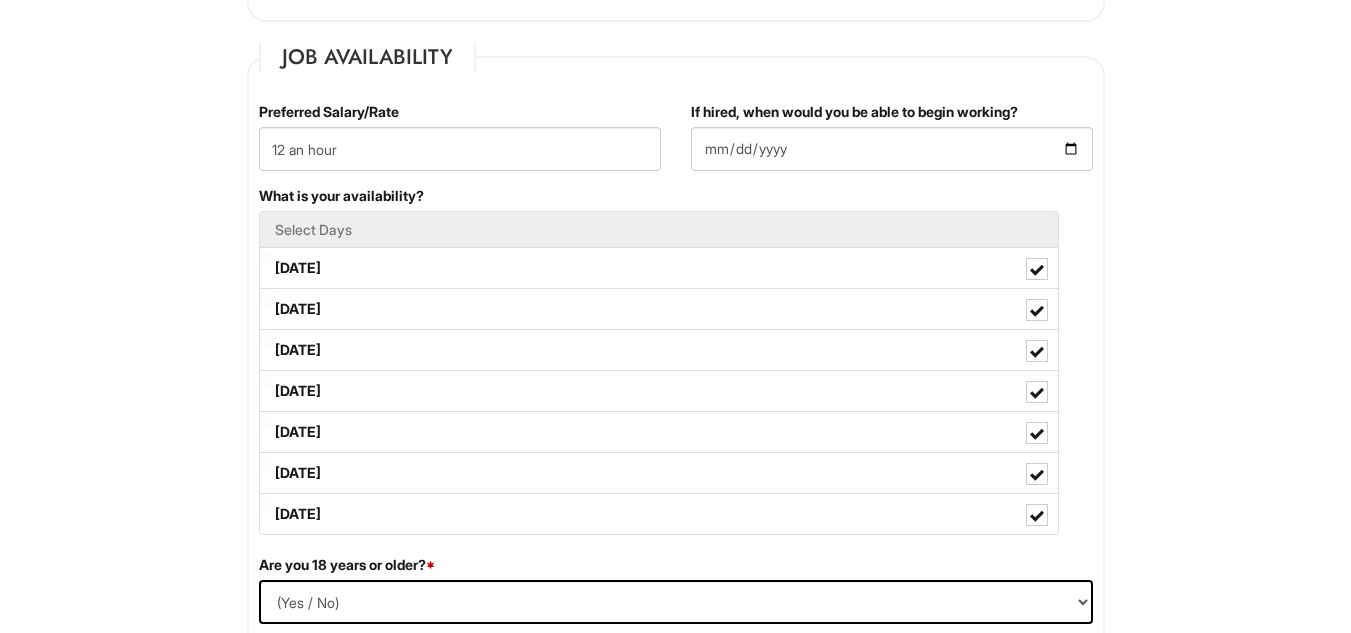 click on "Please Complete This Form 1 2 3 Client Advisor (Part-time), A|X Outlet PLEASE COMPLETE ALL REQUIRED FIELDS
We are an Equal Opportunity Employer. All persons shall have the opportunity to be considered for employment without regard to their race, color, creed, religion, national origin, ancestry, citizenship status, age, disability, gender, sex, sexual orientation, veteran status, genetic information or any other characteristic protected by applicable federal, state or local laws. We will endeavor to make a reasonable accommodation to the known physical or mental limitations of a qualified applicant with a disability unless the accommodation would impose an undue hardship on the operation of our business. If you believe you require such assistance to complete this form or to participate in an interview, please let us know.
Personal Information
Last Name  *   Samudio
First Name  *   Miguel
Middle Name   Antonio
E-mail Address  *   miguel.antonio.samudio@gmail.com
Phone  *" at bounding box center [675, 1153] 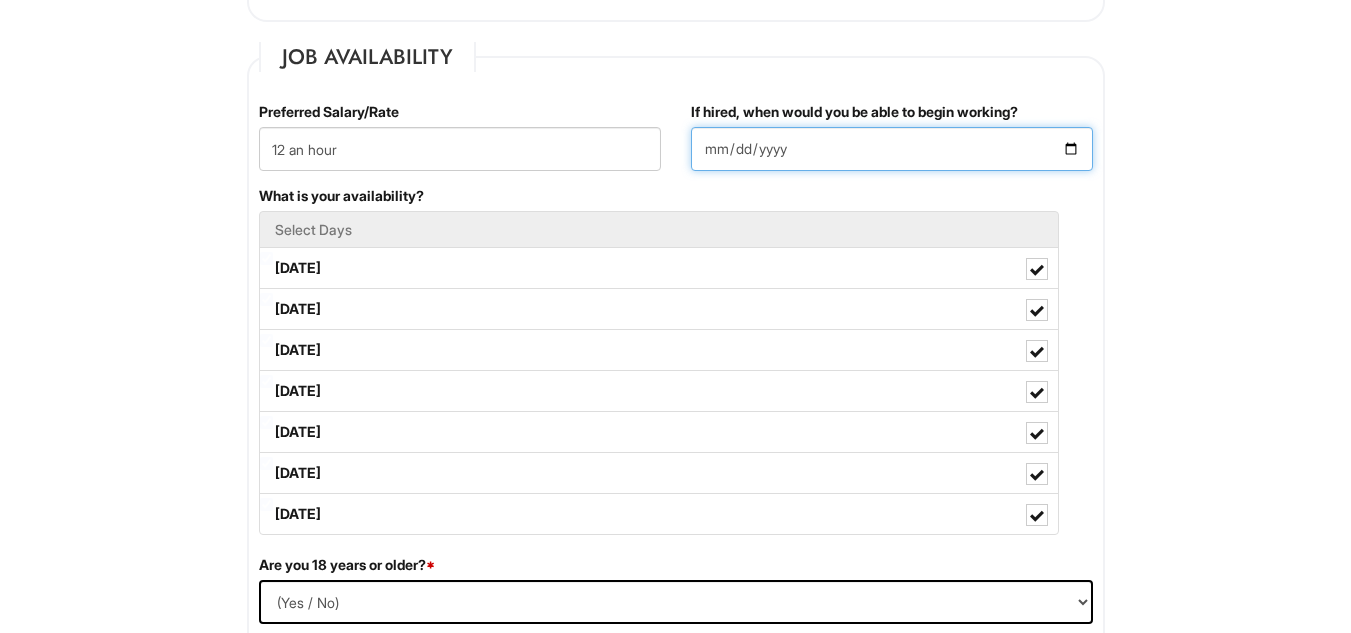 click on "If hired, when would you be able to begin working?" at bounding box center [892, 149] 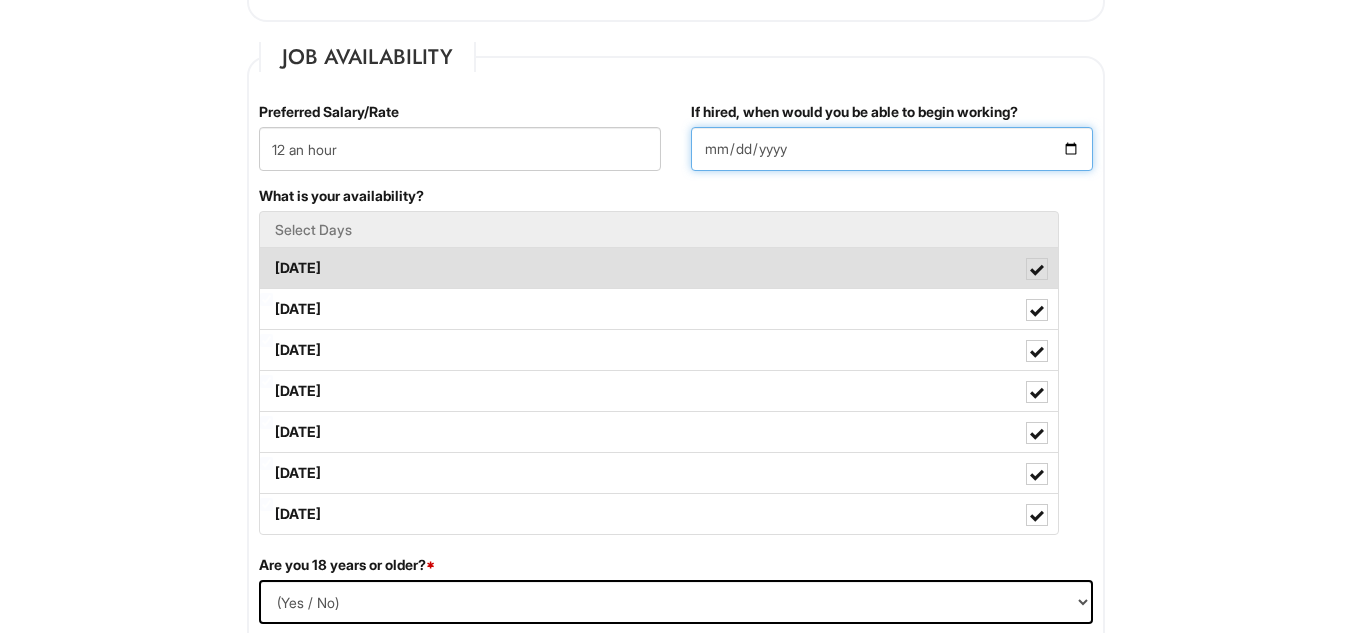 type on "2025-07-18" 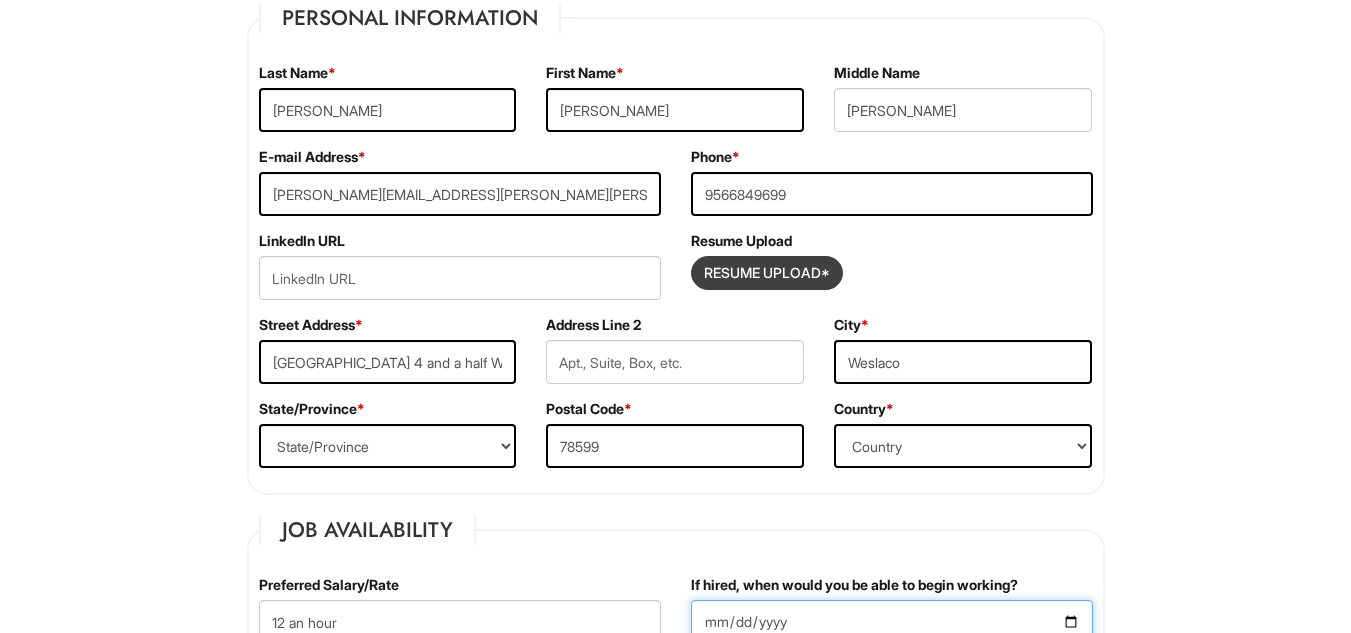 scroll, scrollTop: 300, scrollLeft: 0, axis: vertical 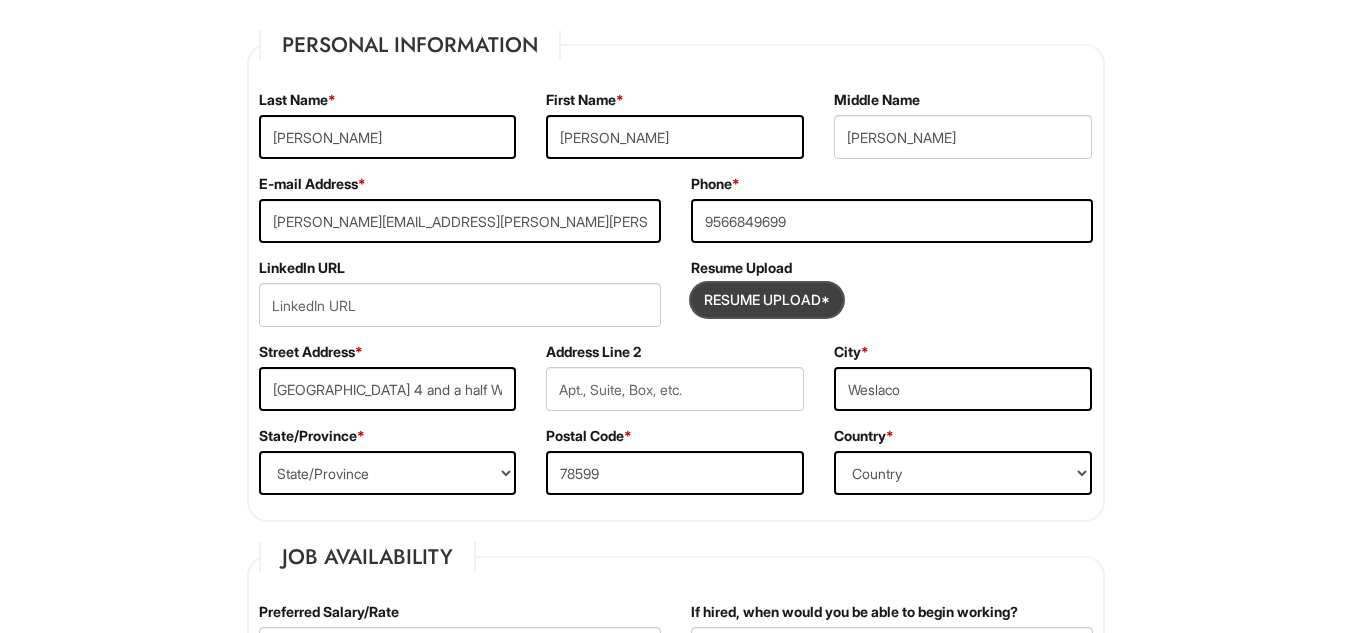 click at bounding box center (767, 300) 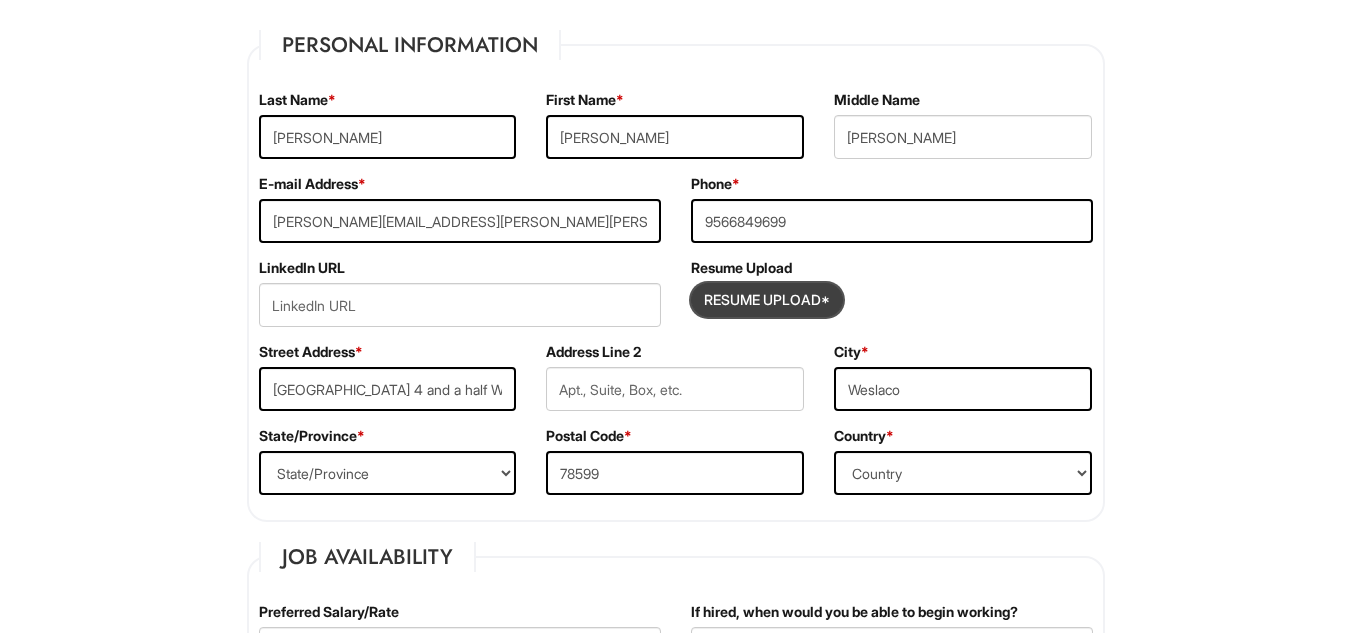 type on "C:\fakepath\Miguel A Samudio Resume.pdf" 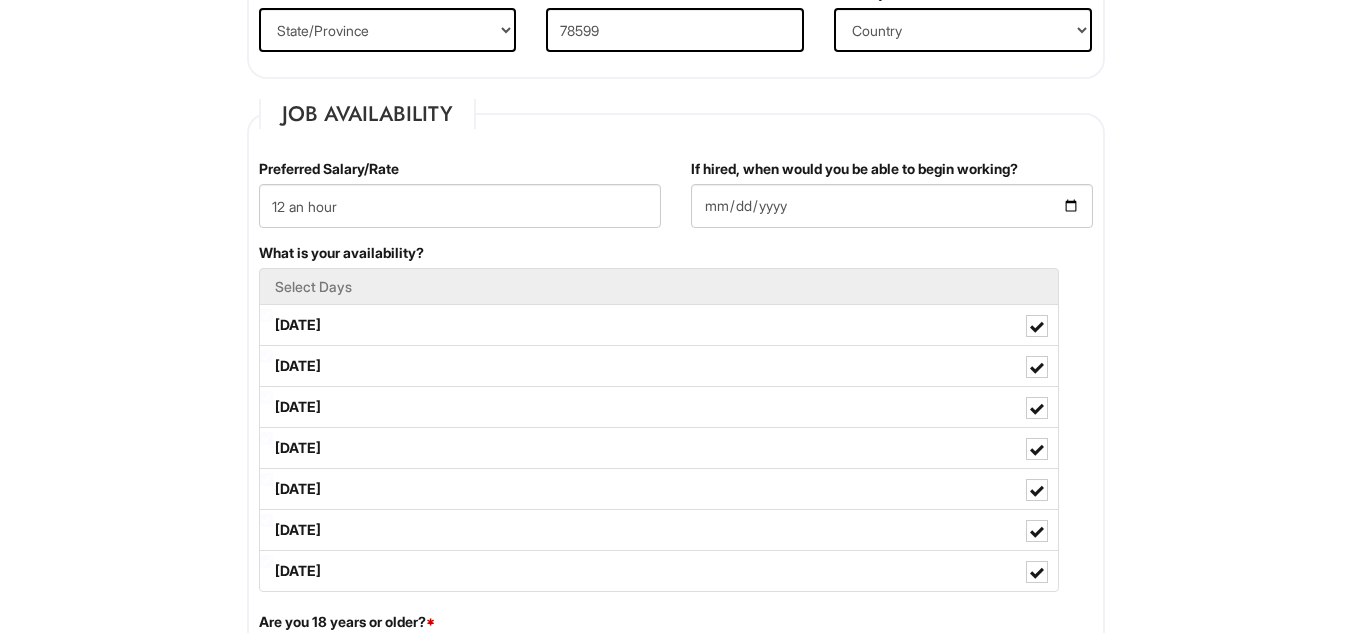 type 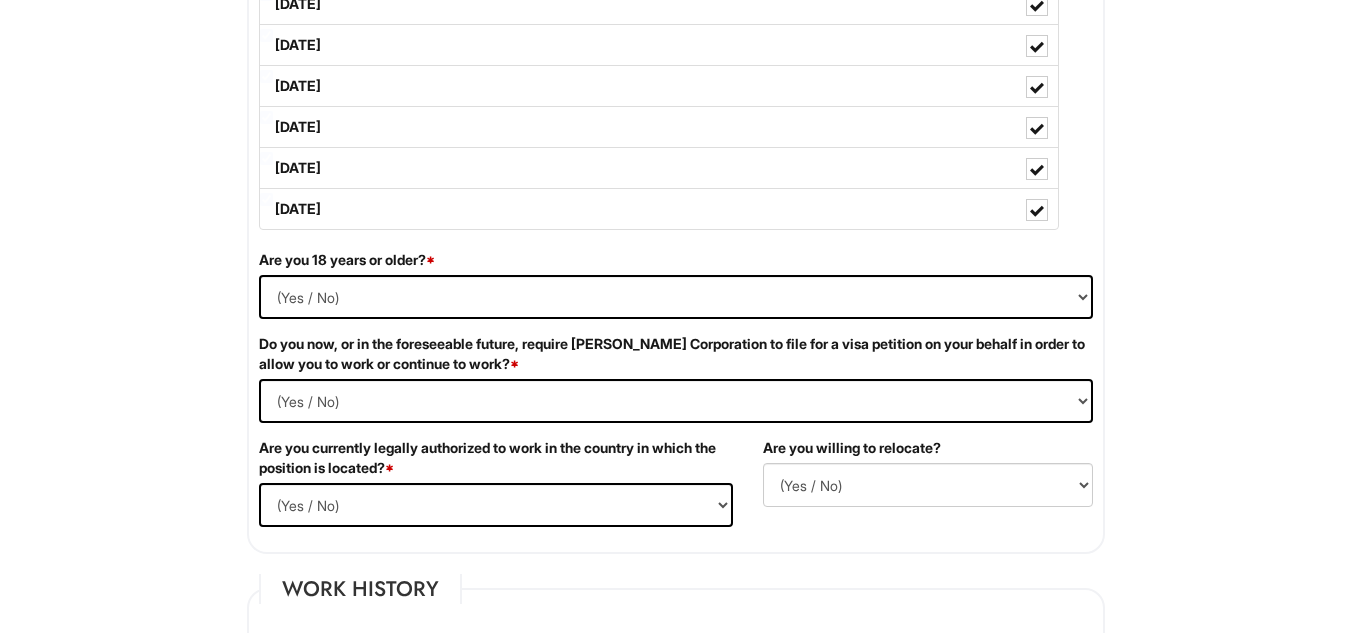 scroll, scrollTop: 1300, scrollLeft: 0, axis: vertical 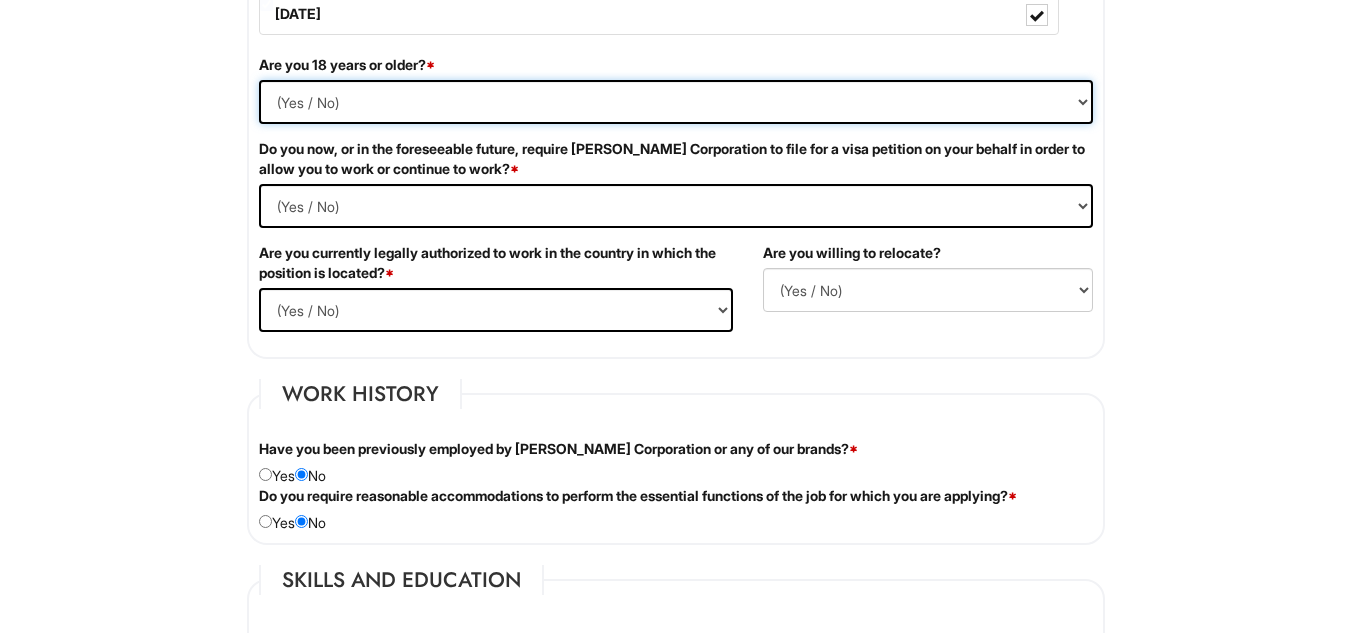 click on "(Yes / No) Yes No" at bounding box center (676, 102) 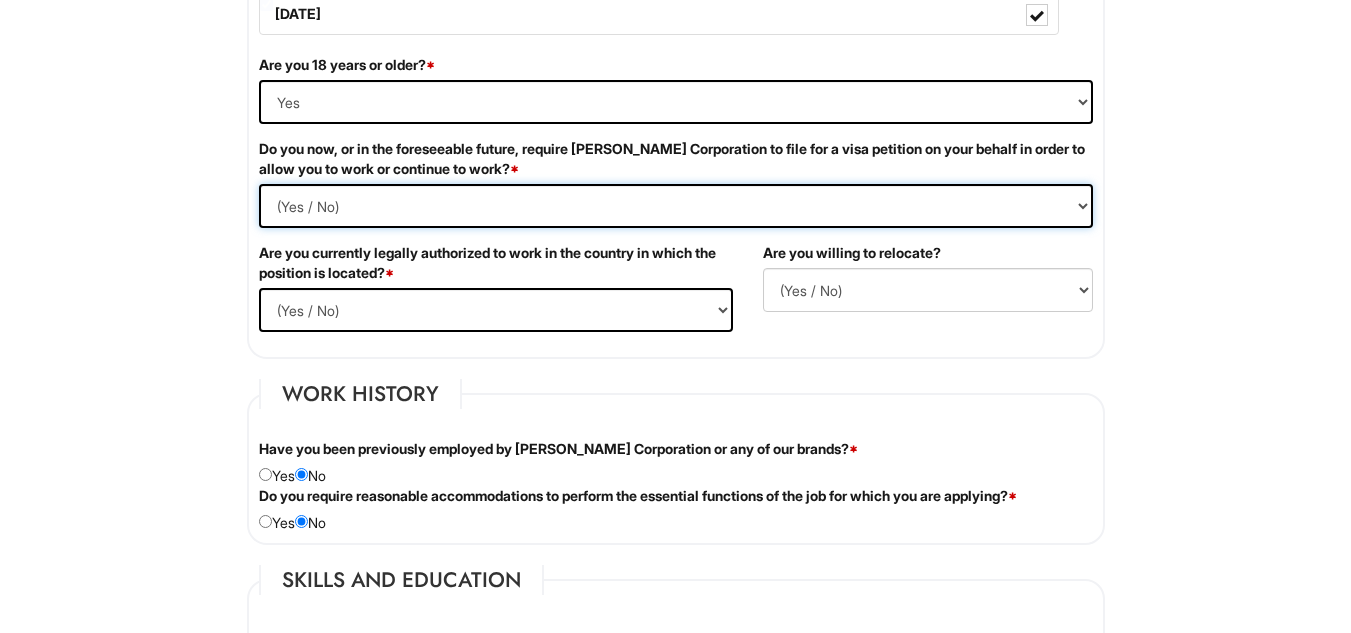 click on "(Yes / No) Yes No" at bounding box center [676, 206] 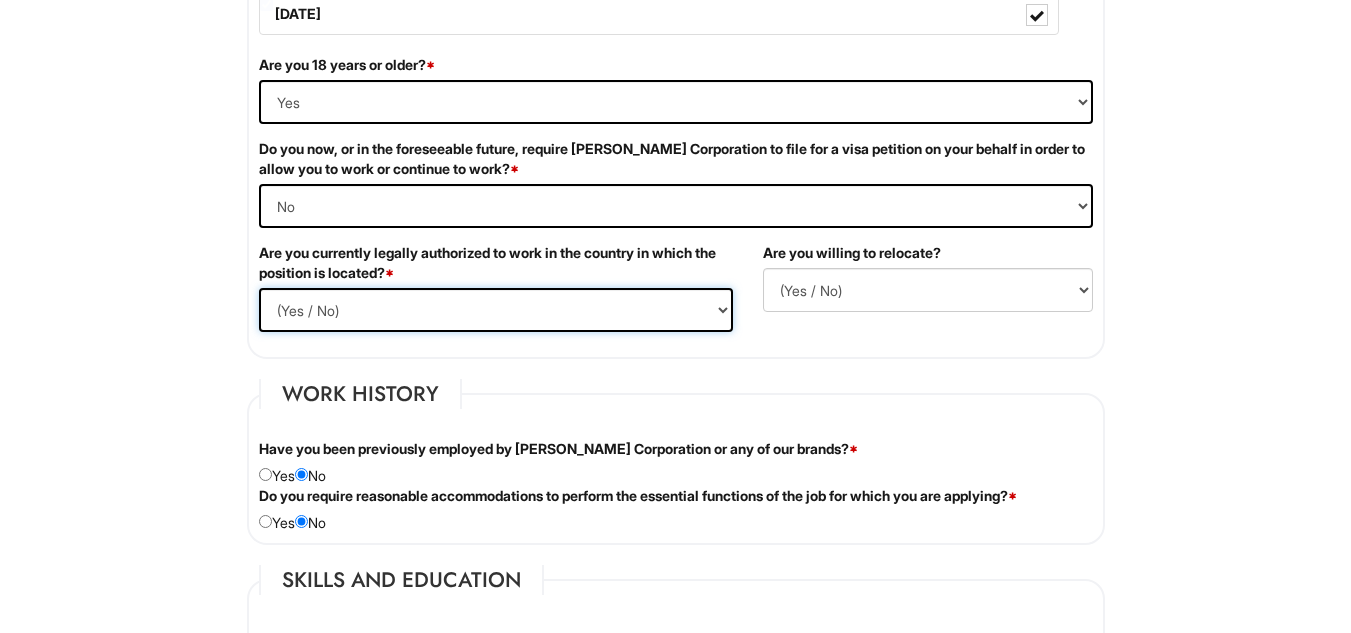 click on "(Yes / No) Yes No" at bounding box center (496, 310) 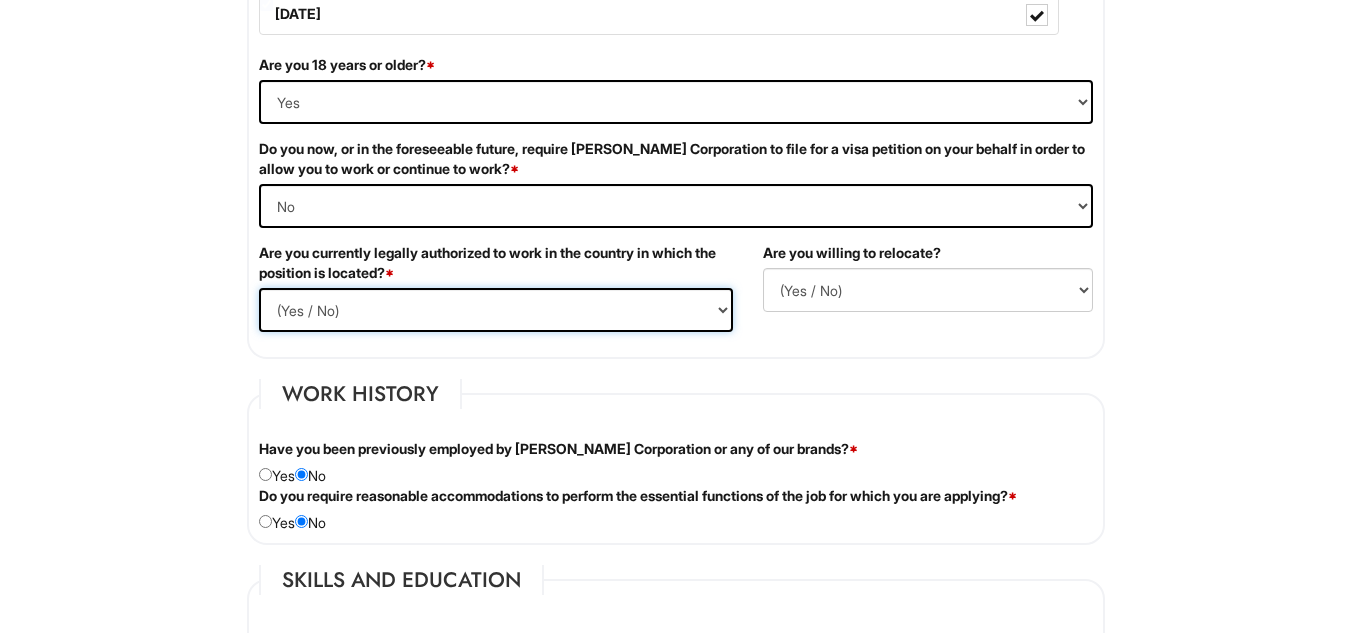 select on "Yes" 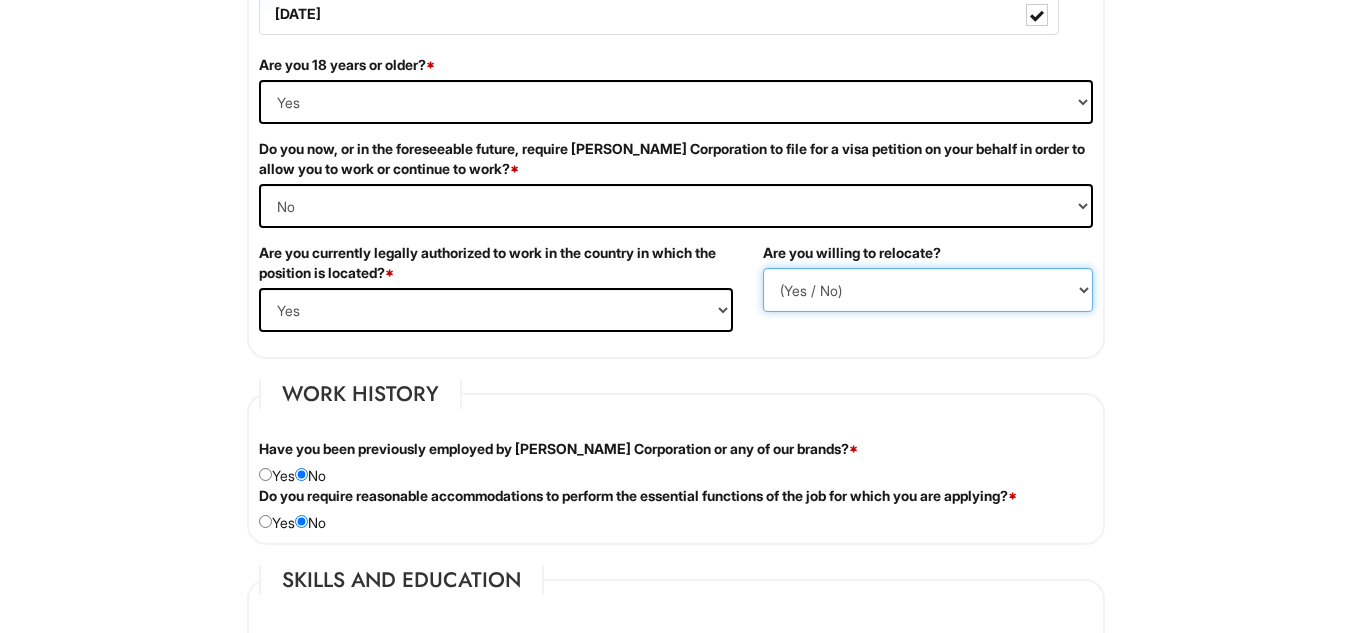 click on "(Yes / No) No Yes" at bounding box center [928, 290] 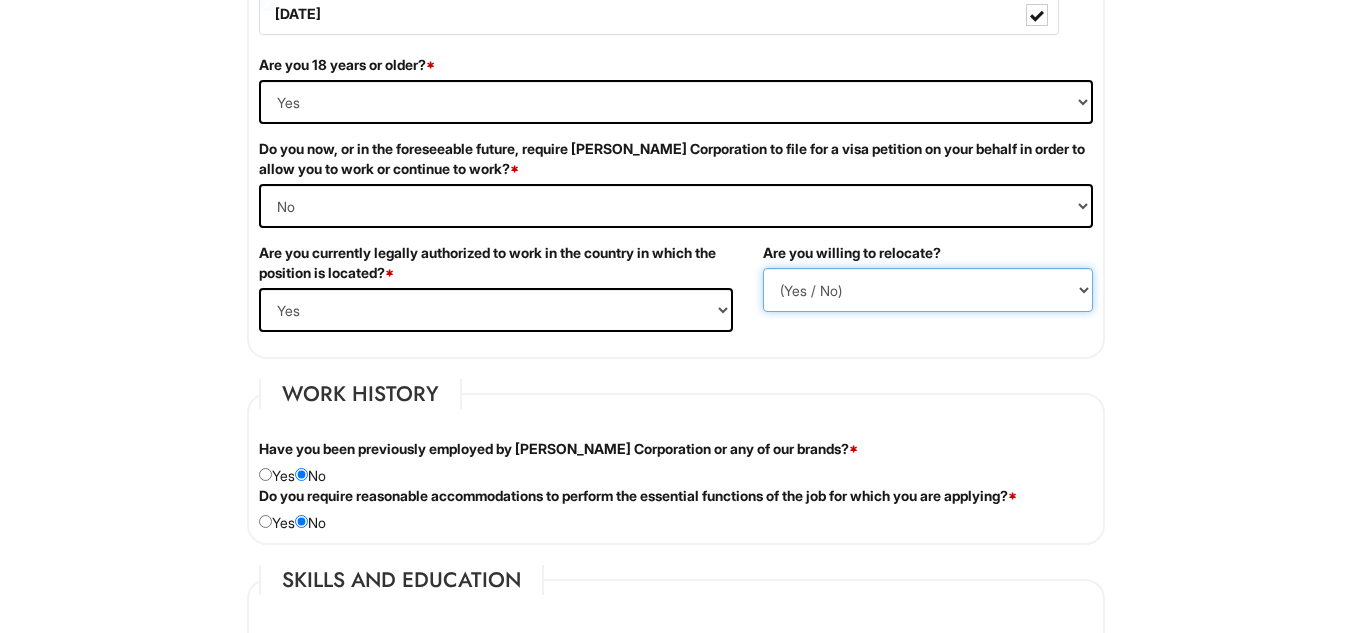 select on "Y" 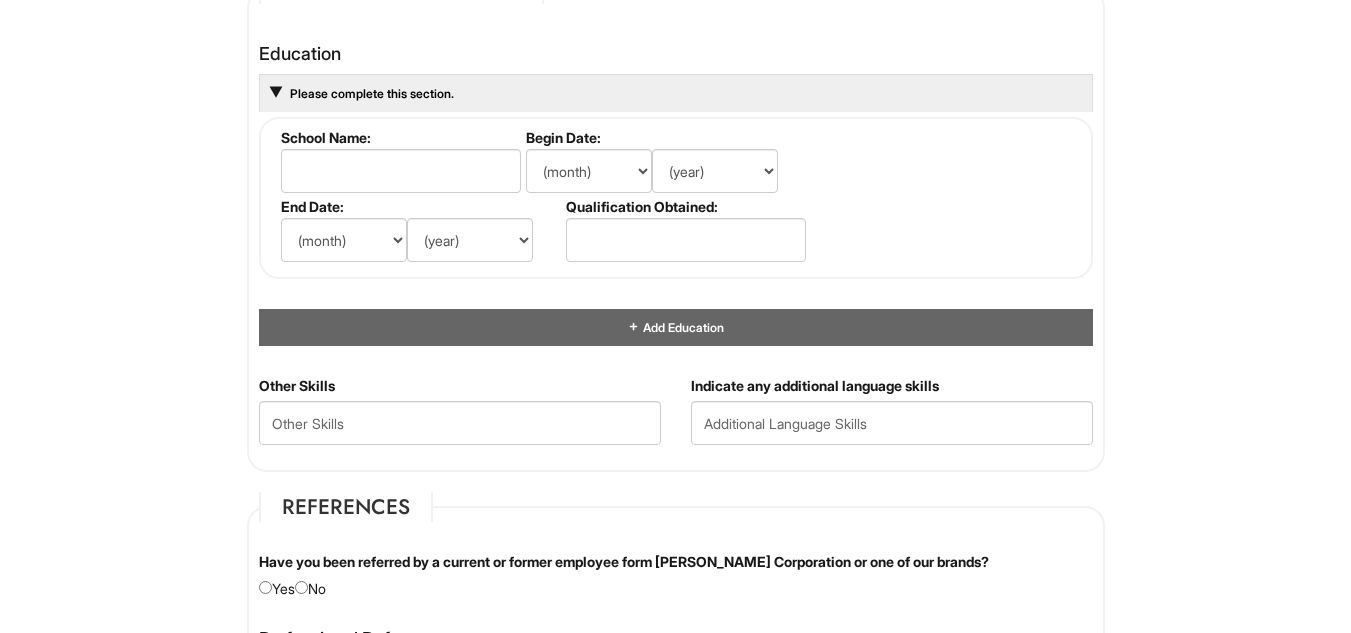scroll, scrollTop: 1900, scrollLeft: 0, axis: vertical 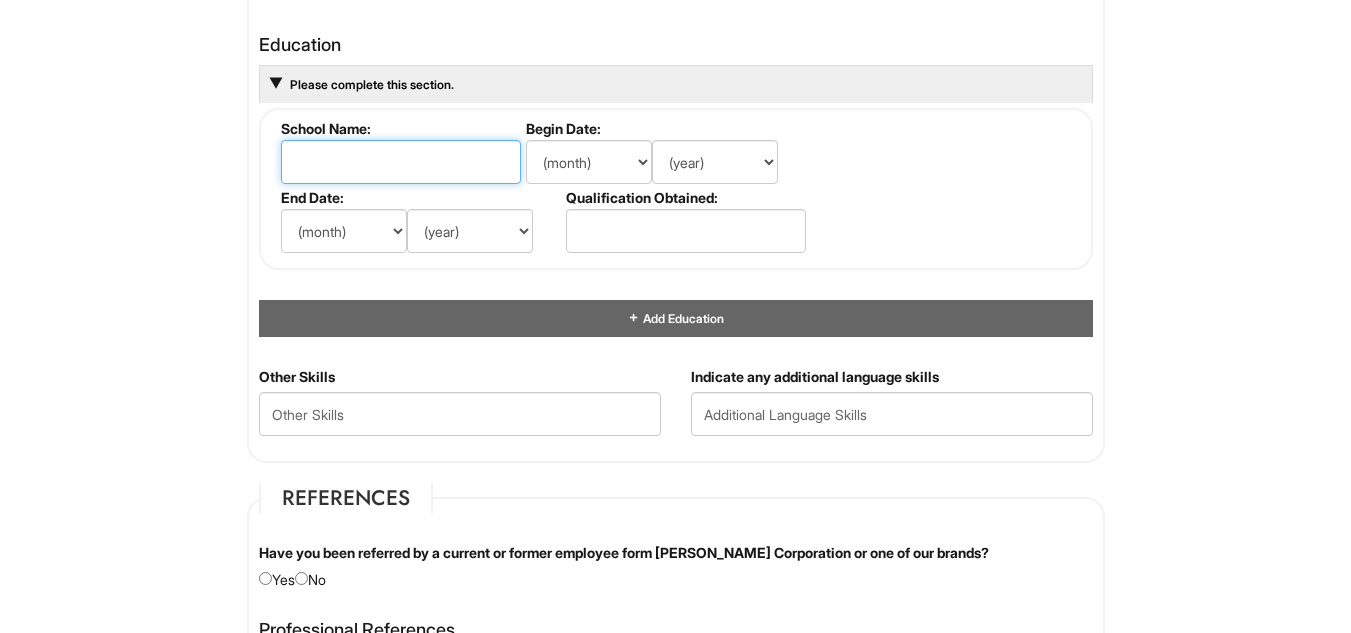 click at bounding box center [401, 162] 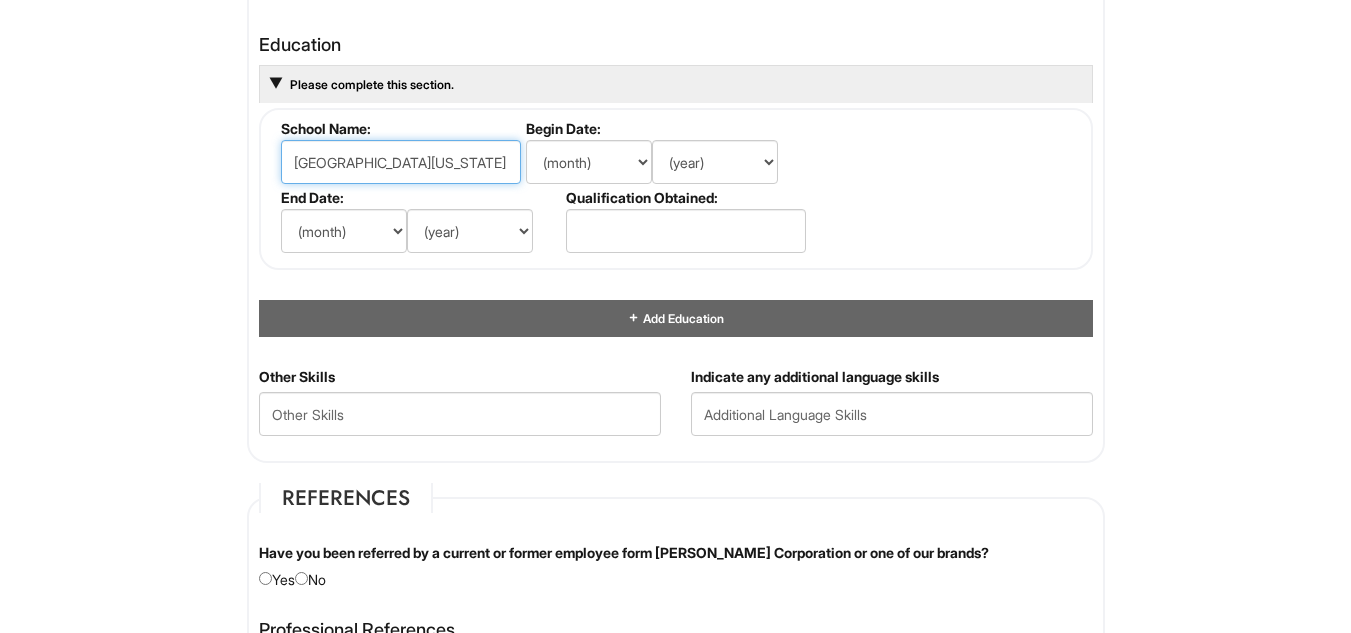 scroll, scrollTop: 0, scrollLeft: 91, axis: horizontal 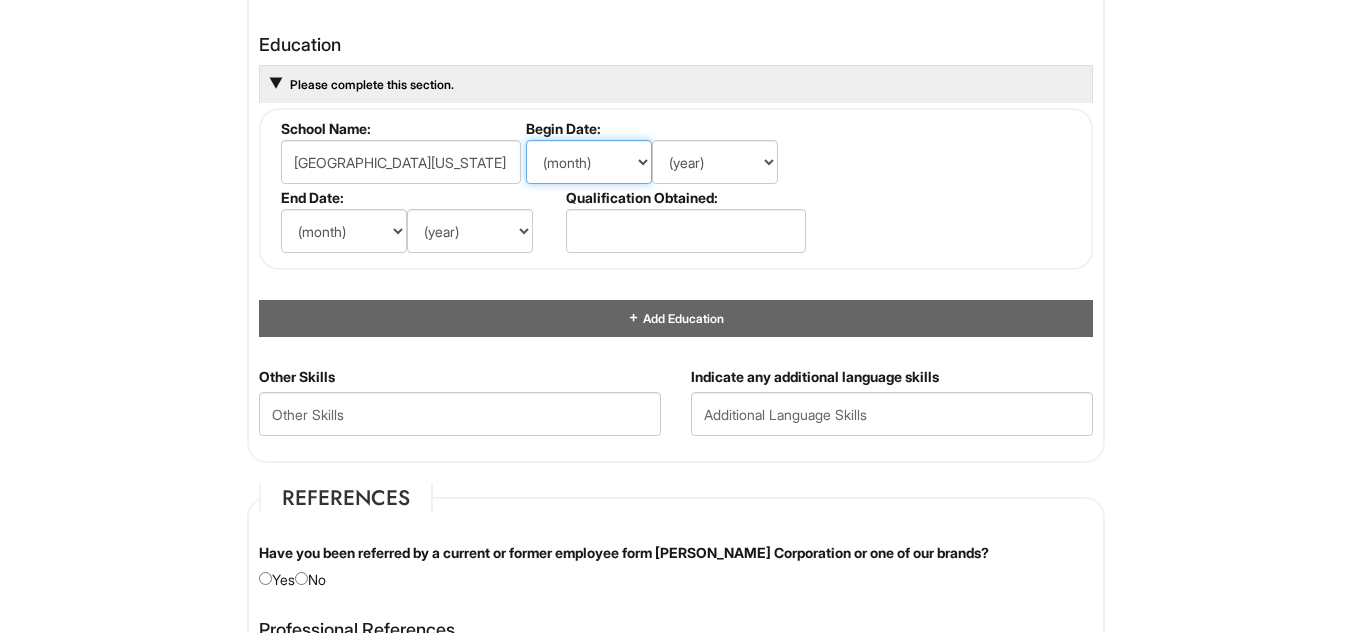 click on "(month) Jan Feb Mar Apr May Jun Jul Aug Sep Oct Nov Dec" at bounding box center [589, 162] 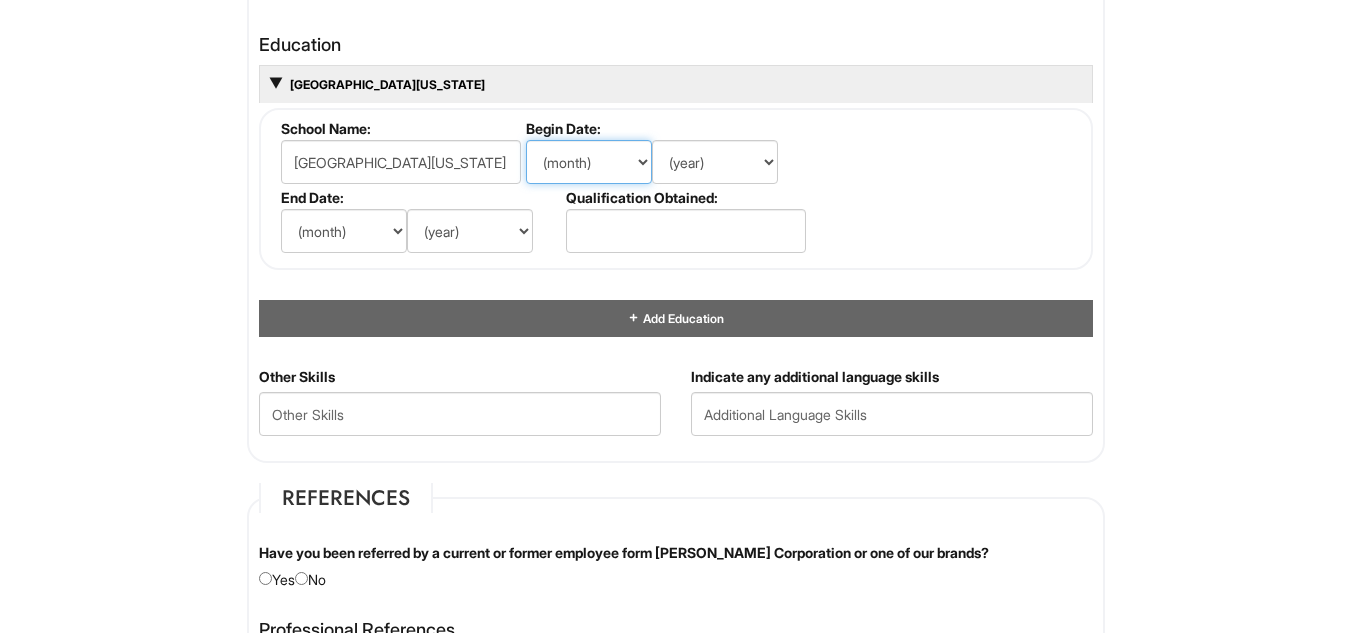select on "8" 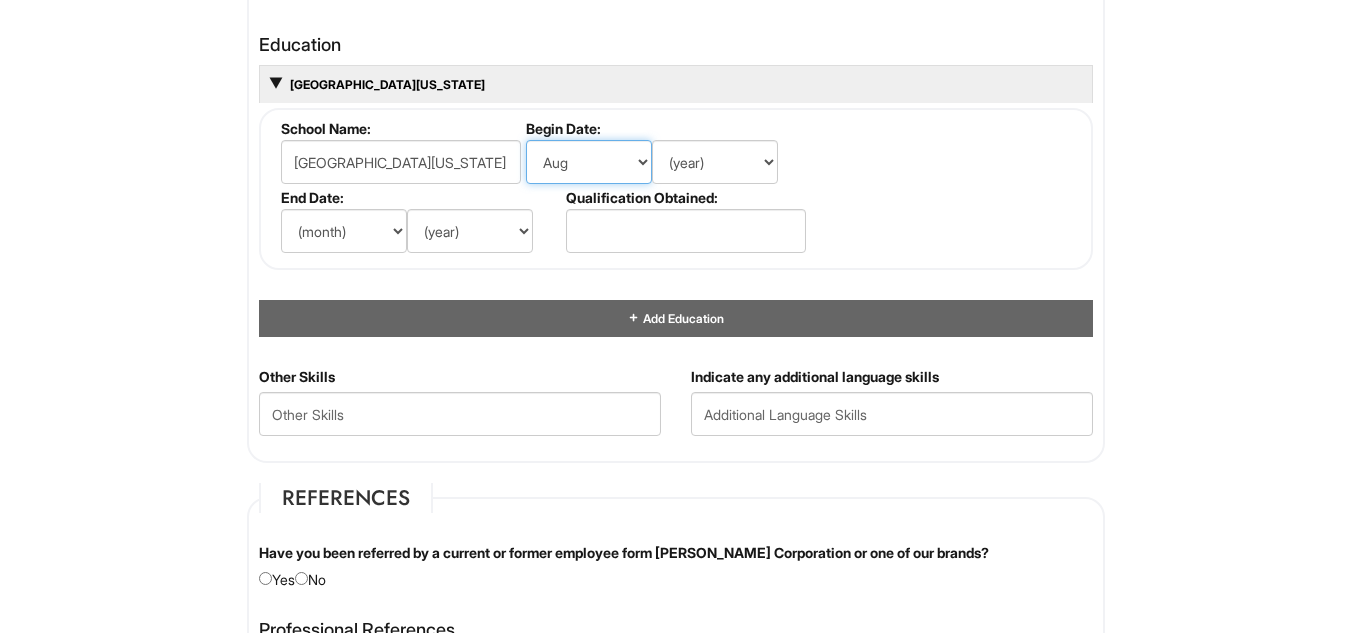 click on "(month) Jan Feb Mar Apr May Jun Jul Aug Sep Oct Nov Dec" at bounding box center [589, 162] 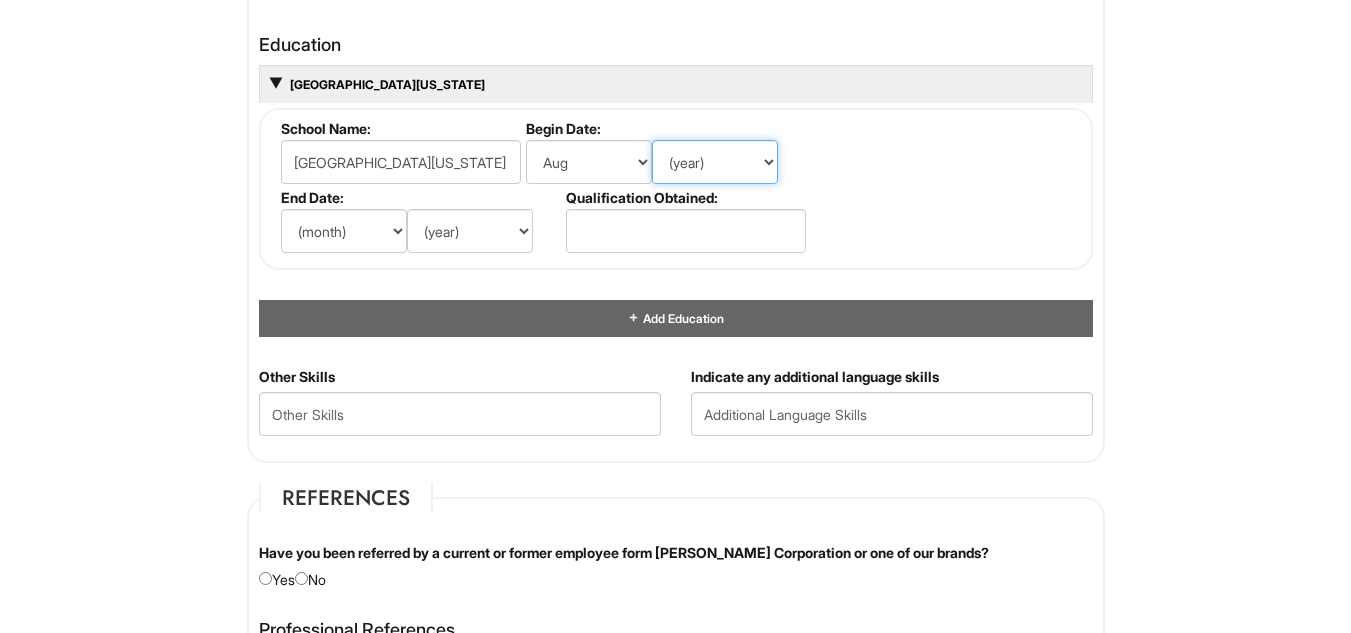click on "(year) 2029 2028 2027 2026 2025 2024 2023 2022 2021 2020 2019 2018 2017 2016 2015 2014 2013 2012 2011 2010 2009 2008 2007 2006 2005 2004 2003 2002 2001 2000 1999 1998 1997 1996 1995 1994 1993 1992 1991 1990 1989 1988 1987 1986 1985 1984 1983 1982 1981 1980 1979 1978 1977 1976 1975 1974 1973 1972 1971 1970 1969 1968 1967 1966 1965 1964 1963 1962 1961 1960 1959 1958 1957 1956 1955 1954 1953 1952 1951 1950 1949 1948 1947 1946  --  2030 2031 2032 2033 2034 2035 2036 2037 2038 2039 2040 2041 2042 2043 2044 2045 2046 2047 2048 2049 2050 2051 2052 2053 2054 2055 2056 2057 2058 2059 2060 2061 2062 2063 2064" at bounding box center [715, 162] 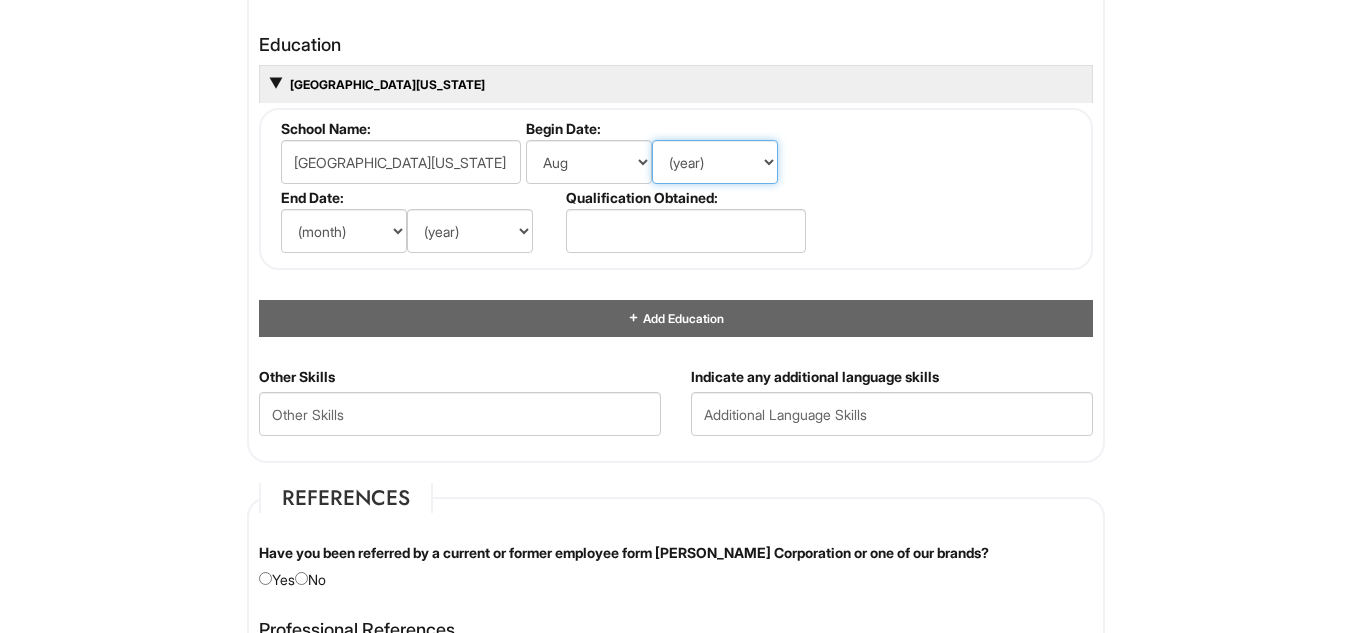 select on "2016" 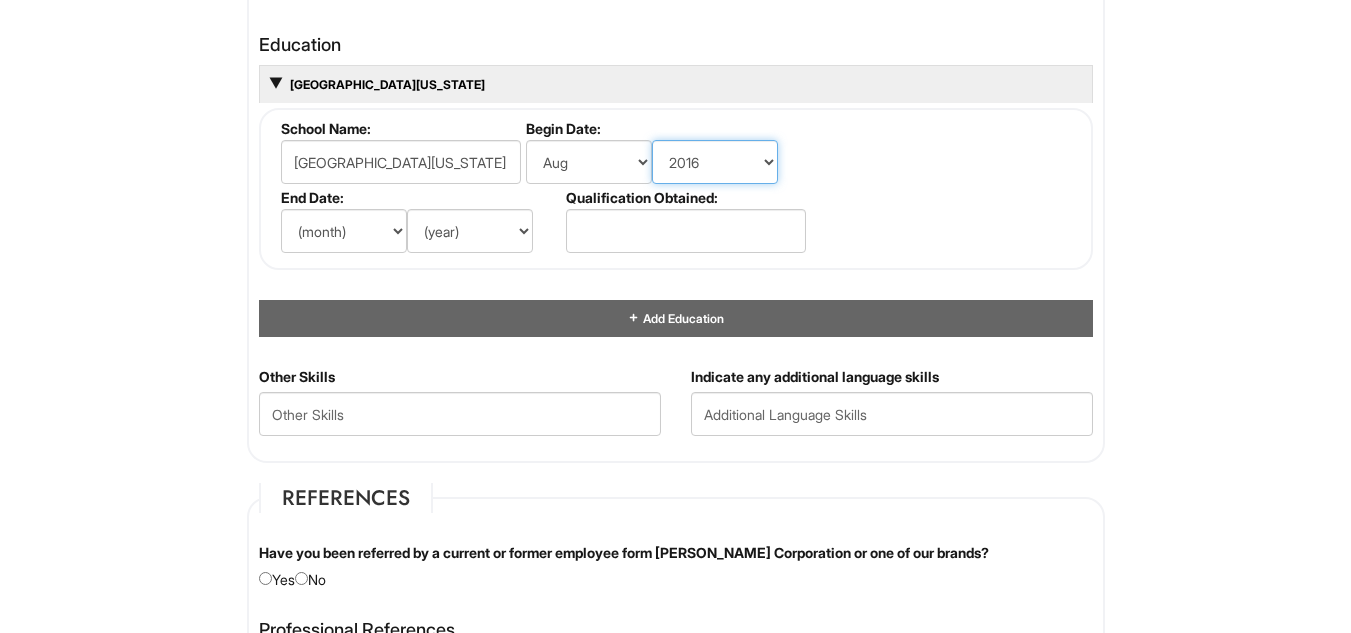 click on "(year) 2029 2028 2027 2026 2025 2024 2023 2022 2021 2020 2019 2018 2017 2016 2015 2014 2013 2012 2011 2010 2009 2008 2007 2006 2005 2004 2003 2002 2001 2000 1999 1998 1997 1996 1995 1994 1993 1992 1991 1990 1989 1988 1987 1986 1985 1984 1983 1982 1981 1980 1979 1978 1977 1976 1975 1974 1973 1972 1971 1970 1969 1968 1967 1966 1965 1964 1963 1962 1961 1960 1959 1958 1957 1956 1955 1954 1953 1952 1951 1950 1949 1948 1947 1946  --  2030 2031 2032 2033 2034 2035 2036 2037 2038 2039 2040 2041 2042 2043 2044 2045 2046 2047 2048 2049 2050 2051 2052 2053 2054 2055 2056 2057 2058 2059 2060 2061 2062 2063 2064" at bounding box center (715, 162) 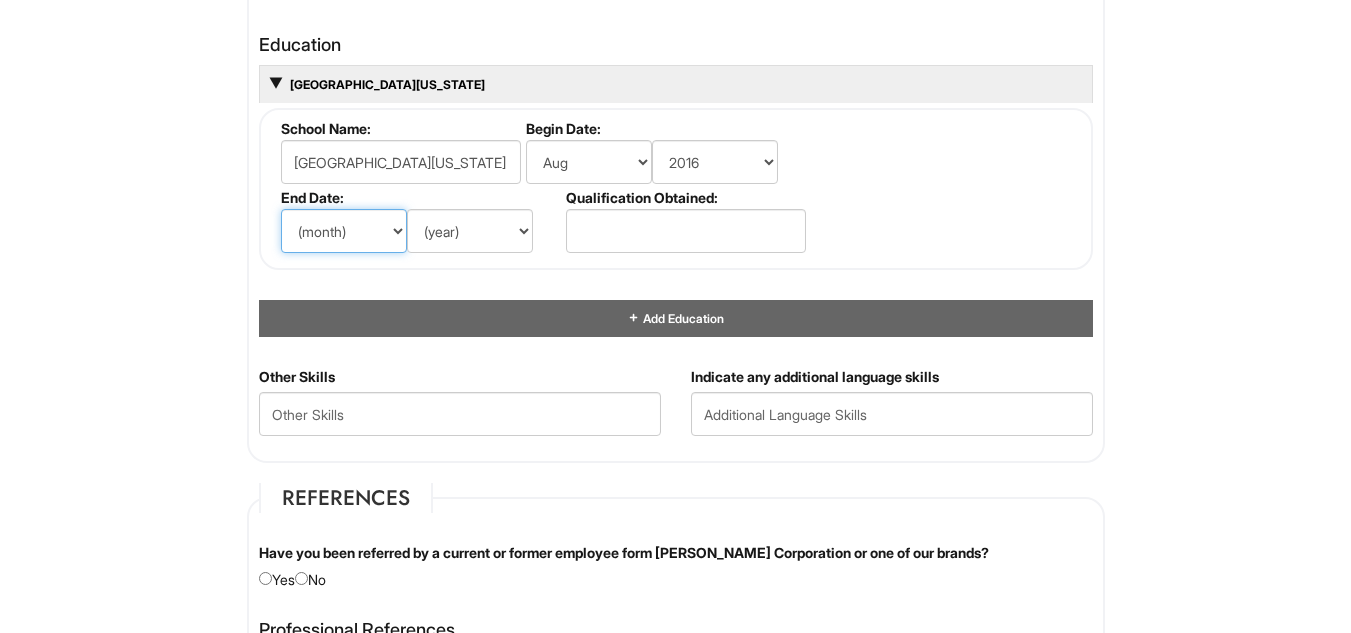click on "(month) Jan Feb Mar Apr May Jun Jul Aug Sep Oct Nov Dec" at bounding box center (344, 231) 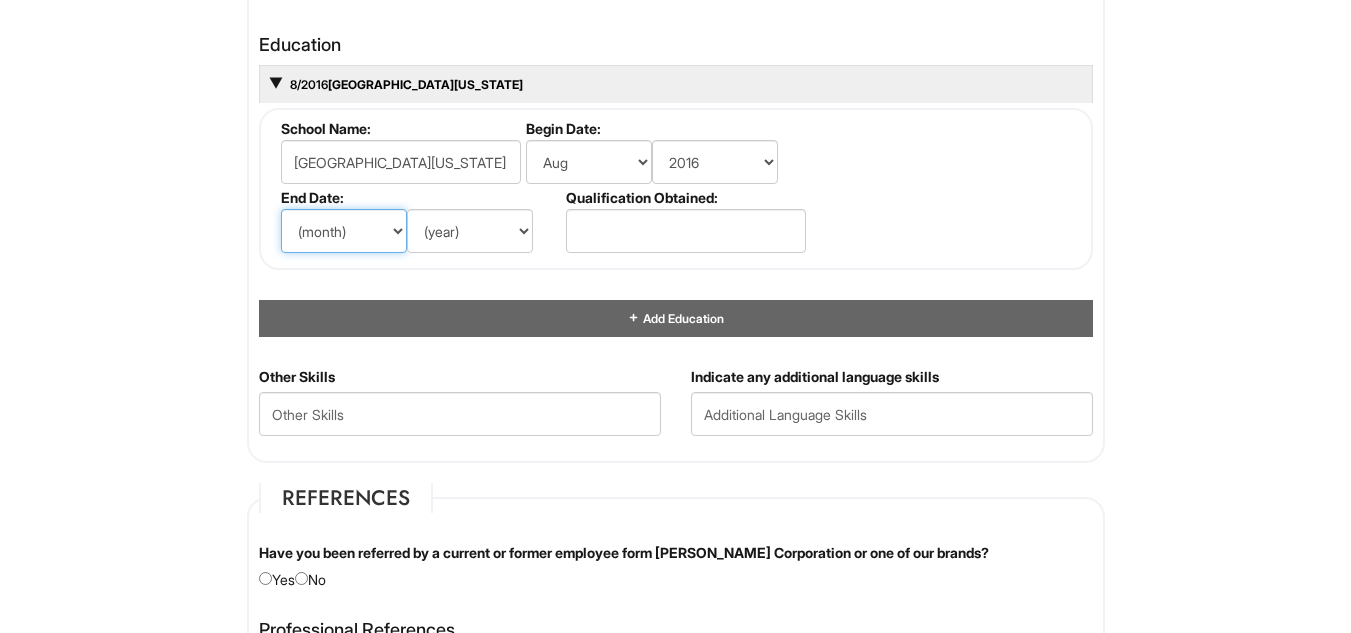 select on "12" 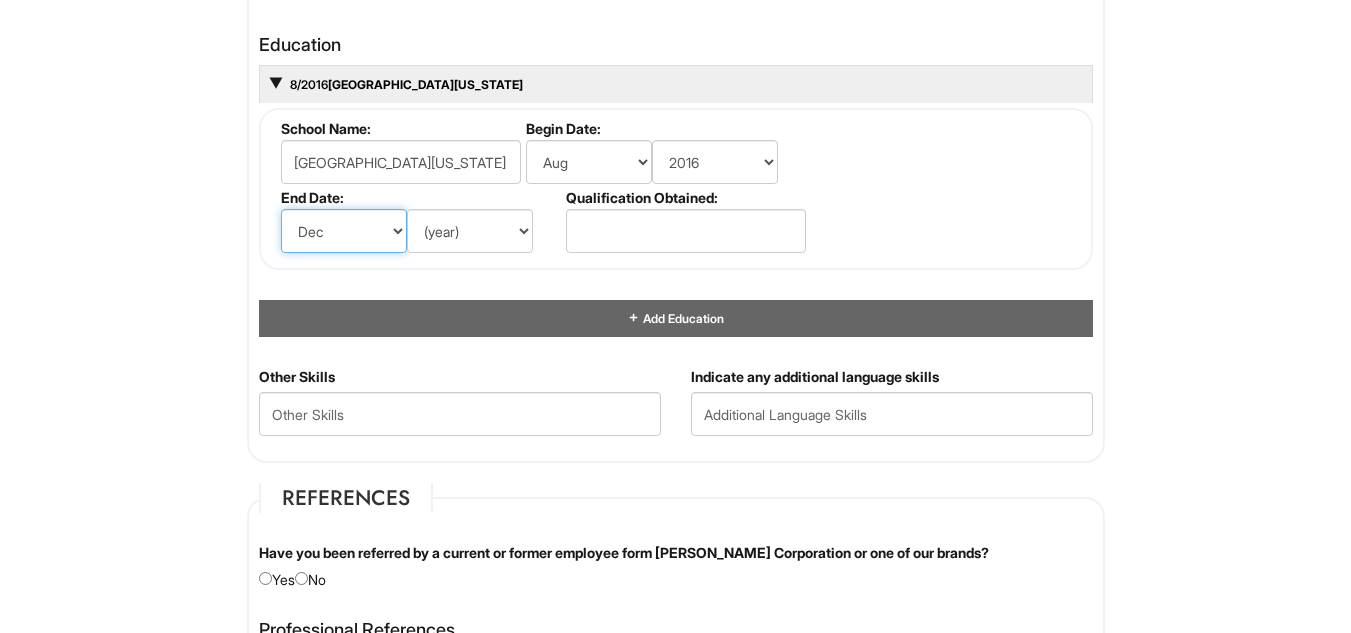 click on "(month) Jan Feb Mar Apr May Jun Jul Aug Sep Oct Nov Dec" at bounding box center (344, 231) 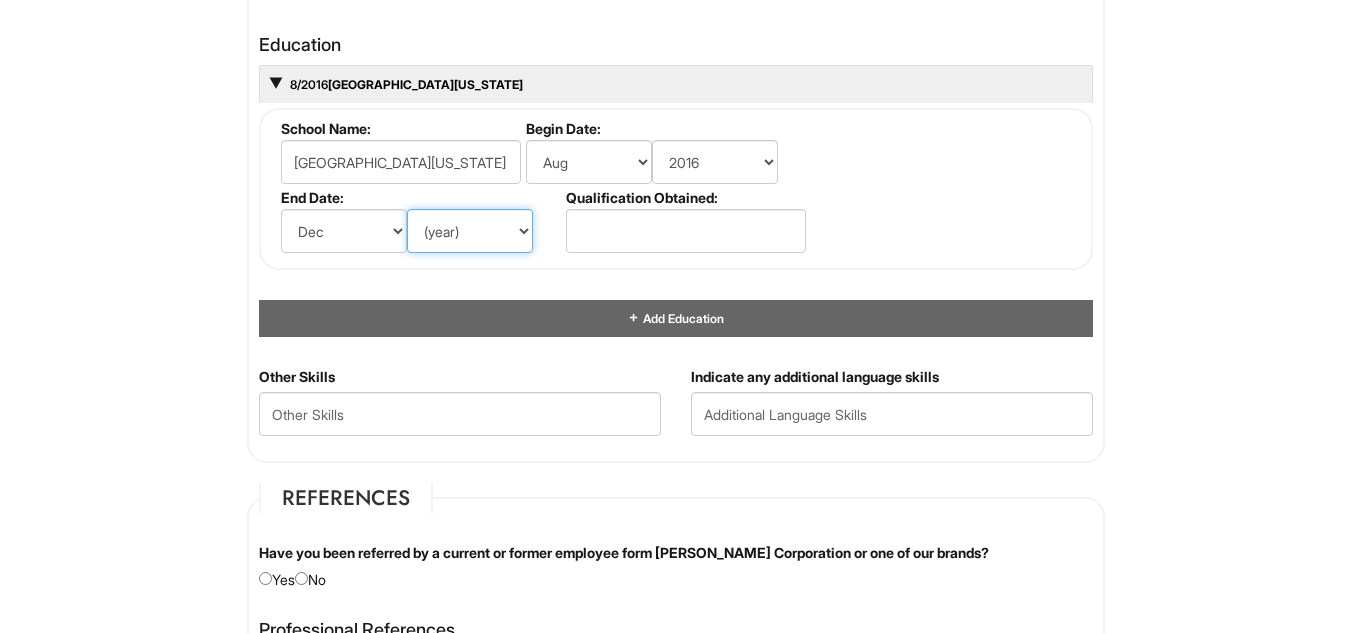 click on "(year) 2029 2028 2027 2026 2025 2024 2023 2022 2021 2020 2019 2018 2017 2016 2015 2014 2013 2012 2011 2010 2009 2008 2007 2006 2005 2004 2003 2002 2001 2000 1999 1998 1997 1996 1995 1994 1993 1992 1991 1990 1989 1988 1987 1986 1985 1984 1983 1982 1981 1980 1979 1978 1977 1976 1975 1974 1973 1972 1971 1970 1969 1968 1967 1966 1965 1964 1963 1962 1961 1960 1959 1958 1957 1956 1955 1954 1953 1952 1951 1950 1949 1948 1947 1946  --  2030 2031 2032 2033 2034 2035 2036 2037 2038 2039 2040 2041 2042 2043 2044 2045 2046 2047 2048 2049 2050 2051 2052 2053 2054 2055 2056 2057 2058 2059 2060 2061 2062 2063 2064" at bounding box center [470, 231] 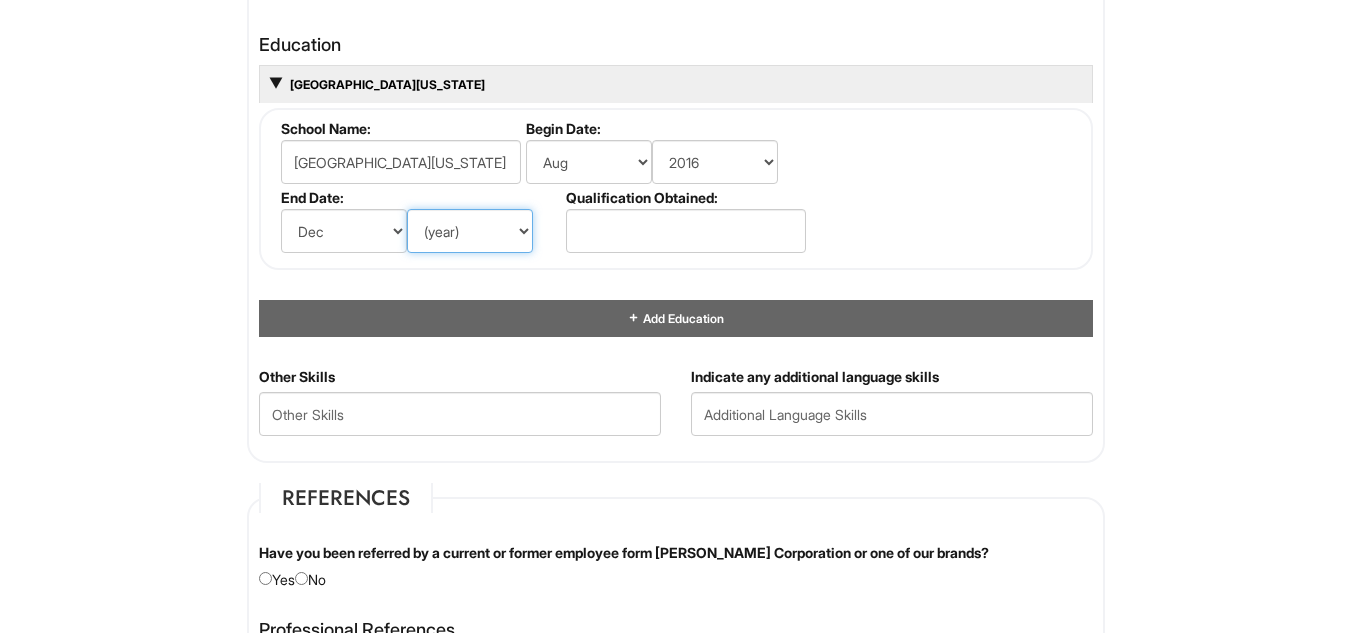 select on "2021" 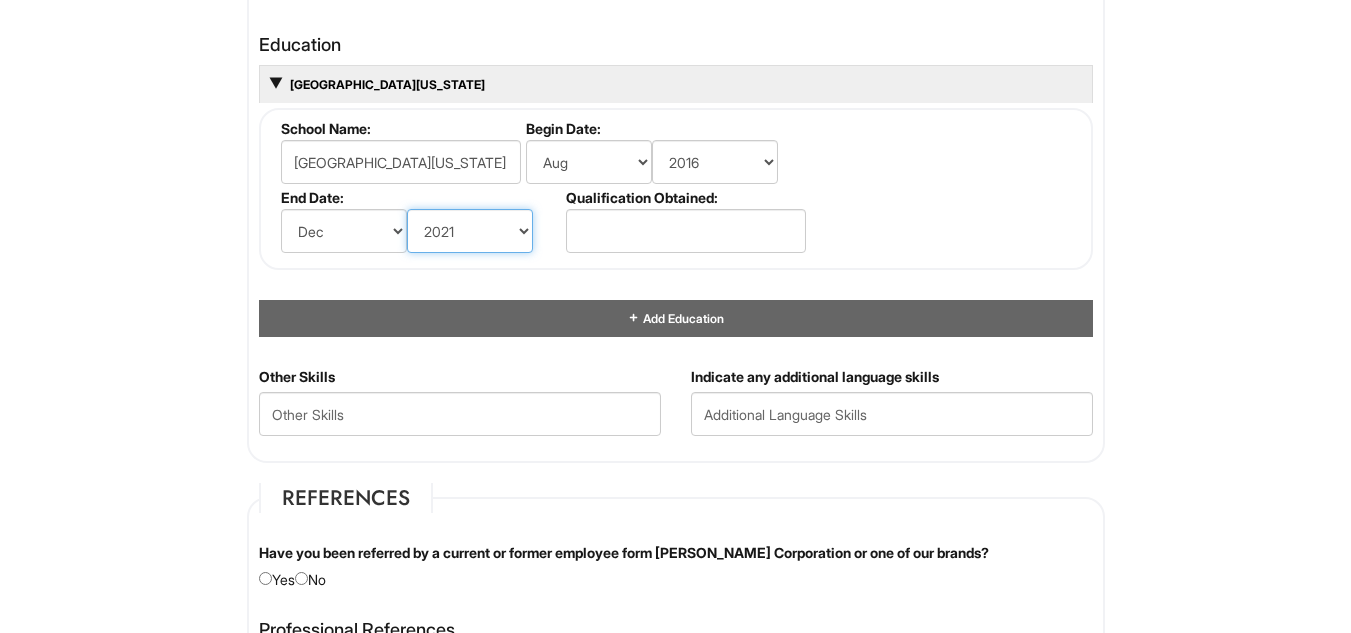 click on "(year) 2029 2028 2027 2026 2025 2024 2023 2022 2021 2020 2019 2018 2017 2016 2015 2014 2013 2012 2011 2010 2009 2008 2007 2006 2005 2004 2003 2002 2001 2000 1999 1998 1997 1996 1995 1994 1993 1992 1991 1990 1989 1988 1987 1986 1985 1984 1983 1982 1981 1980 1979 1978 1977 1976 1975 1974 1973 1972 1971 1970 1969 1968 1967 1966 1965 1964 1963 1962 1961 1960 1959 1958 1957 1956 1955 1954 1953 1952 1951 1950 1949 1948 1947 1946  --  2030 2031 2032 2033 2034 2035 2036 2037 2038 2039 2040 2041 2042 2043 2044 2045 2046 2047 2048 2049 2050 2051 2052 2053 2054 2055 2056 2057 2058 2059 2060 2061 2062 2063 2064" at bounding box center (470, 231) 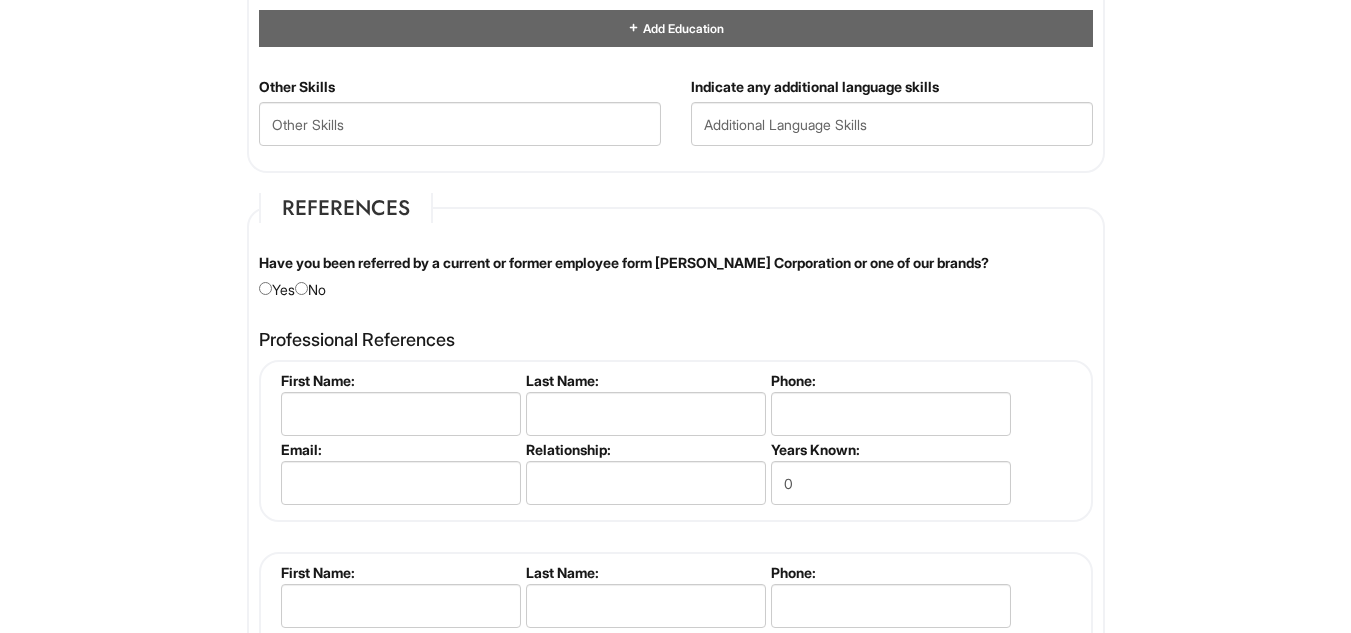 scroll, scrollTop: 2300, scrollLeft: 0, axis: vertical 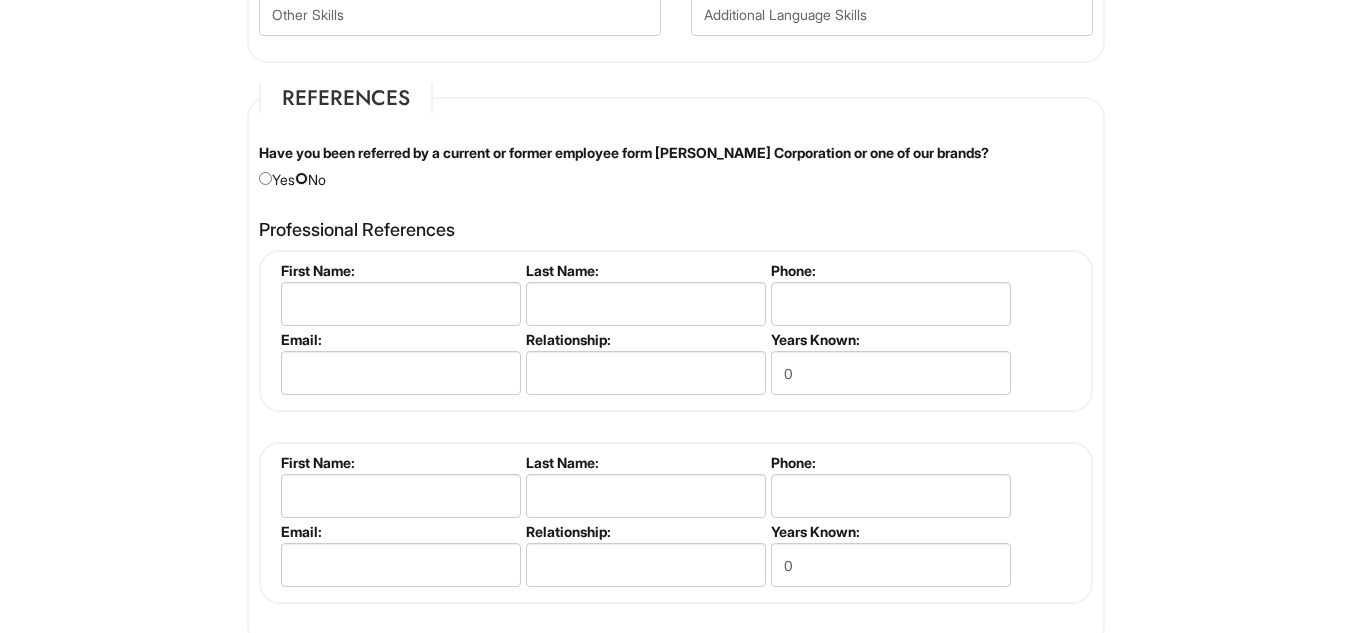 click at bounding box center [301, 178] 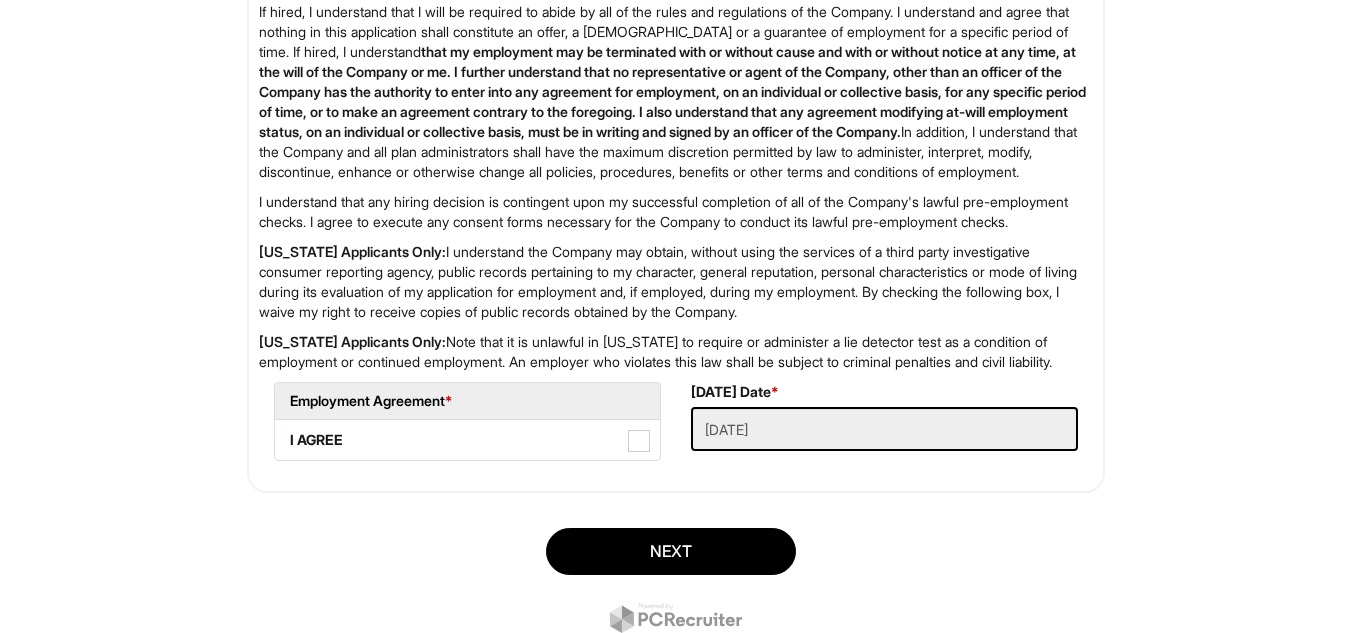 scroll, scrollTop: 3354, scrollLeft: 0, axis: vertical 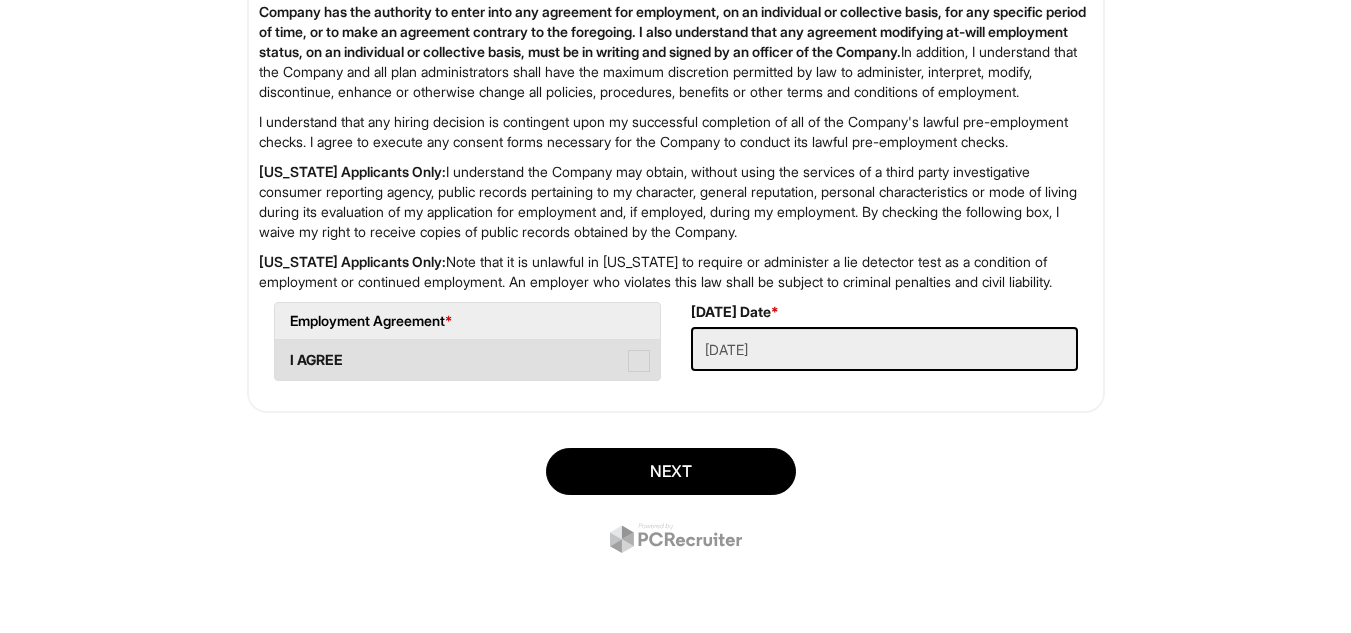 click at bounding box center (639, 361) 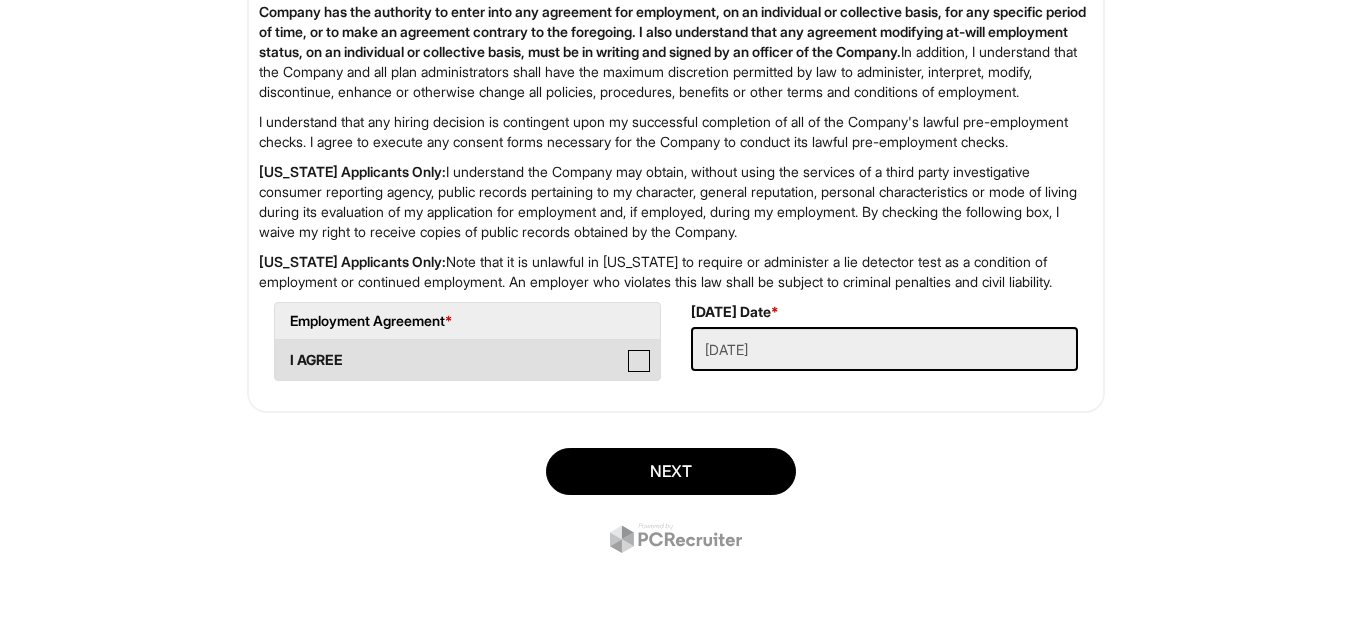 click on "I AGREE" at bounding box center (281, 350) 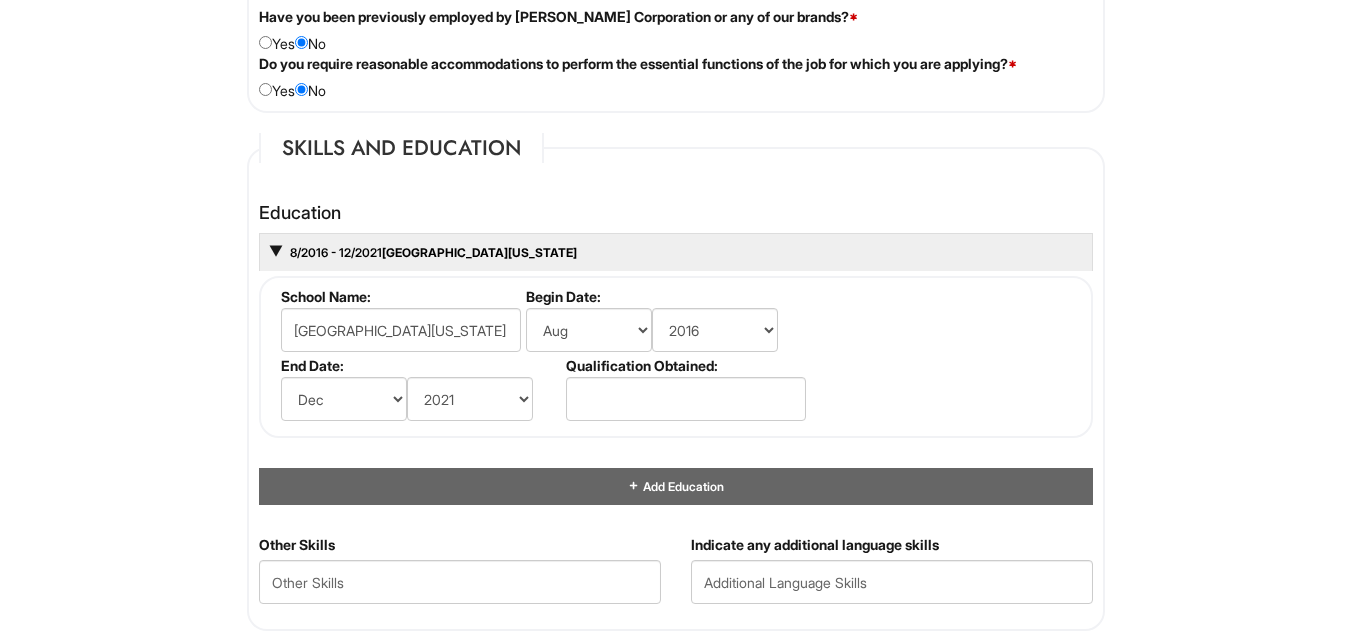 scroll, scrollTop: 1854, scrollLeft: 0, axis: vertical 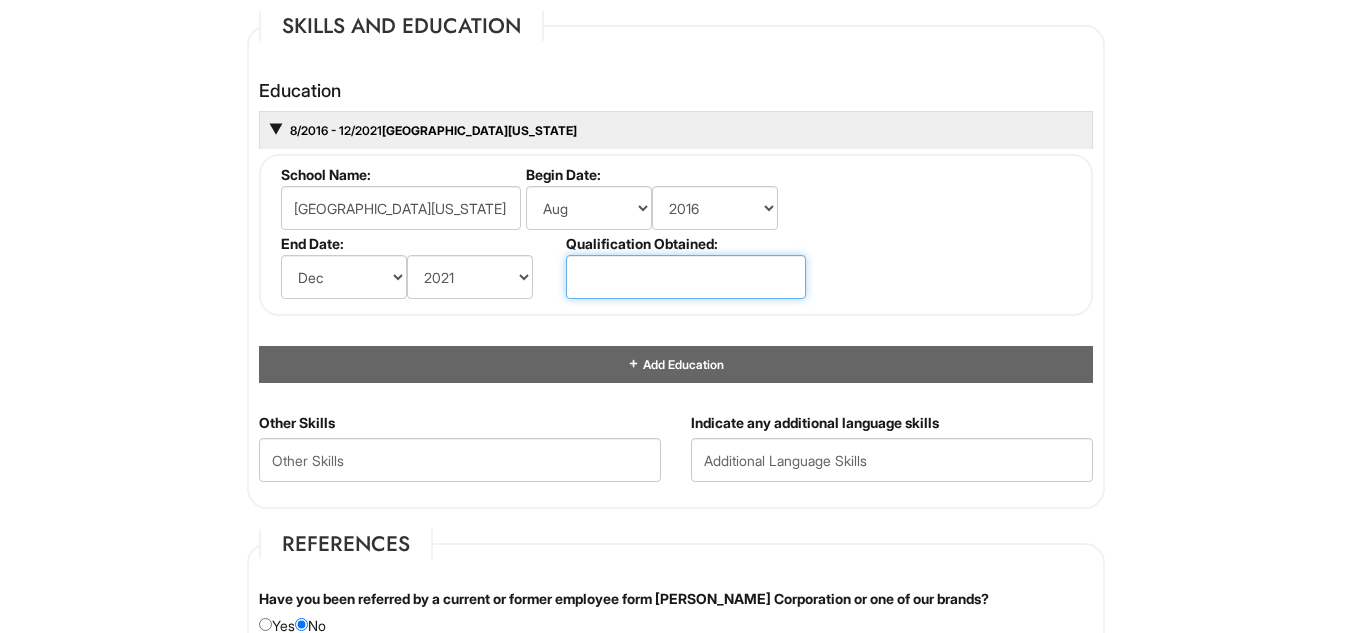 click at bounding box center [686, 277] 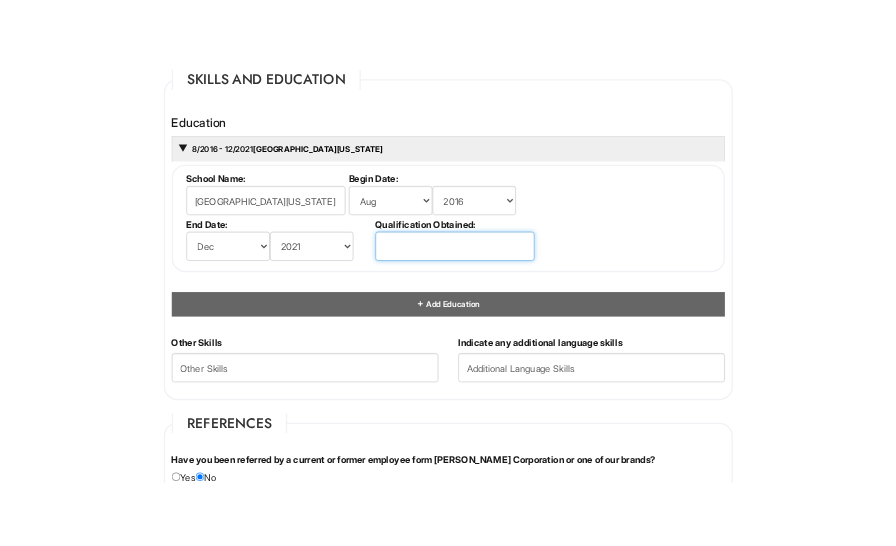 scroll, scrollTop: 2694, scrollLeft: 0, axis: vertical 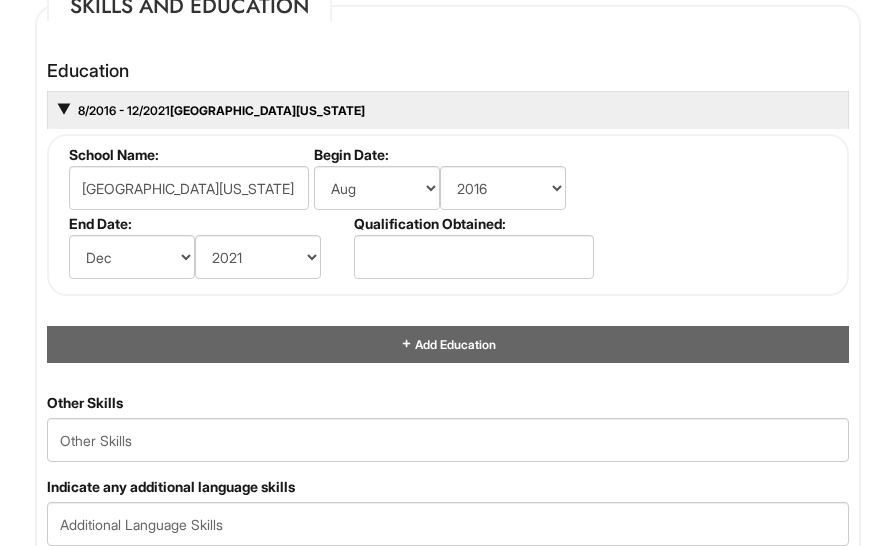 click on "School Name:
University of Texas Rio Grande Valley School
Begin Date:
(month) Jan Feb Mar Apr May Jun Jul Aug Sep Oct Nov Dec (year) 2029 2028 2027 2026 2025 2024 2023 2022 2021 2020 2019 2018 2017 2016 2015 2014 2013 2012 2011 2010 2009 2008 2007 2006 2005 2004 2003 2002 2001 2000 1999 1998 1997 1996 1995 1994 1993 1992 1991 1990 1989 1988 1987 1986 1985 1984 1983 1982 1981 1980 1979 1978 1977 1976 1975 1974 1973 1972 1971 1970 1969 1968 1967 1966 1965 1964 1963 1962 1961 1960 1959 1958 1957 1956 1955 1954 1953 1952 1951 1950 1949 1948 1947 1946  --  2030 2031 2032 2033 2034 2035 2036 2037 2038 2039 2040 2041 2042 2043 2044 2045 2046 2047 2048 2049 2050 2051 2052 2053 2054 2055 2056 2057 2058 2059 2060 2061 2062 2063 2064
End Date:
(month) Jan Feb Mar Apr May Jun Jul Aug Sep Oct Nov Dec (year) 2029 2028 2027 2026 2025 2024 2023 2022 2021 2020 2019 2018 2017 2016 2015 2014 2013 2012 2011 2010 2009 2008 2007 2006 2005 2004 2003 2002 2001 2000 1999 1998 1997 1996 1995 1994 1993 1992" at bounding box center (448, 215) 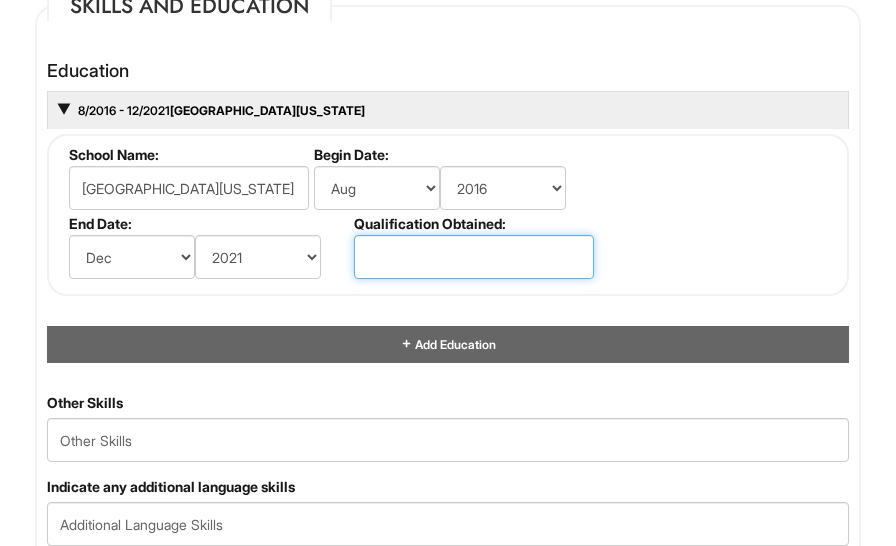 click at bounding box center (474, 257) 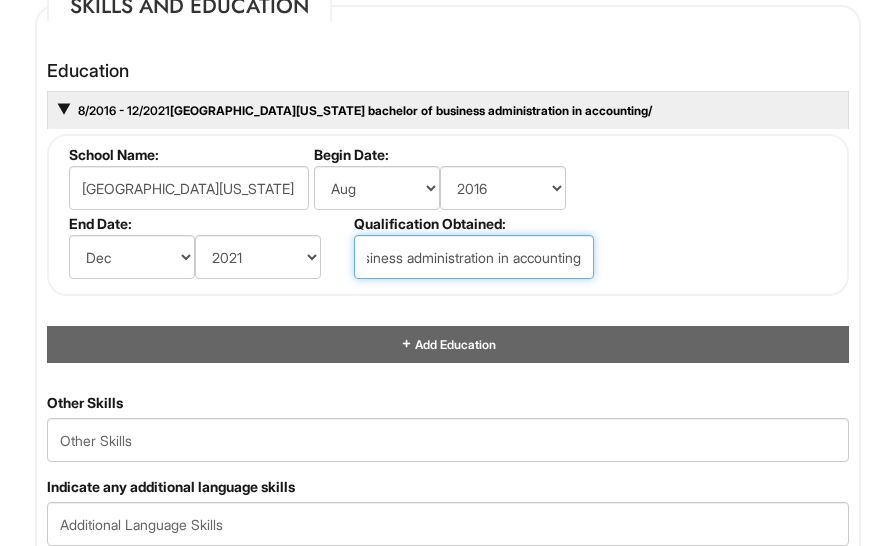 scroll, scrollTop: 0, scrollLeft: 115, axis: horizontal 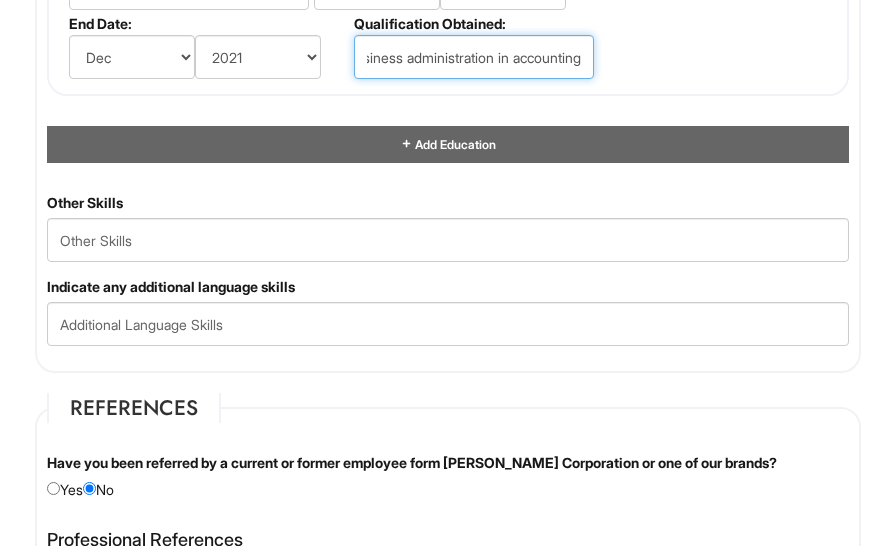type on "bachelor of business administration in accounting" 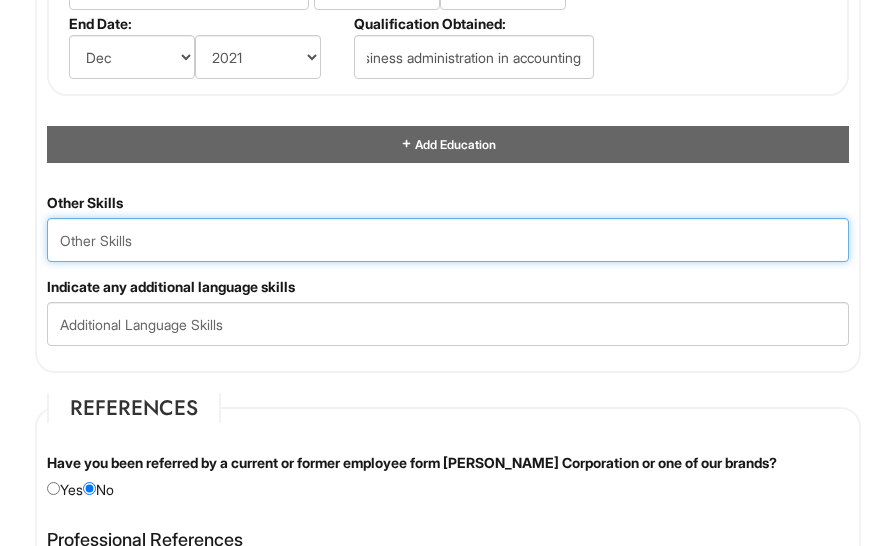 click at bounding box center (448, 240) 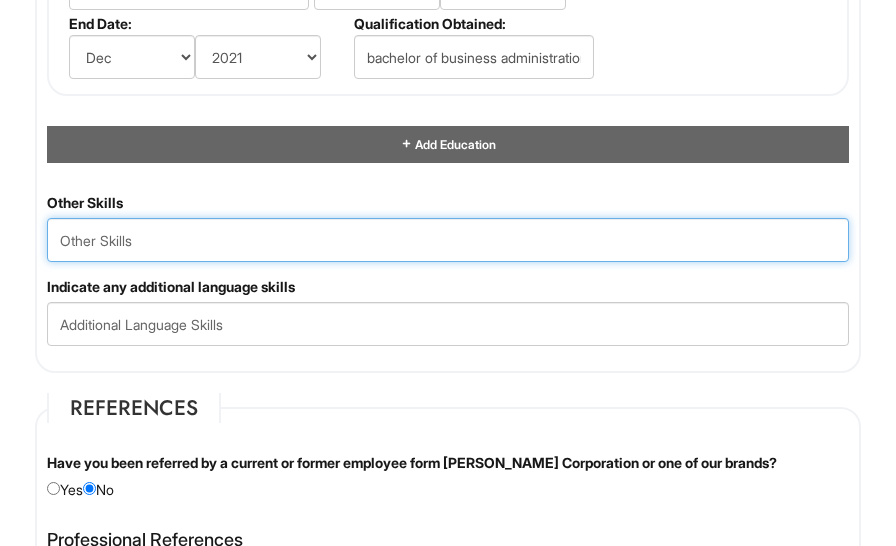click at bounding box center [448, 240] 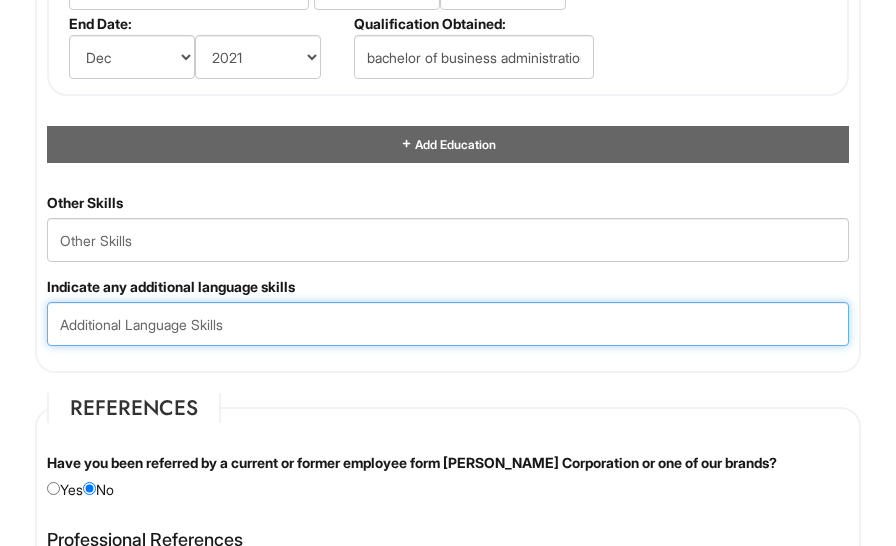 click at bounding box center [448, 324] 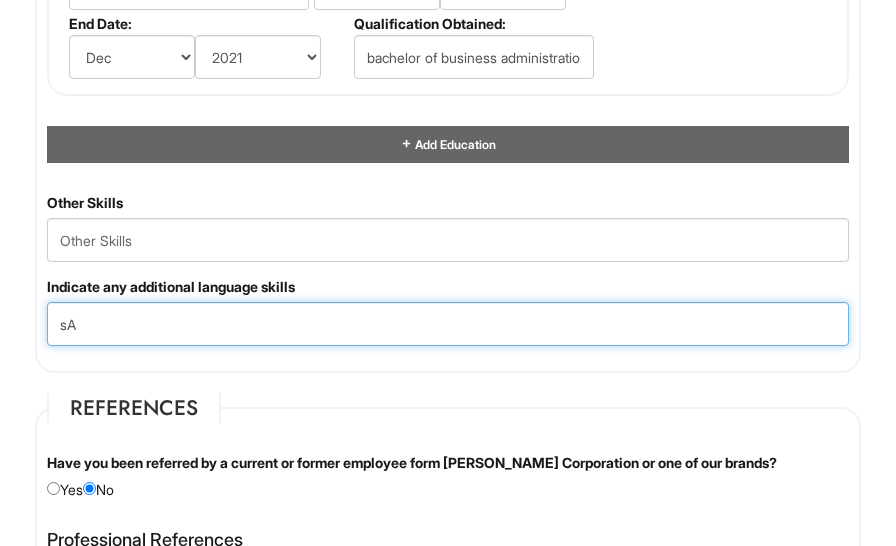 type on "s" 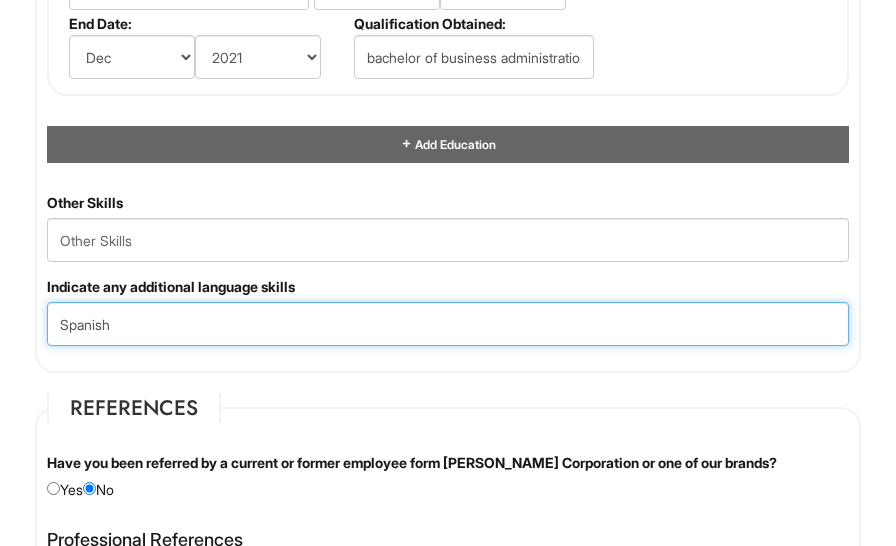 type on "Spanish" 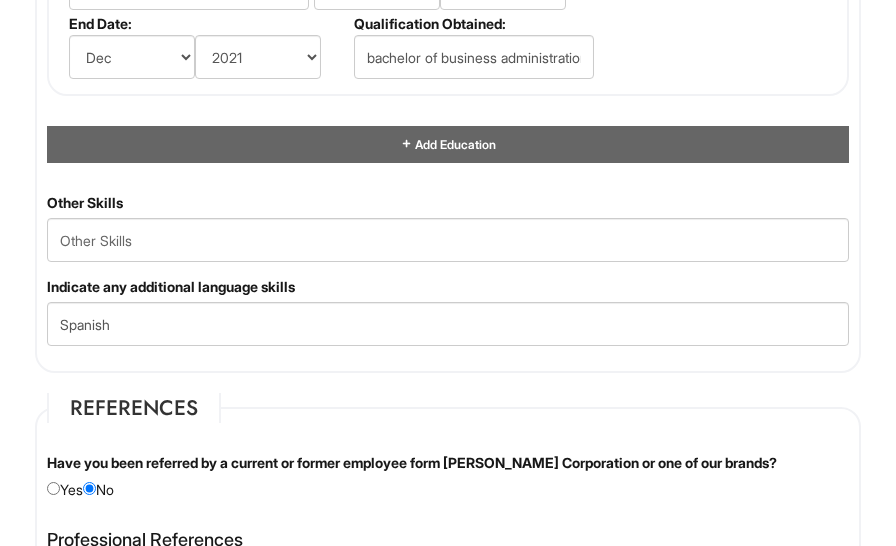 click on "Skills and Education
Education
8/2016 - 12/2021   University of Texas Rio Grande Valley School  bachelor of business administration in accounting
School Name:
University of Texas Rio Grande Valley School
Begin Date:
(month) Jan Feb Mar Apr May Jun Jul Aug Sep Oct Nov Dec (year) 2029 2028 2027 2026 2025 2024 2023 2022 2021 2020 2019 2018 2017 2016 2015 2014 2013 2012 2011 2010 2009 2008 2007 2006 2005 2004 2003 2002 2001 2000 1999 1998 1997 1996 1995 1994 1993 1992 1991 1990 1989 1988 1987 1986 1985 1984 1983 1982 1981 1980 1979 1978 1977 1976 1975 1974 1973 1972 1971 1970 1969 1968 1967 1966 1965 1964 1963 1962 1961 1960 1959 1958 1957 1956 1955 1954 1953 1952 1951 1950 1949 1948 1947 1946  --  2030 2031 2032 2033 2034 2035 2036 2037 2038 2039 2040 2041 2042 2043 2044 2045 2046 2047 2048 2049 2050 2051 2052 2053 2054 2055 2056 2057 2058 2059 2060 2061 2062 2063 2064
End Date:
(month) Jan Feb Mar Apr May Jun Jul Aug Sep Oct Nov Dec (year) 2029 2028 2027 2026" at bounding box center [448, 82] 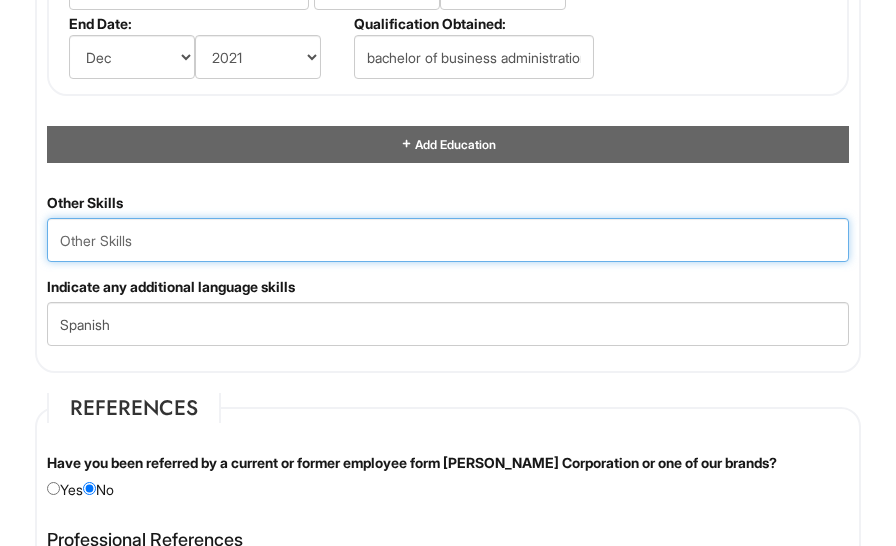 click at bounding box center (448, 240) 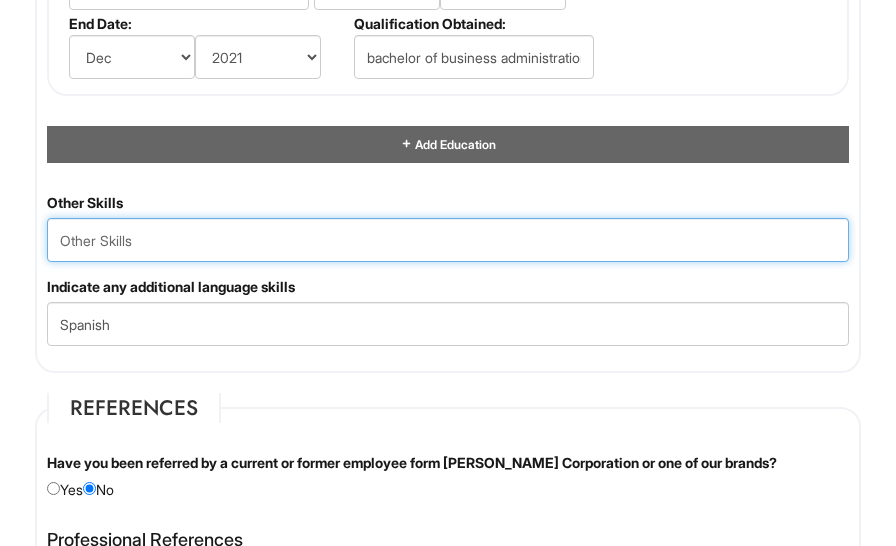 paste on "Excel | Word | PowerPoint | Access | QuickBooks | Windows |Android | R Studio | Guest Services | SQL server | tableau | Math (statistics  and probability) |Business intelligence (BI) | Data Analysis |C++ | Blackboard | Handshake | Infographics| Sound Engineer |  Administrative | Social Media" 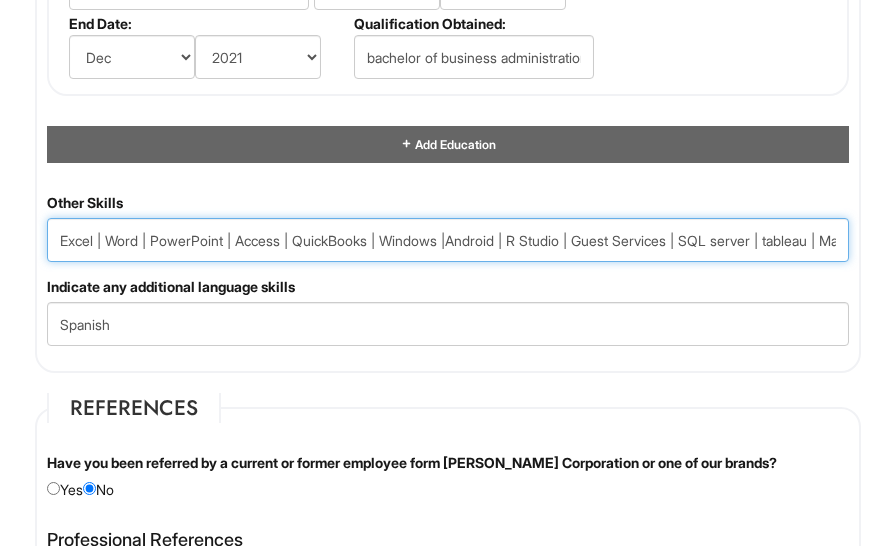 scroll, scrollTop: 0, scrollLeft: 1139, axis: horizontal 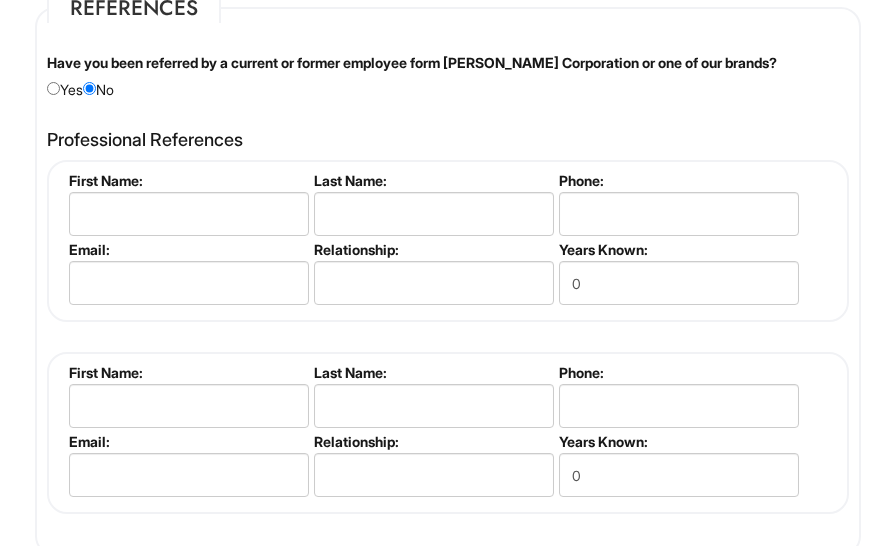type on "Excel | Word | PowerPoint | Access | QuickBooks | Windows |Android | R Studio | Guest Services | SQL server | tableau | Math (statistics  and probability) |Business intelligence (BI) | Data Analysis |C++ | Blackboard | Handshake | Infographics| Sound Engineer |  Administrative | Social Media" 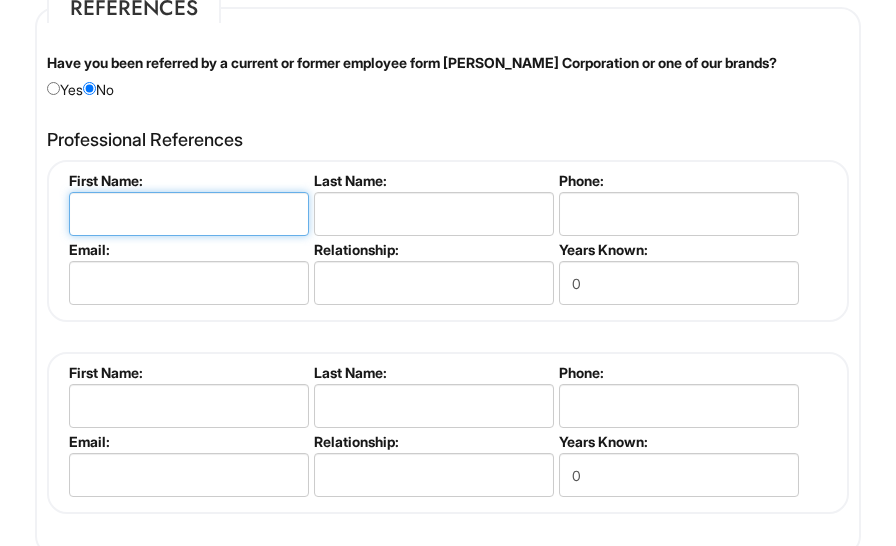 drag, startPoint x: 254, startPoint y: 235, endPoint x: 307, endPoint y: 236, distance: 53.009434 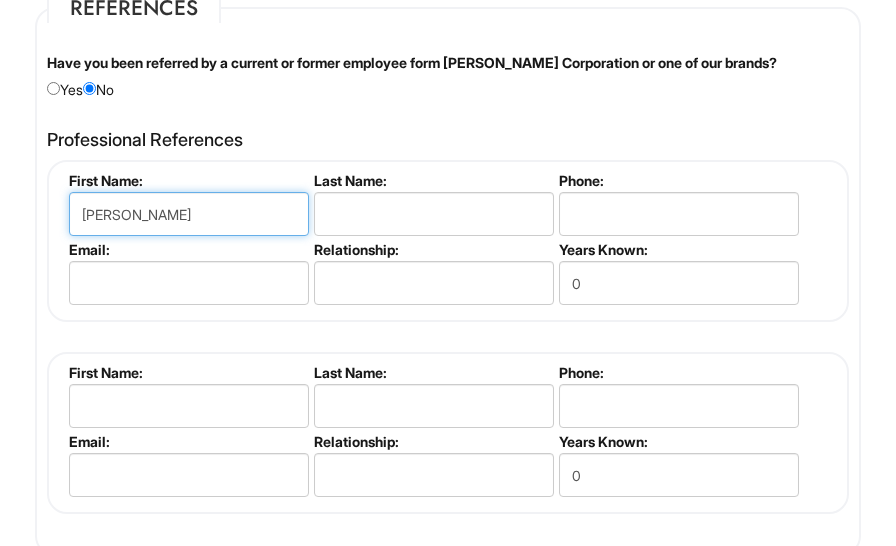 type on "Rebecca Dildy" 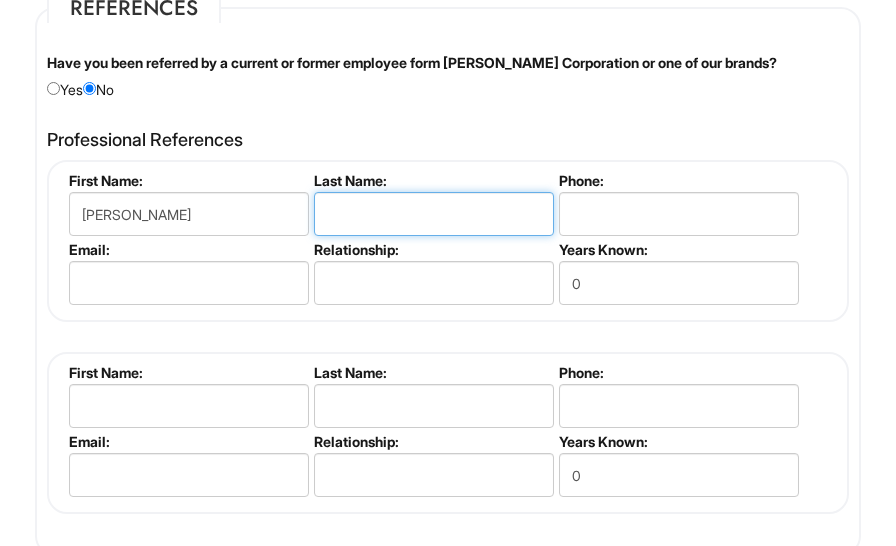 click at bounding box center [434, 214] 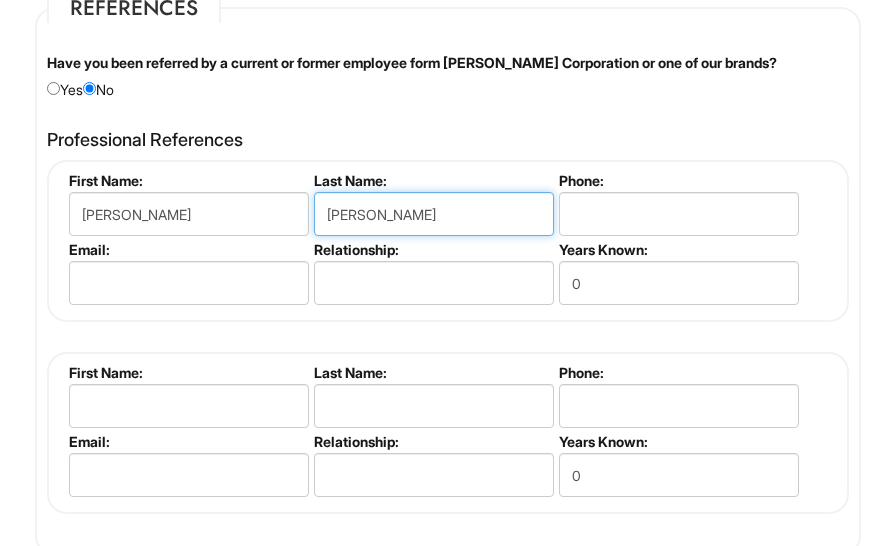 drag, startPoint x: 391, startPoint y: 232, endPoint x: 257, endPoint y: 235, distance: 134.03358 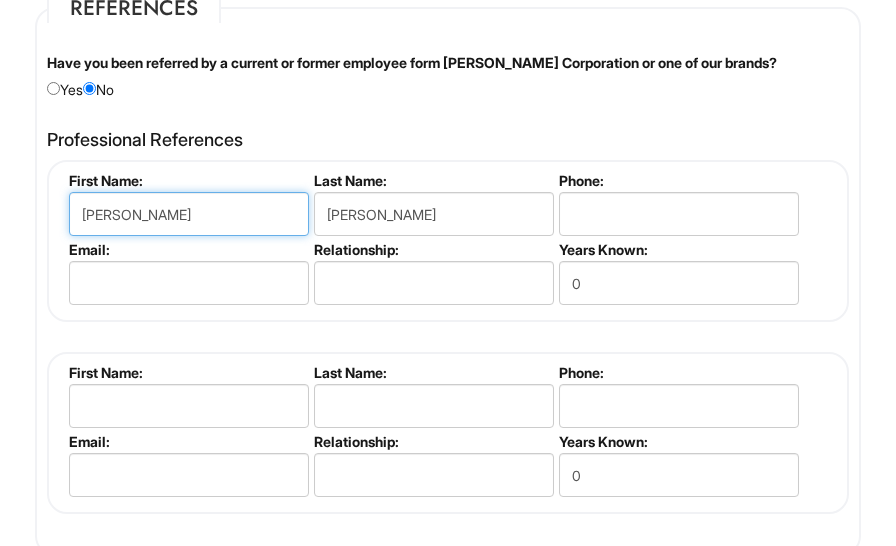 click on "Rebecca Dildy" at bounding box center [189, 214] 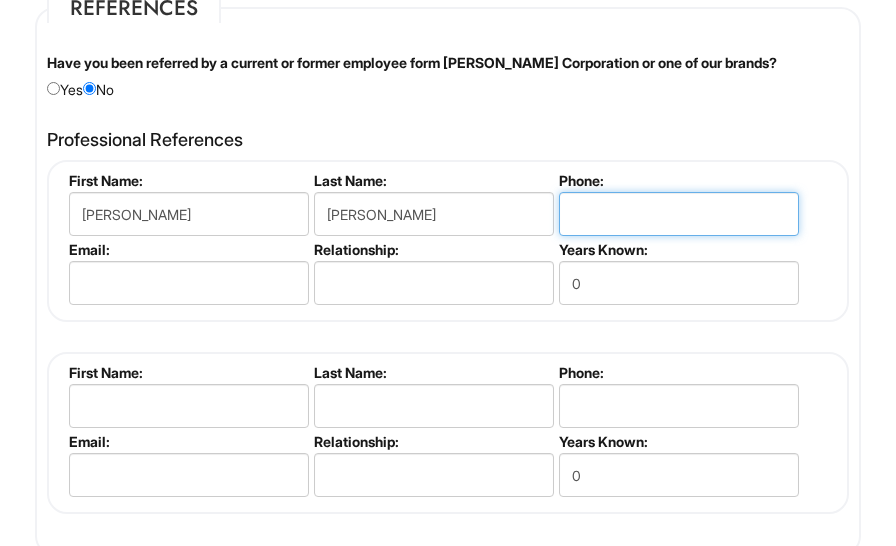 click at bounding box center (679, 214) 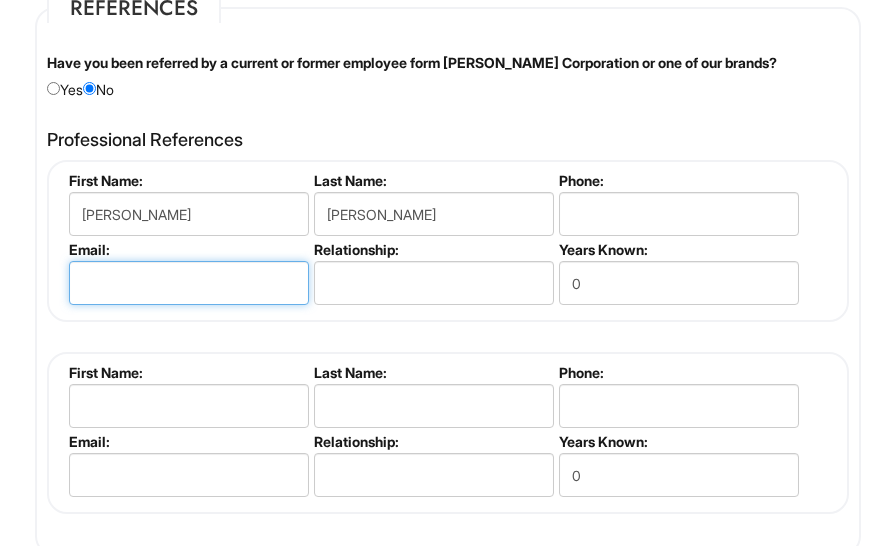 click at bounding box center [189, 283] 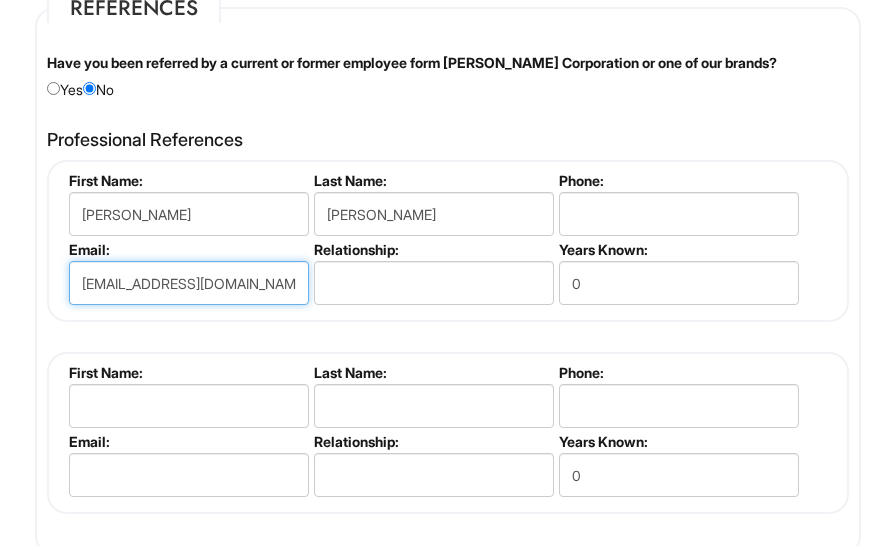 type on "Rebeccadildy@gmail.com" 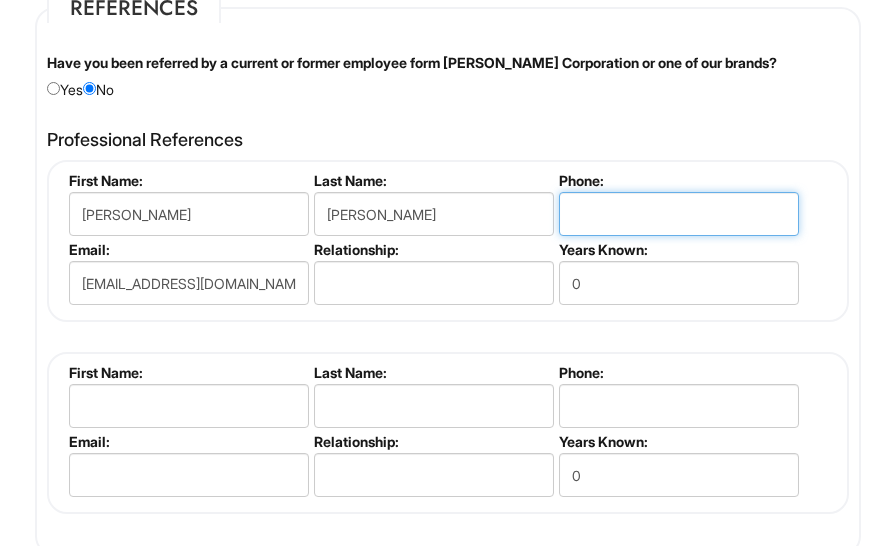 click at bounding box center (679, 214) 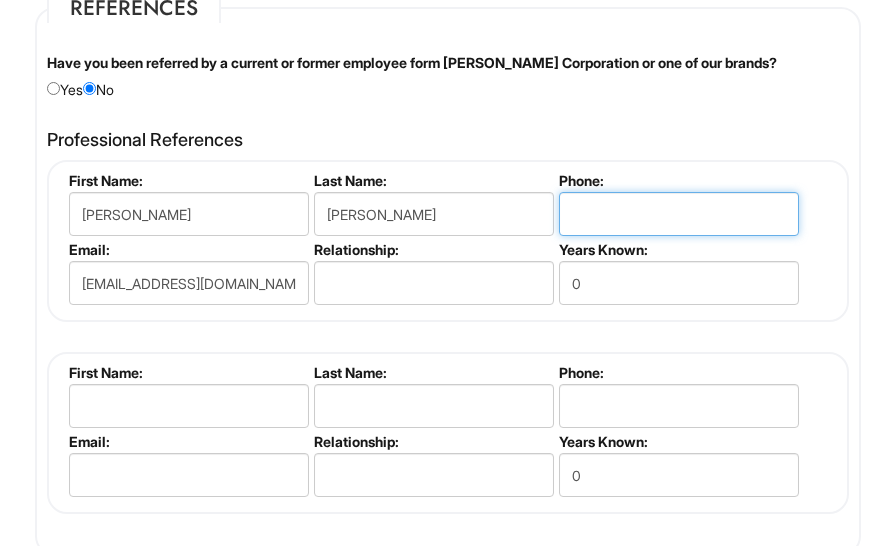 paste on "(832) 454-0745" 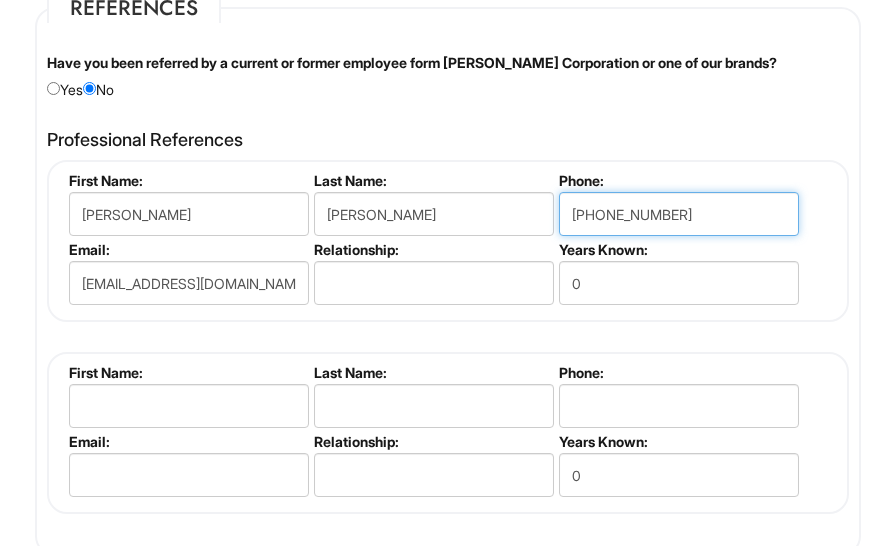 type on "(832) 454-0745" 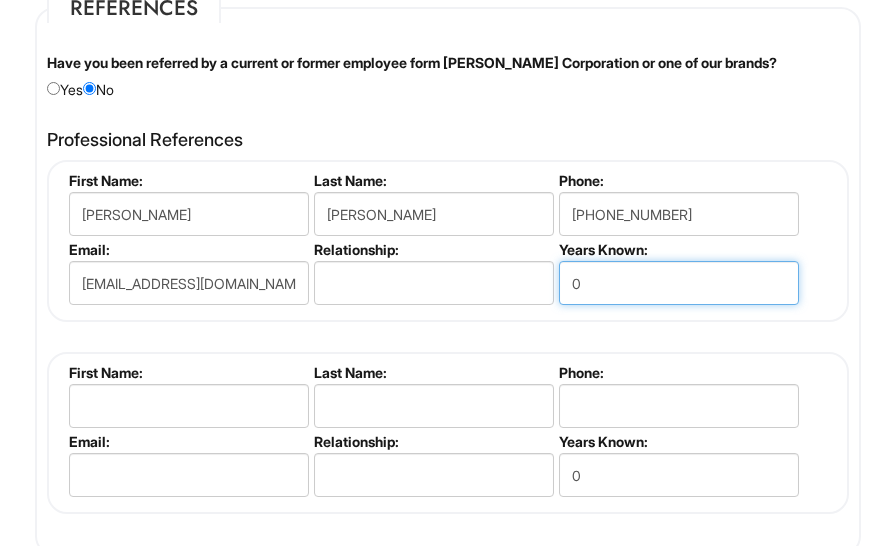 drag, startPoint x: 614, startPoint y: 290, endPoint x: 537, endPoint y: 290, distance: 77 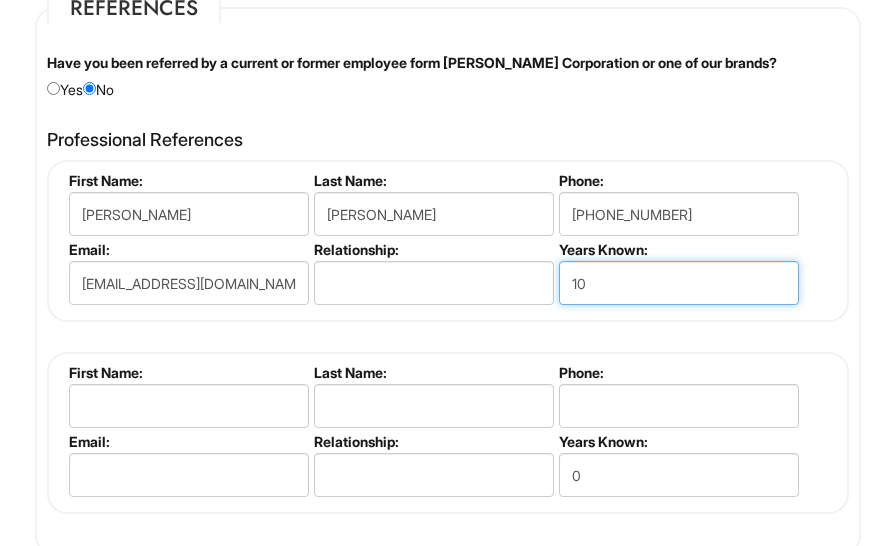 type on "10" 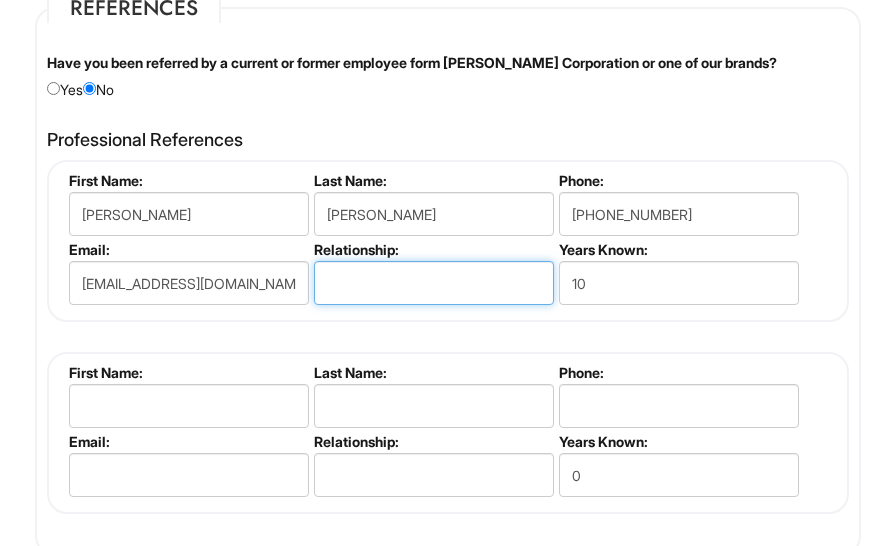 click at bounding box center (434, 283) 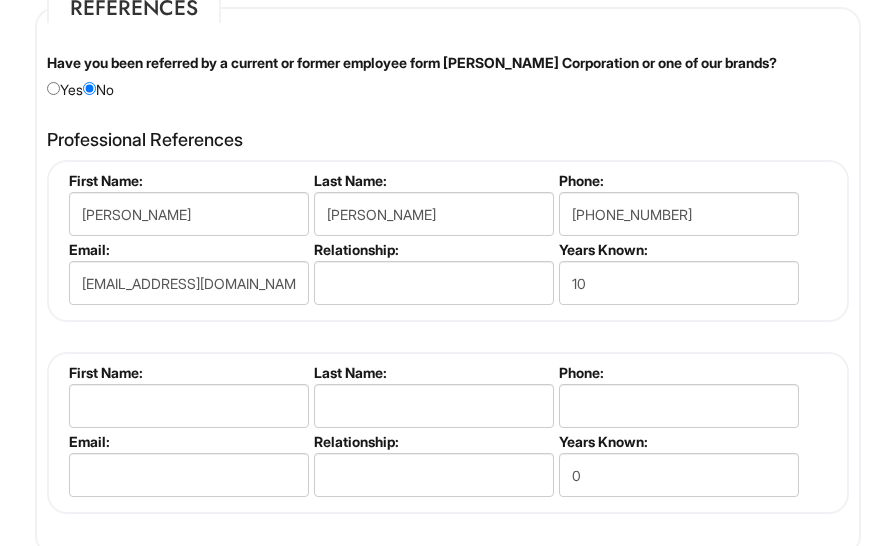 drag, startPoint x: 738, startPoint y: 210, endPoint x: 710, endPoint y: 221, distance: 30.083218 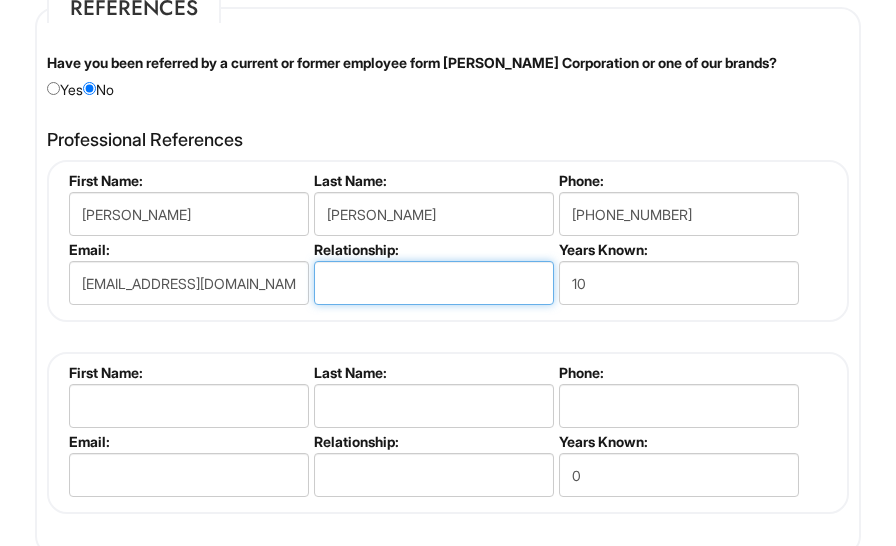 click at bounding box center [434, 283] 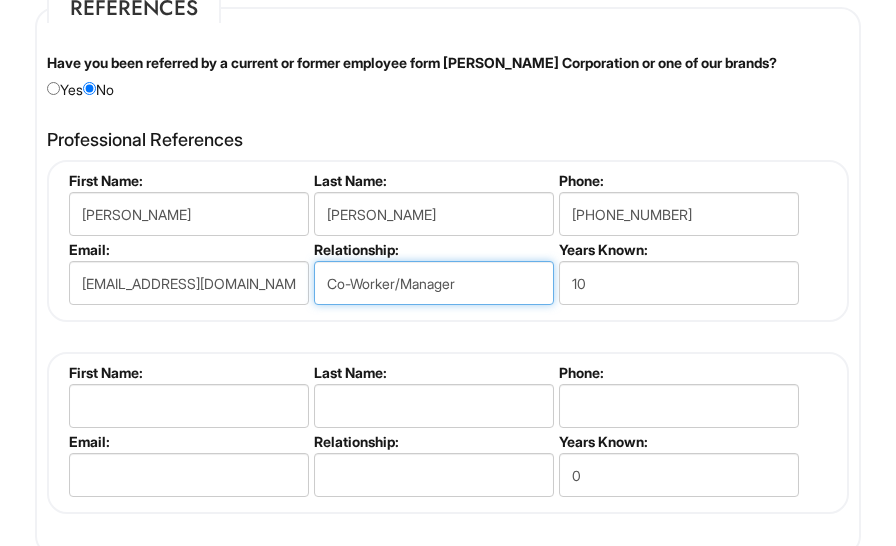 type on "Co-Worker/Manager" 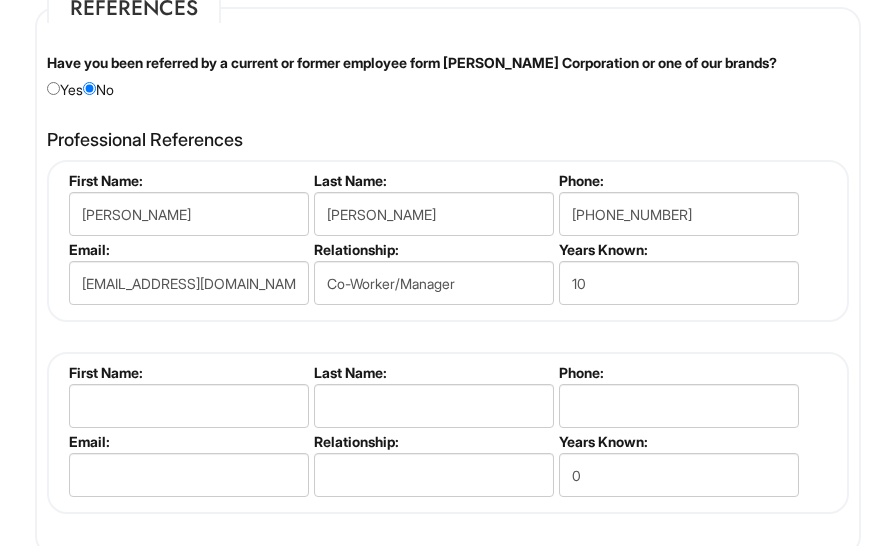 click on "Rebecca Dildy
First Name:
Rebecca
Last Name:
Dildy
Phone:
(832) 454-0745
Email:
Rebeccadildy@gmail.com
Relationship:
Co-Worker/Manager
Years Known:
10
Please complete this section.
First Name:
Last Name:
Phone:
Email:
Relationship:
Years Known:
0" at bounding box center (448, 337) 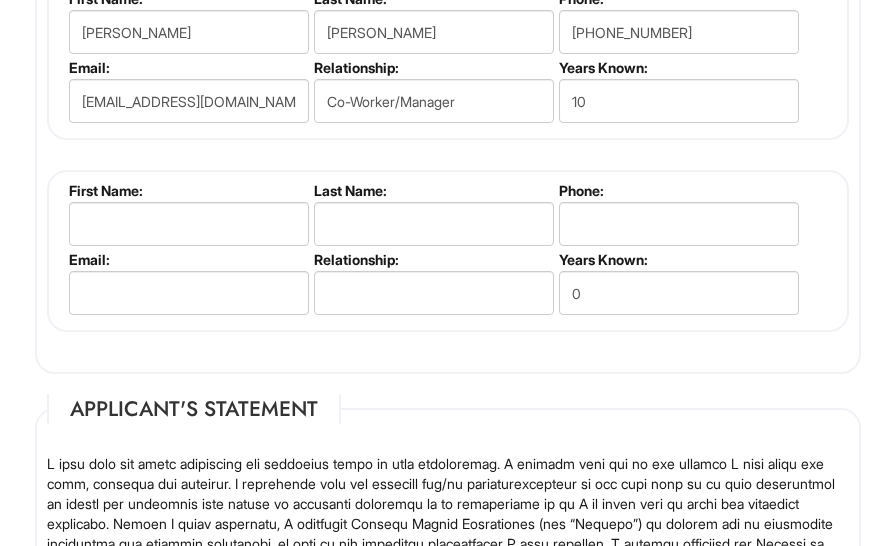 scroll, scrollTop: 3494, scrollLeft: 0, axis: vertical 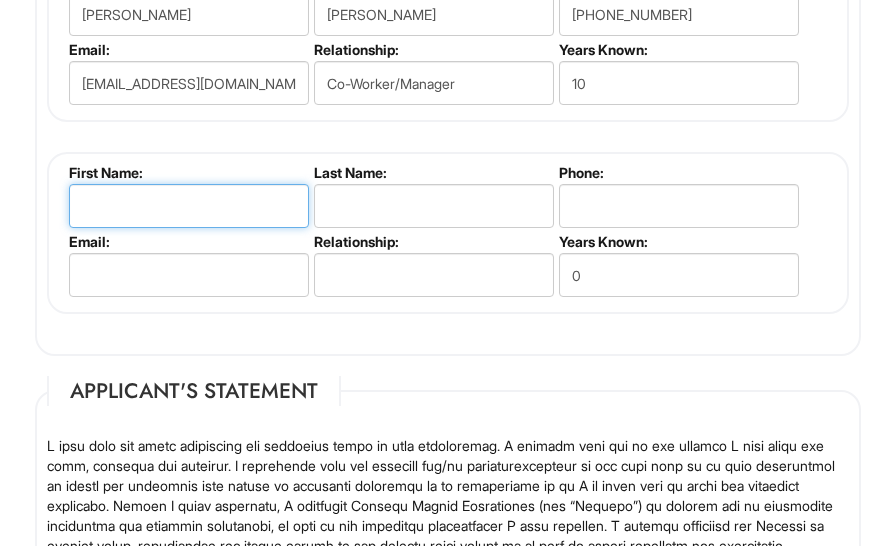 click at bounding box center (189, 206) 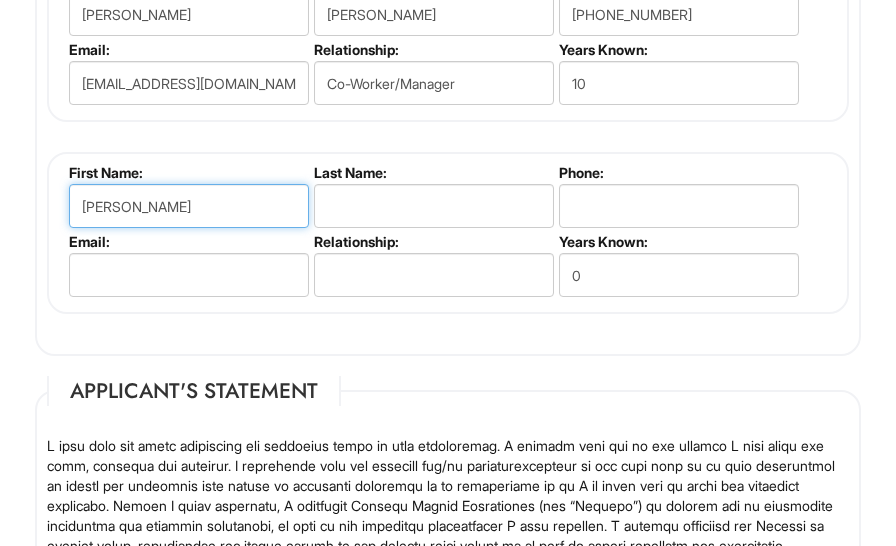 type on "Sean" 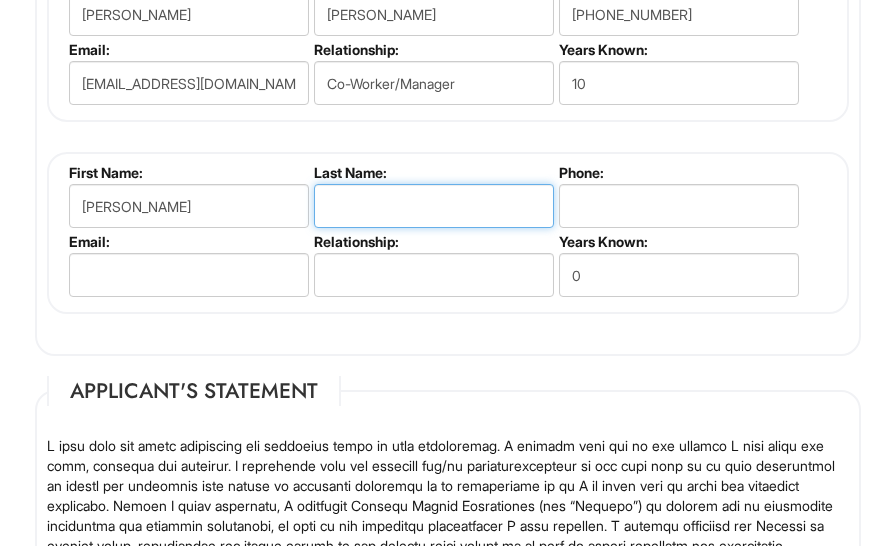click at bounding box center [434, 206] 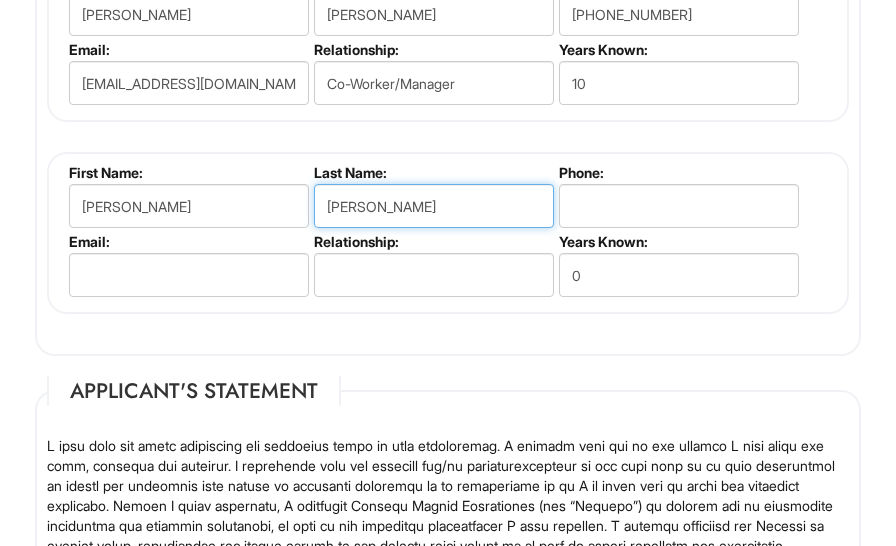 type on "Goheen" 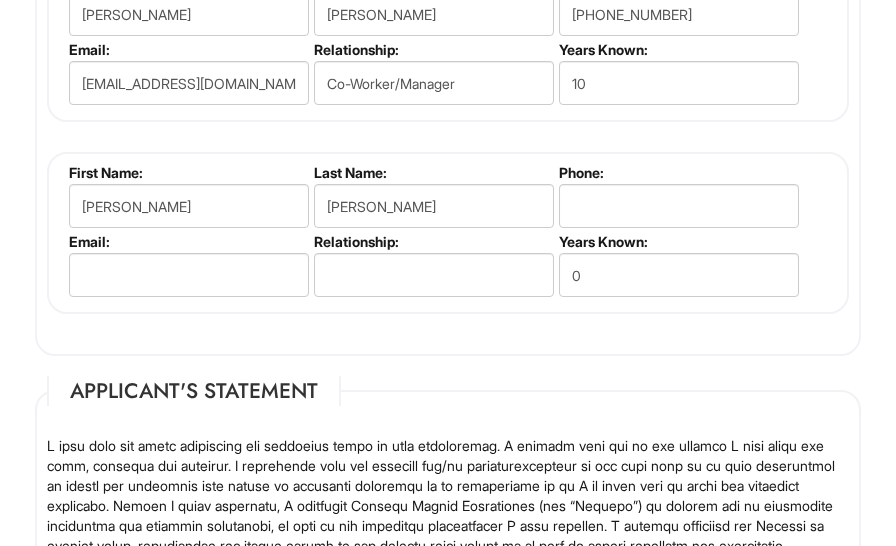 click on "Rebecca Dildy
First Name:
Rebecca
Last Name:
Dildy
Phone:
(832) 454-0745
Email:
Rebeccadildy@gmail.com
Relationship:
Co-Worker/Manager
Years Known:
10
Sean  Goheen
First Name:
Sean
Last Name:
Goheen
Phone:
Email:
Relationship:
Years Known:
0" at bounding box center [448, 137] 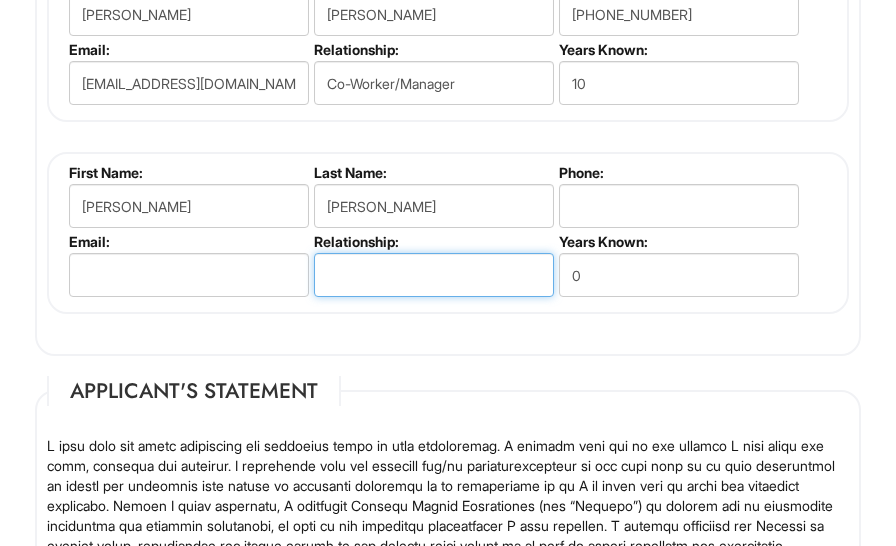drag, startPoint x: 447, startPoint y: 286, endPoint x: 449, endPoint y: 274, distance: 12.165525 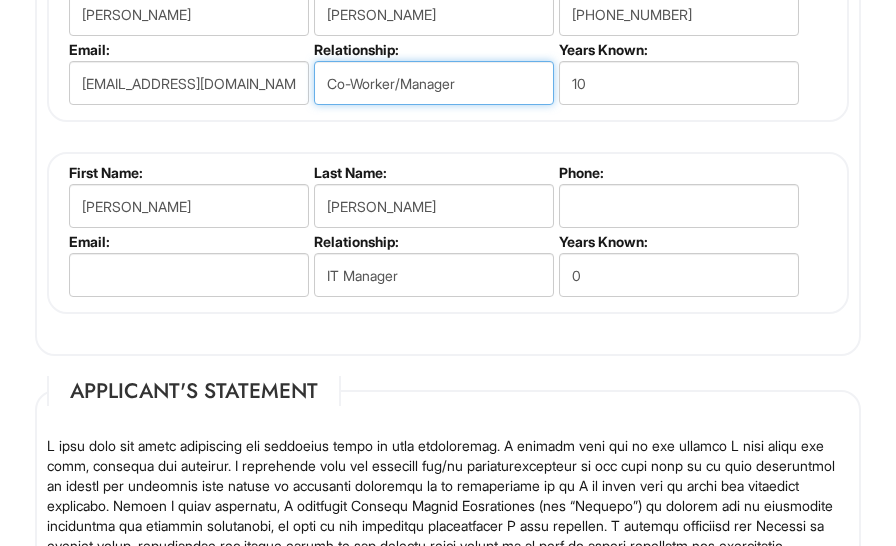 drag, startPoint x: 404, startPoint y: 95, endPoint x: 302, endPoint y: 101, distance: 102.176315 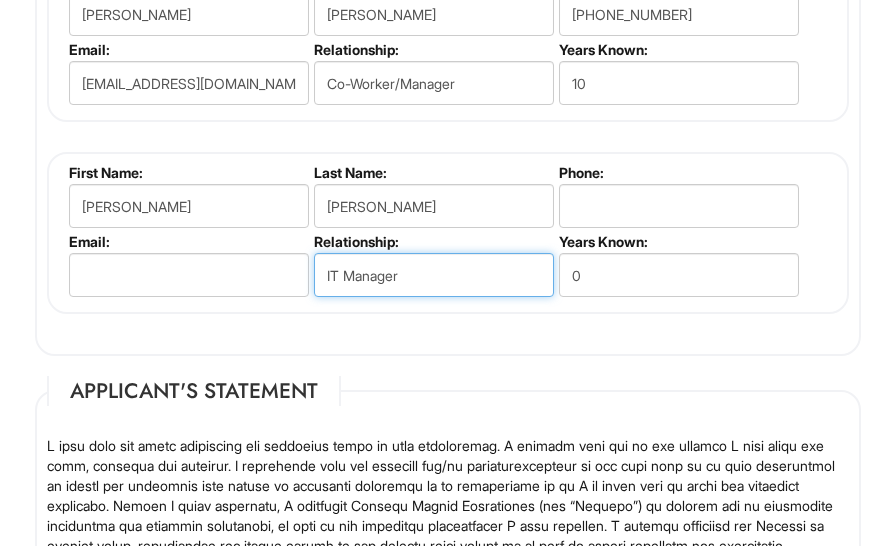 click on "IT Manager" at bounding box center (434, 275) 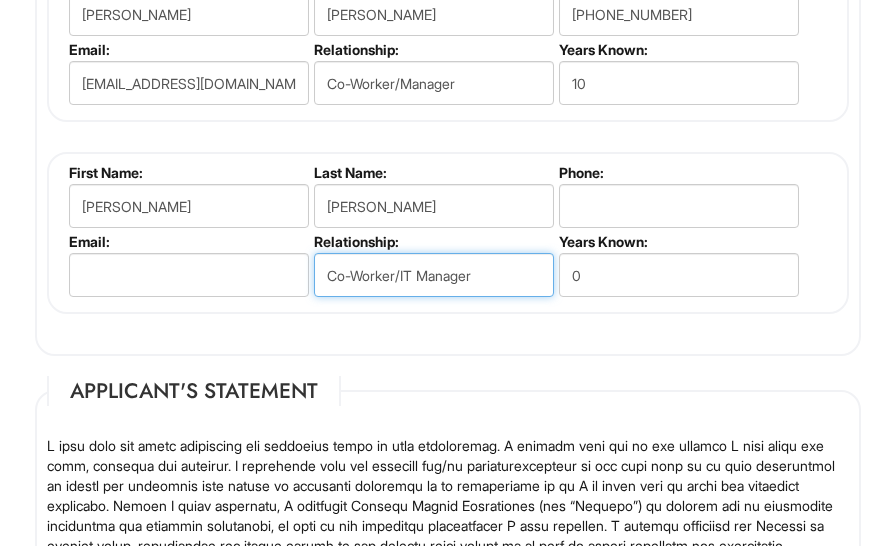 type on "Co-Worker/IT Manager" 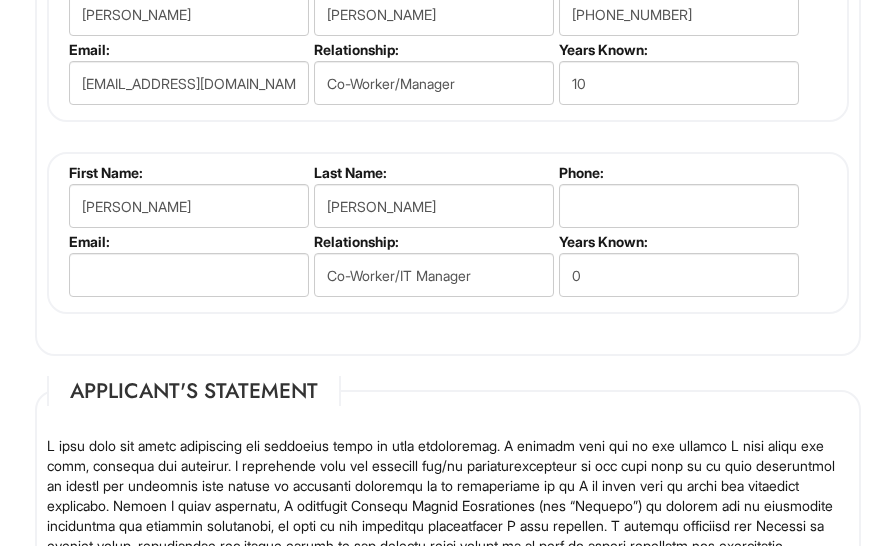 click on "Phone:" at bounding box center (677, 172) 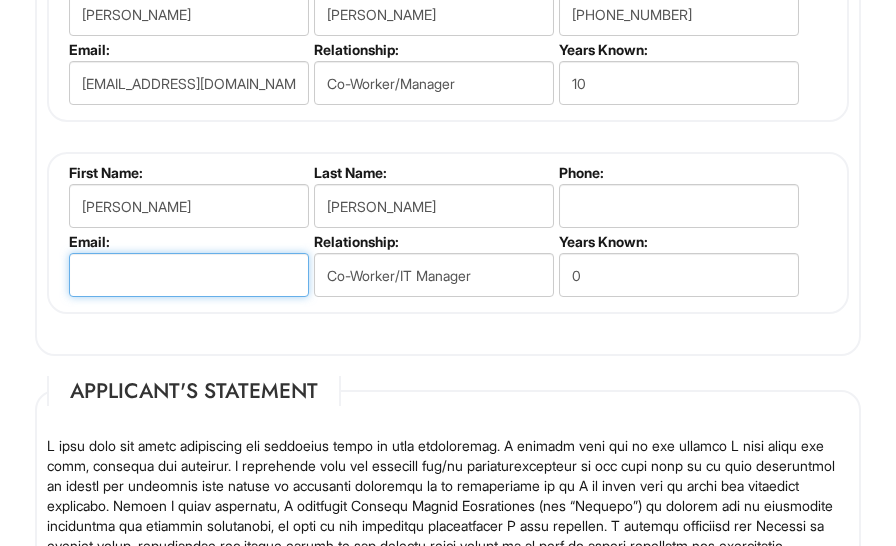 click at bounding box center (189, 275) 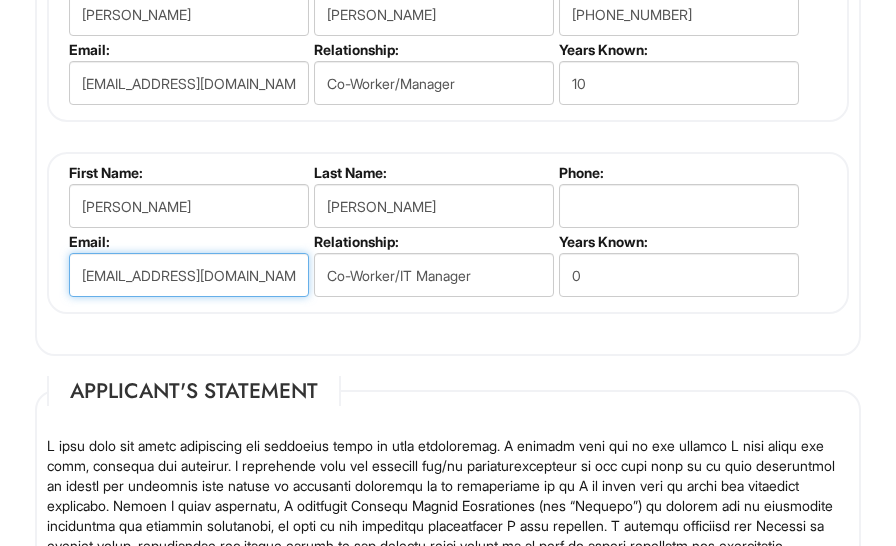 type on "sgoheen@onfire.us" 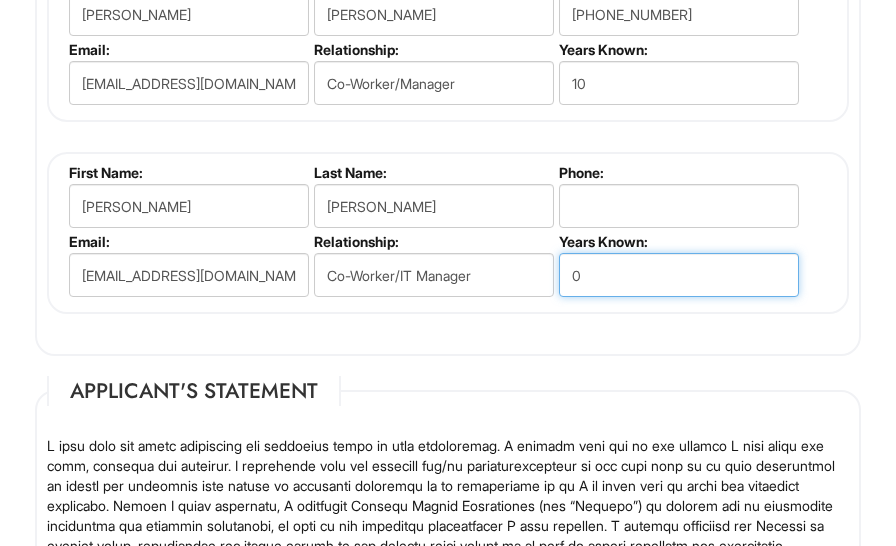 drag, startPoint x: 605, startPoint y: 287, endPoint x: 530, endPoint y: 290, distance: 75.059975 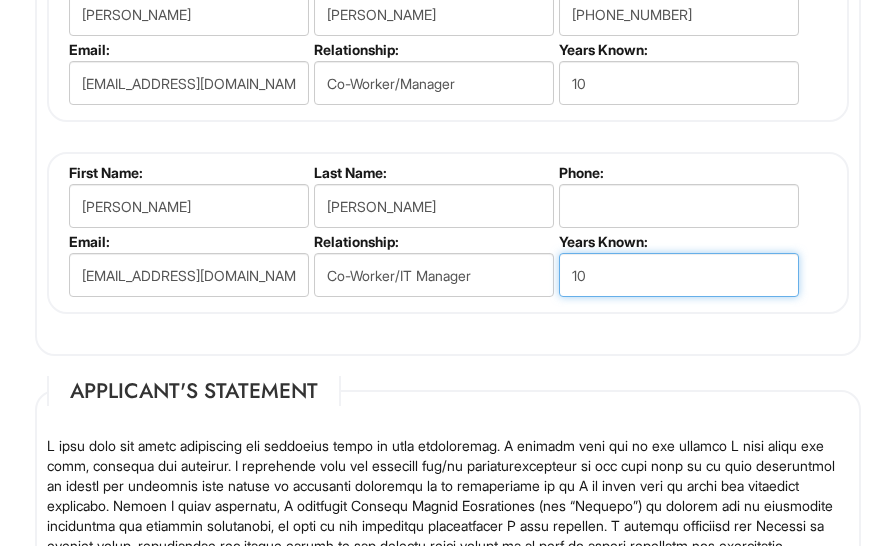type on "10" 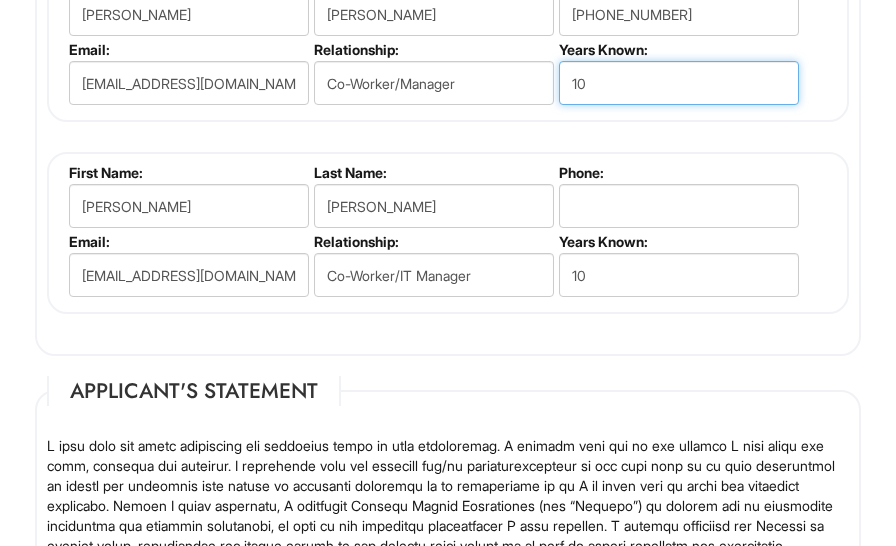 click on "10" at bounding box center [679, 83] 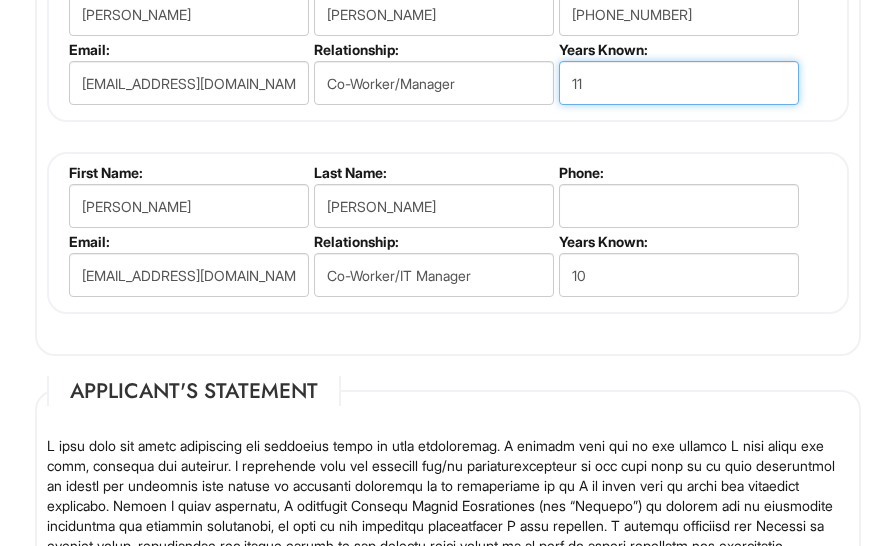 type on "11" 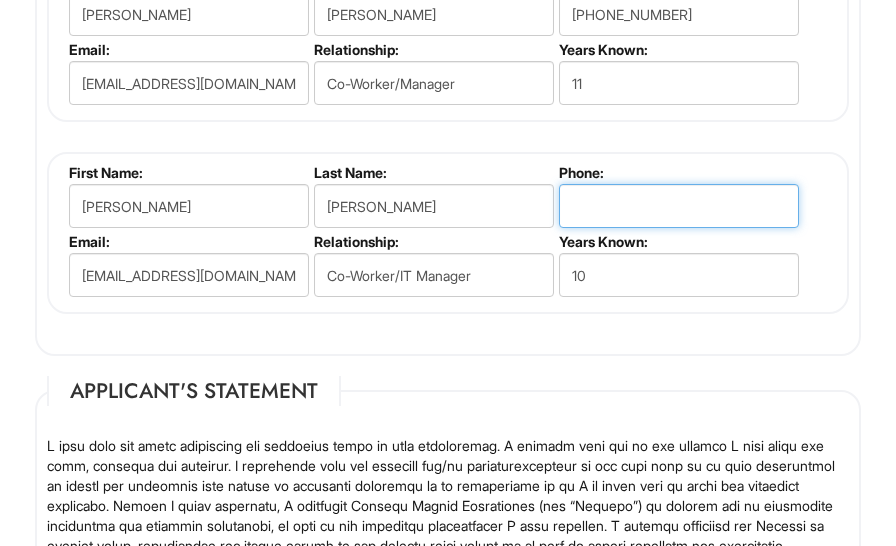 click at bounding box center [679, 206] 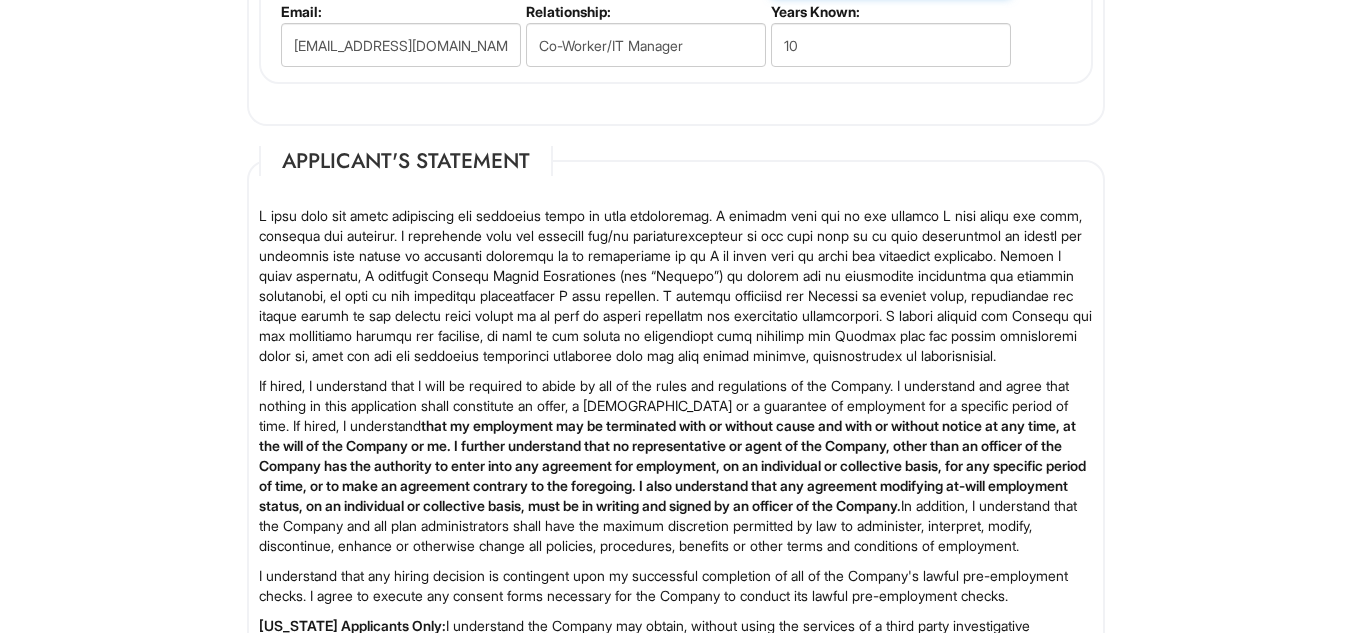 scroll, scrollTop: 2554, scrollLeft: 0, axis: vertical 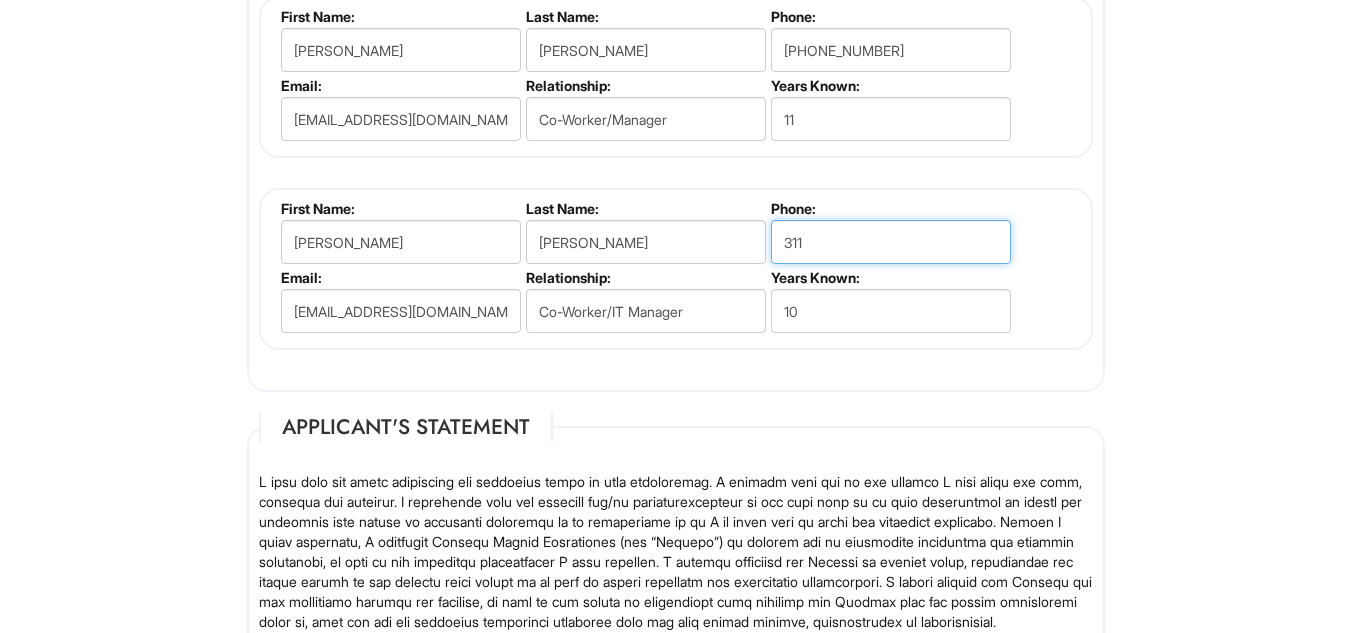 click on "311" at bounding box center (891, 242) 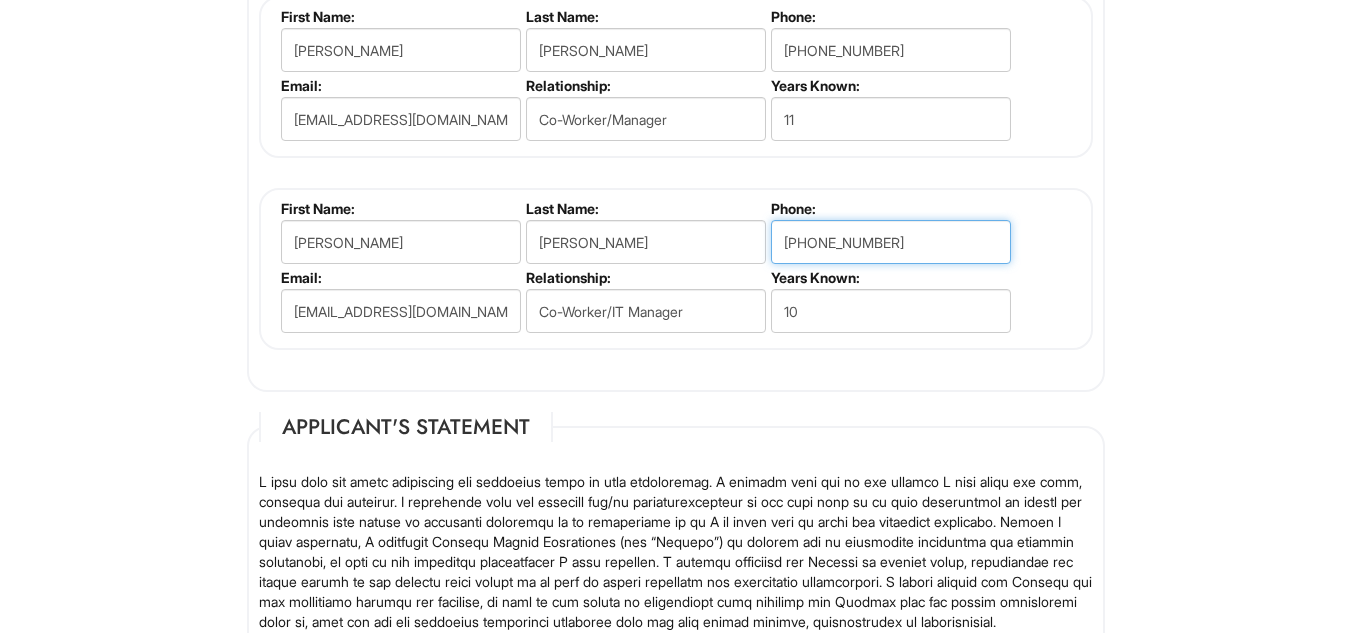 drag, startPoint x: 800, startPoint y: 238, endPoint x: 765, endPoint y: 237, distance: 35.014282 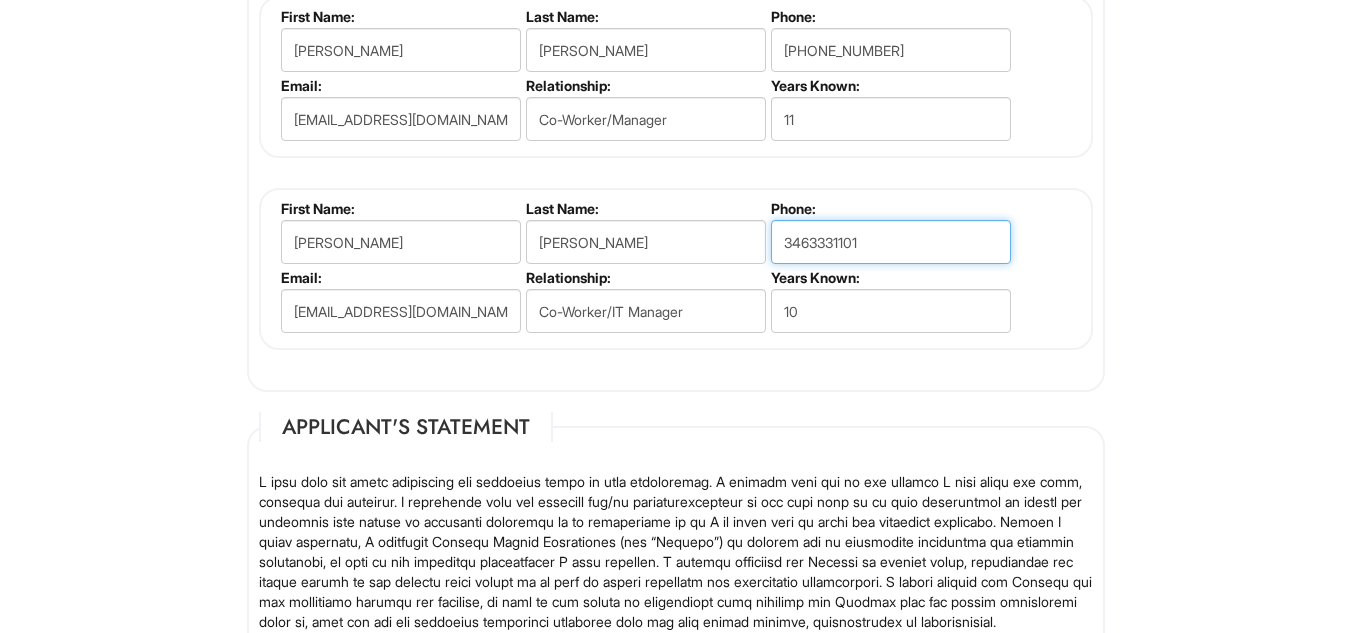click on "3463331101" at bounding box center [891, 242] 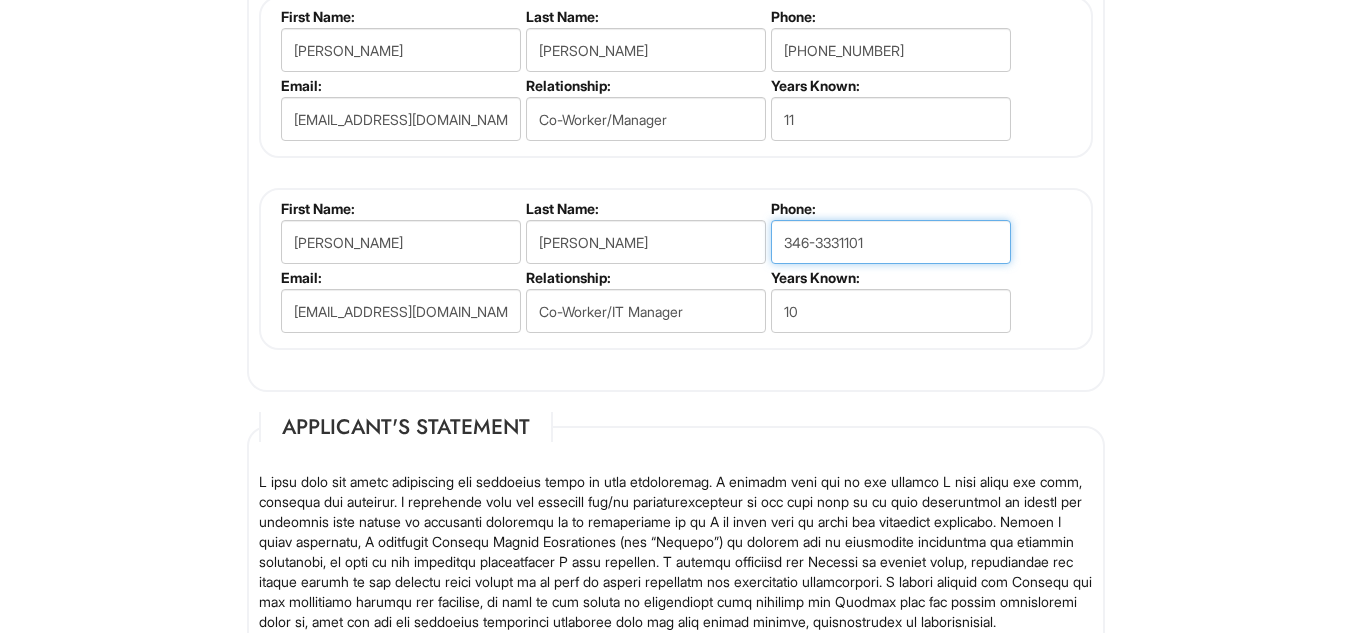 drag, startPoint x: 837, startPoint y: 246, endPoint x: 853, endPoint y: 241, distance: 16.763054 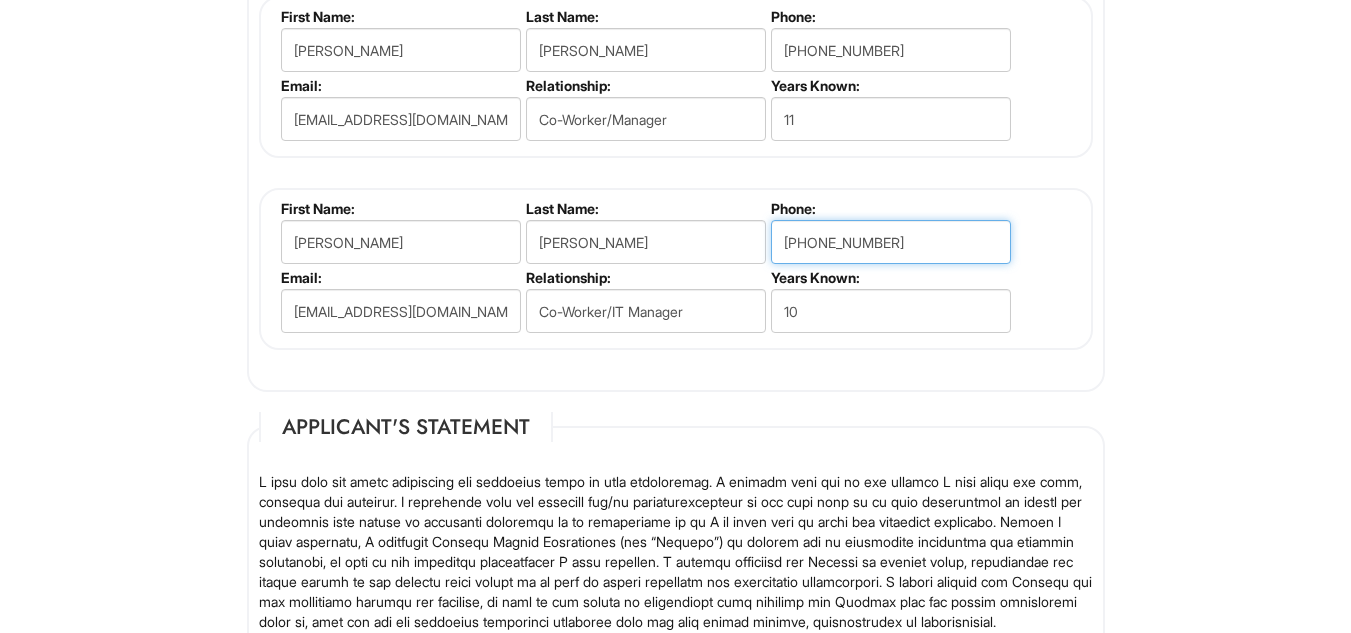 type on "346-333-1101" 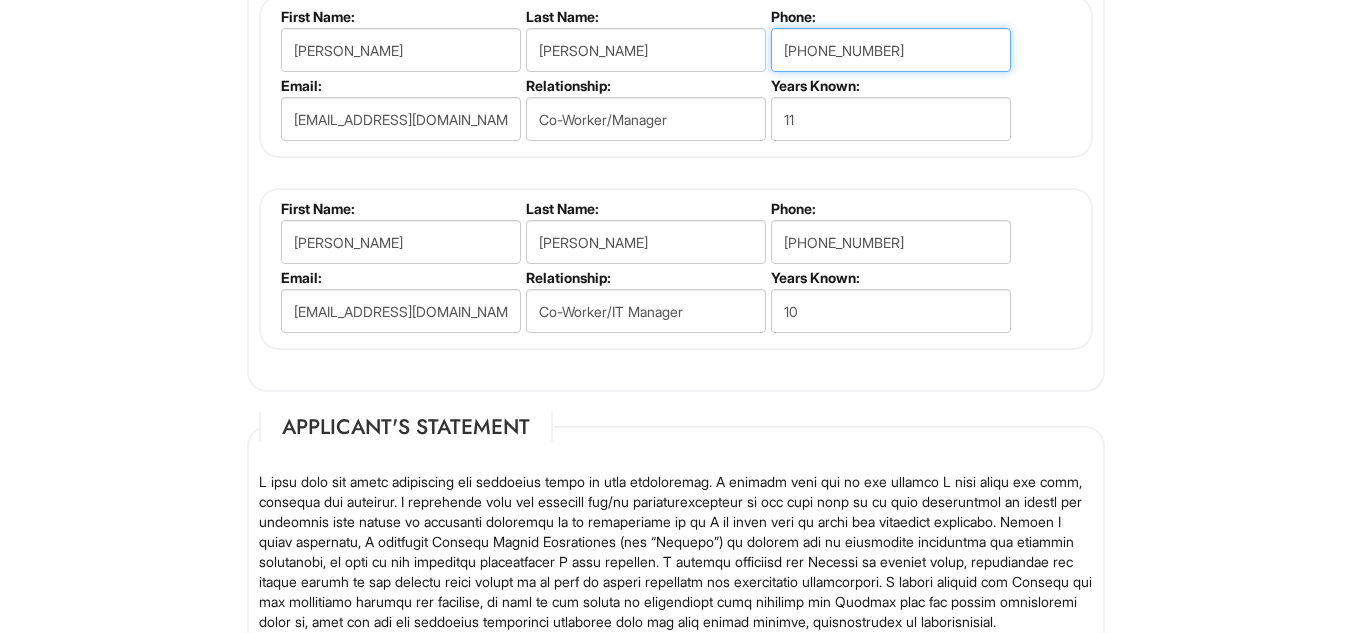 drag, startPoint x: 828, startPoint y: 44, endPoint x: 814, endPoint y: 51, distance: 15.652476 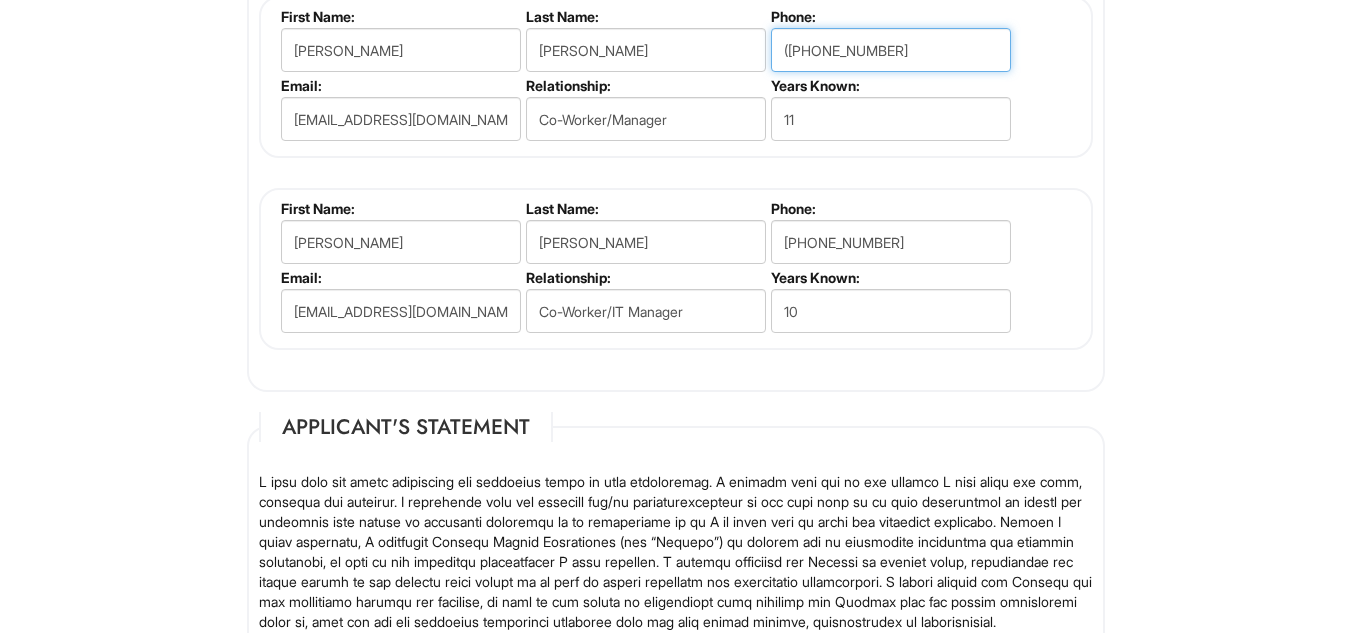 drag, startPoint x: 790, startPoint y: 47, endPoint x: 766, endPoint y: 50, distance: 24.186773 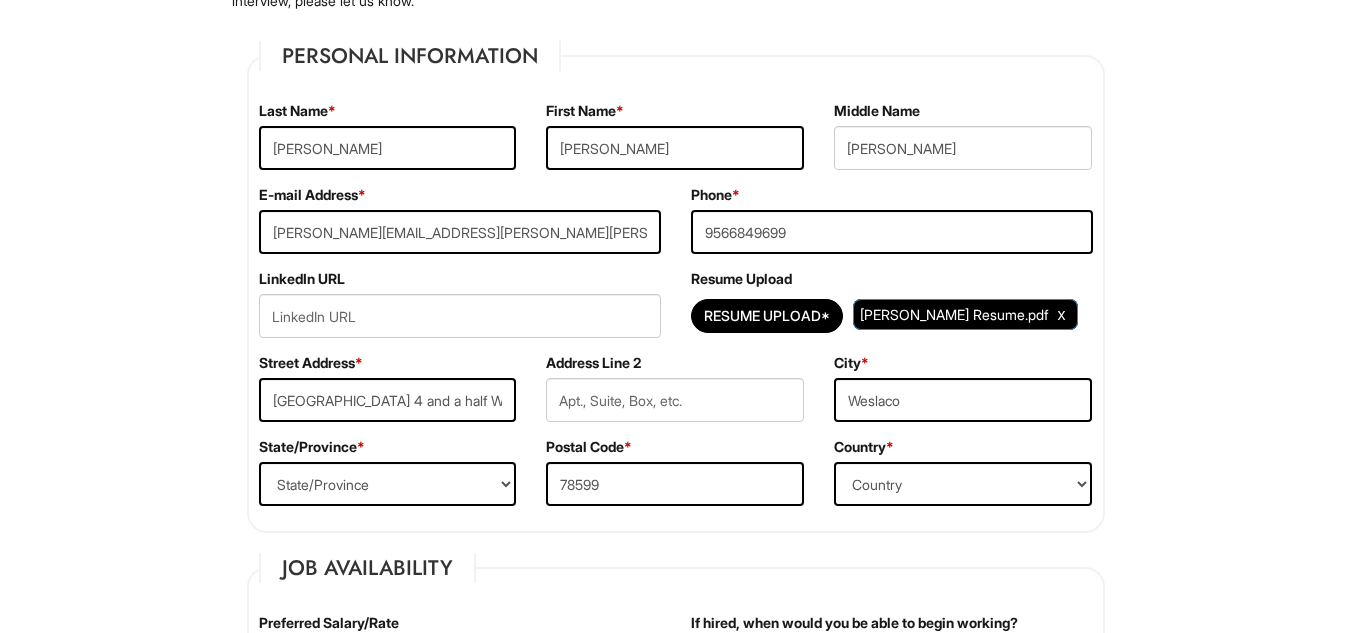 scroll, scrollTop: 254, scrollLeft: 0, axis: vertical 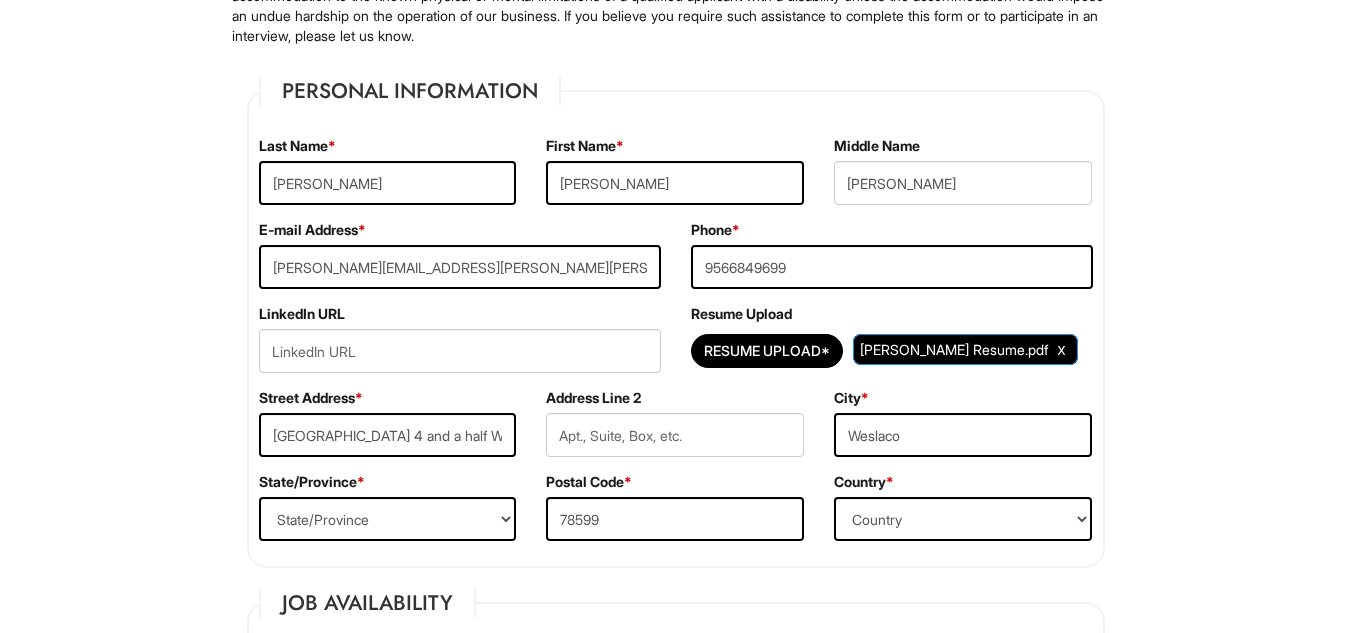 type on "832-454-0745" 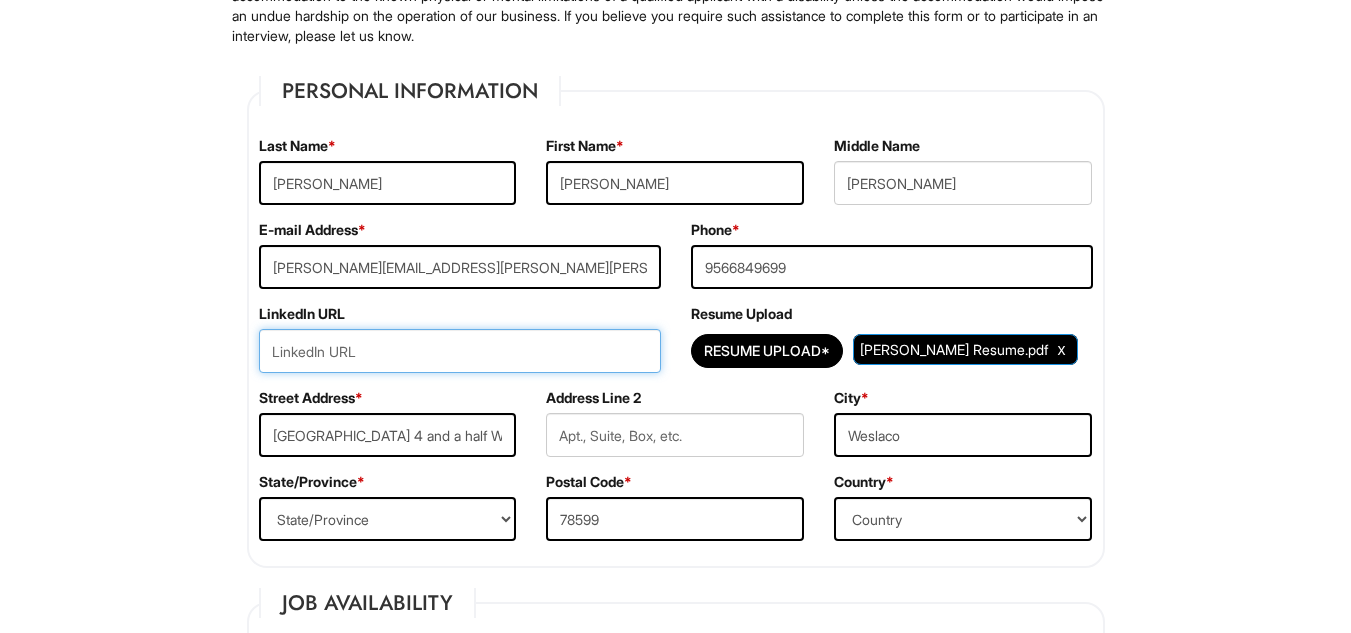 click at bounding box center [460, 351] 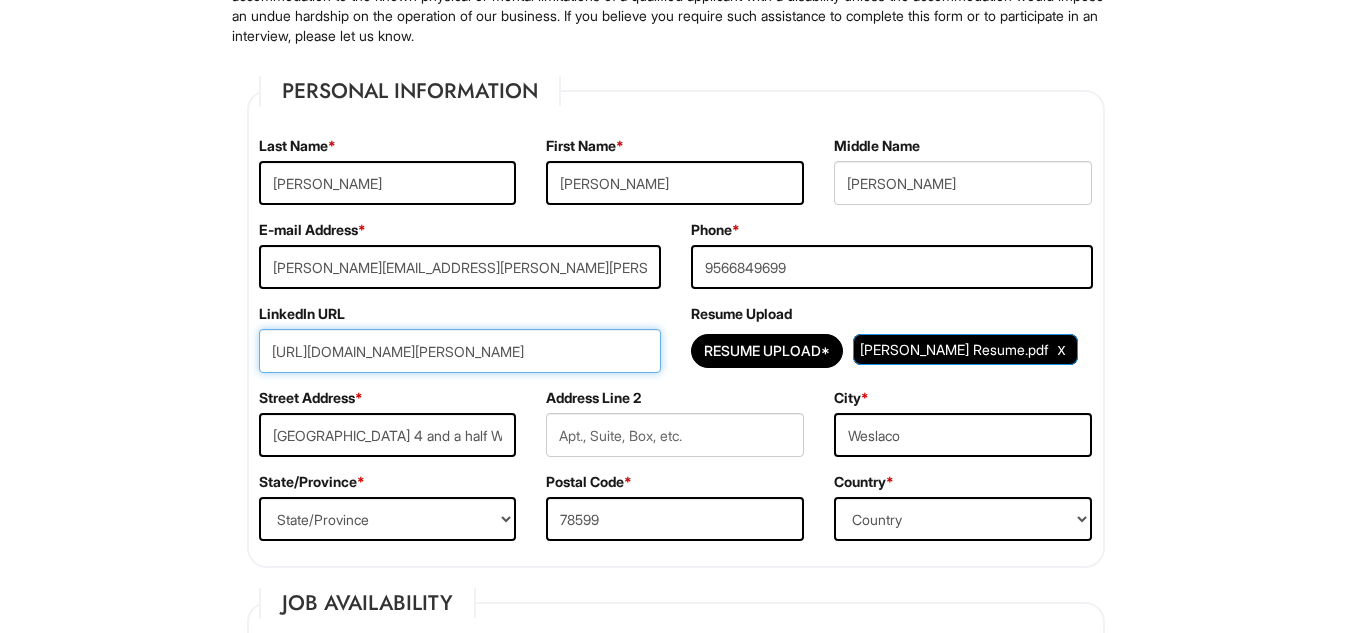 type on "https://www.linkedin.com/in/miguel-s-a44b55236/" 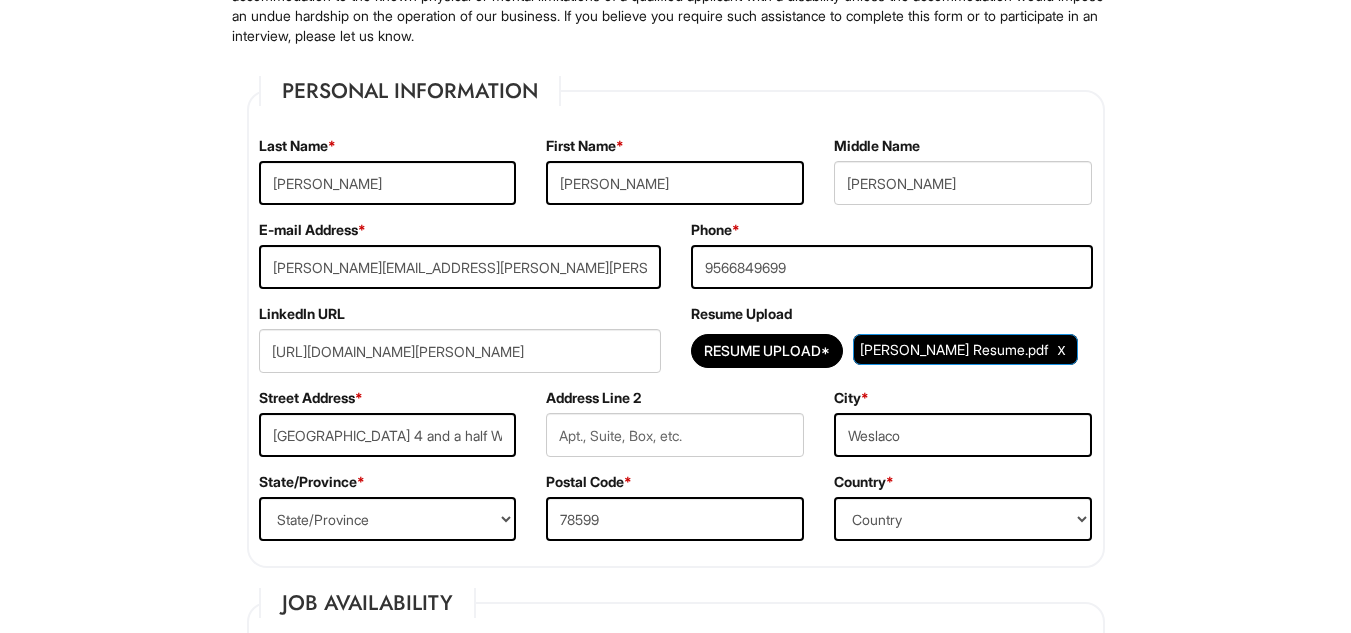 click on "Please Complete This Form 1 2 3 Client Advisor (Part-time), A|X Outlet PLEASE COMPLETE ALL REQUIRED FIELDS
We are an Equal Opportunity Employer. All persons shall have the opportunity to be considered for employment without regard to their race, color, creed, religion, national origin, ancestry, citizenship status, age, disability, gender, sex, sexual orientation, veteran status, genetic information or any other characteristic protected by applicable federal, state or local laws. We will endeavor to make a reasonable accommodation to the known physical or mental limitations of a qualified applicant with a disability unless the accommodation would impose an undue hardship on the operation of our business. If you believe you require such assistance to complete this form or to participate in an interview, please let us know.
Personal Information
Last Name  *   Samudio
First Name  *   Miguel
Middle Name   Antonio
E-mail Address  *   miguel.antonio.samudio@gmail.com
Phone  *" at bounding box center [675, 1699] 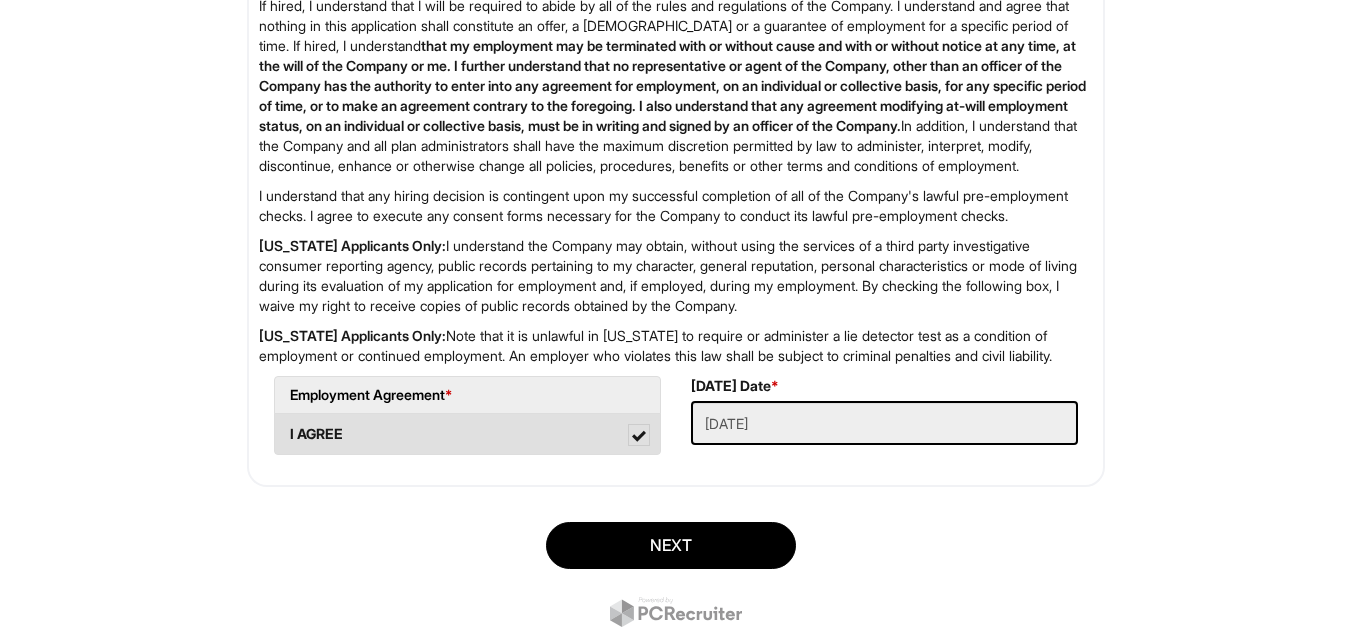 scroll, scrollTop: 3354, scrollLeft: 0, axis: vertical 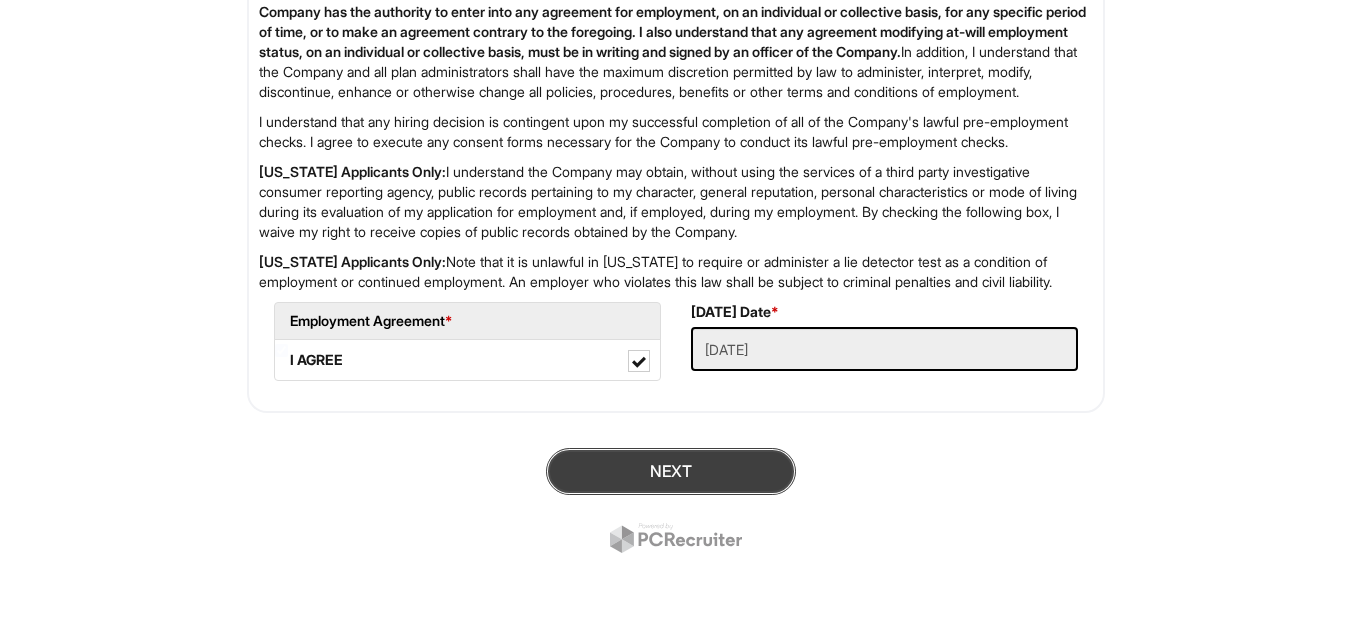 click on "Next" at bounding box center [671, 471] 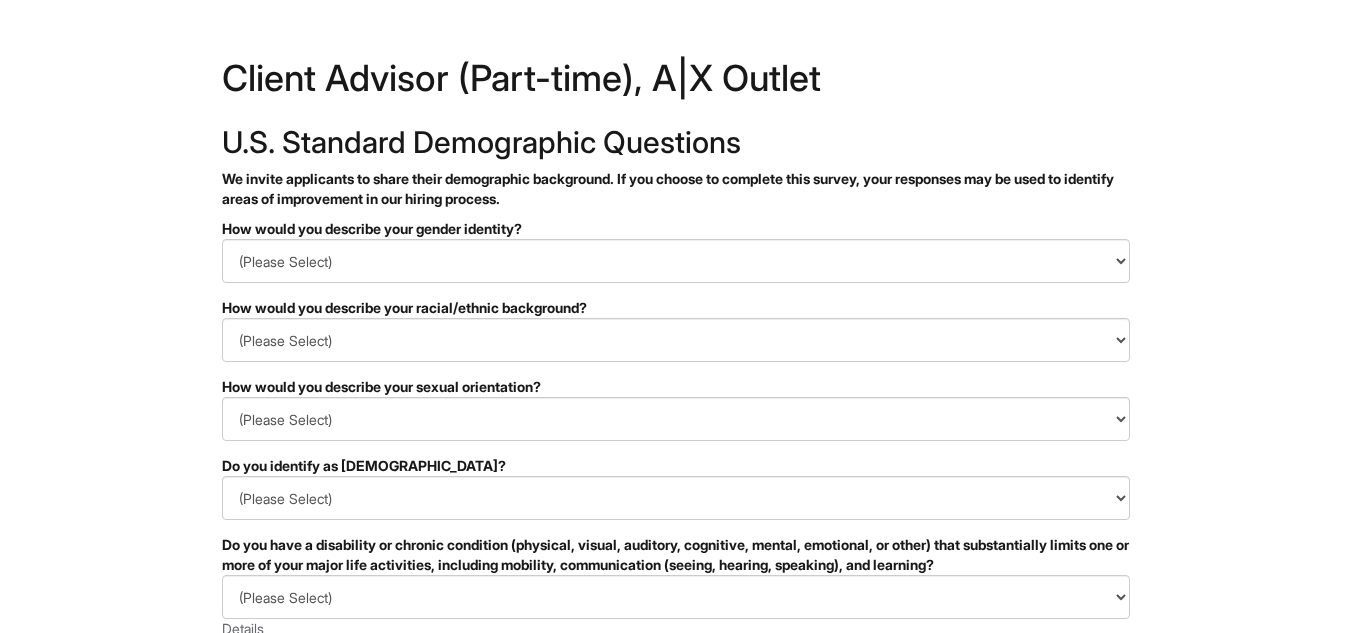 scroll, scrollTop: 0, scrollLeft: 0, axis: both 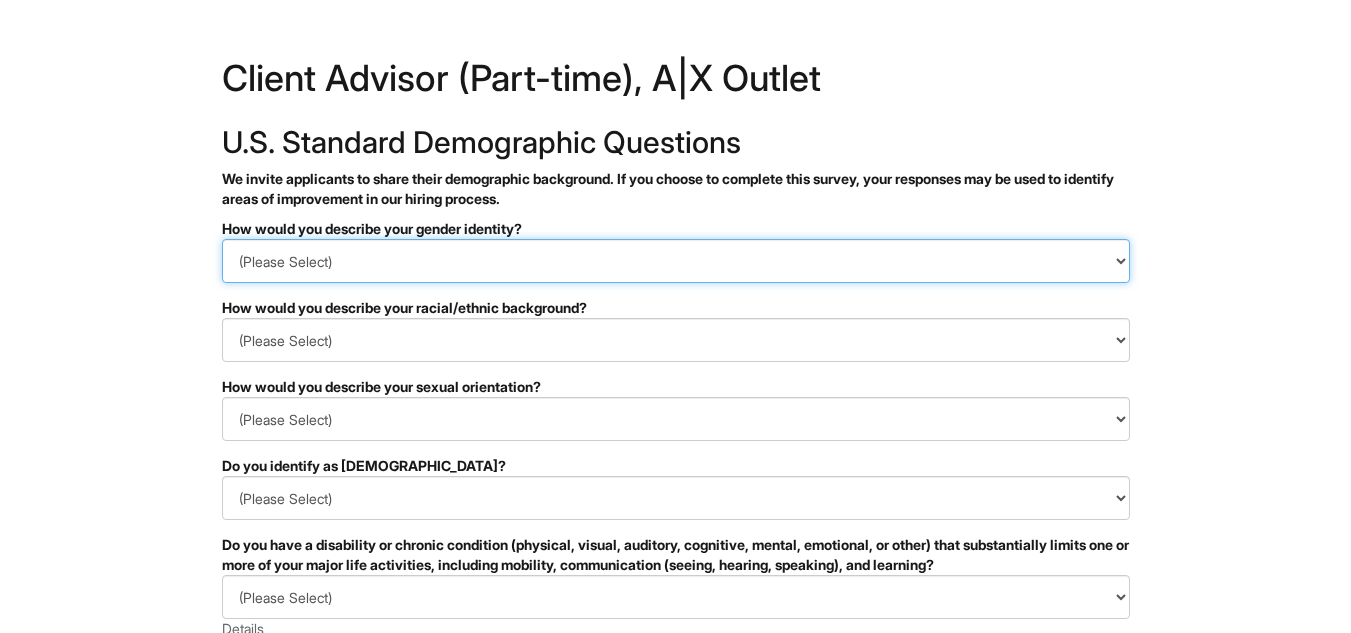 click on "(Please Select) Man Woman [DEMOGRAPHIC_DATA] I prefer to self-describe I don't wish to answer" at bounding box center (676, 261) 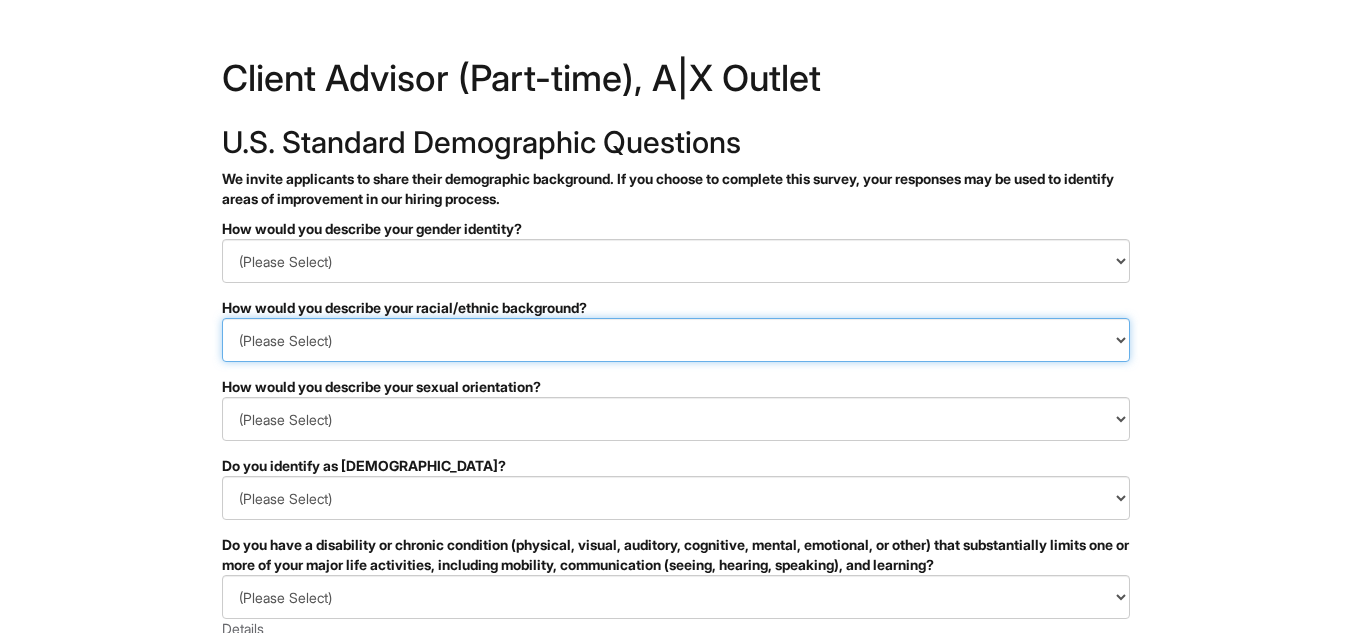 click on "(Please Select) [DEMOGRAPHIC_DATA] or of [DEMOGRAPHIC_DATA] descent    [DEMOGRAPHIC_DATA]    Hispanic, [DEMOGRAPHIC_DATA] or of [DEMOGRAPHIC_DATA] Origin    Indigenous, [DEMOGRAPHIC_DATA] or [US_STATE][DEMOGRAPHIC_DATA]    Middle Eastern or [DEMOGRAPHIC_DATA] or [DEMOGRAPHIC_DATA]    [DEMOGRAPHIC_DATA]    Southeast Asian    White or [DEMOGRAPHIC_DATA]    I prefer to self-describe    I don't wish to answer" at bounding box center (676, 340) 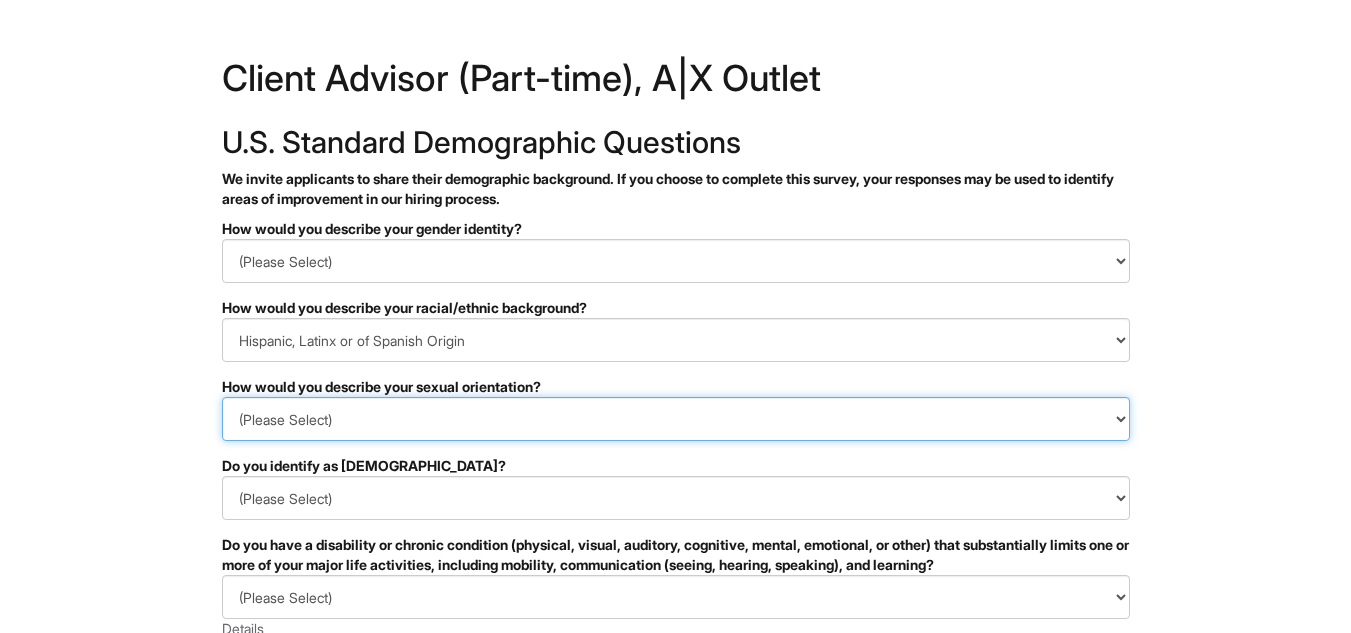 click on "(Please Select) [DEMOGRAPHIC_DATA] [DEMOGRAPHIC_DATA] and/or [DEMOGRAPHIC_DATA] [DEMOGRAPHIC_DATA] [DEMOGRAPHIC_DATA] [DEMOGRAPHIC_DATA] [DEMOGRAPHIC_DATA] I prefer to self-describe I don't wish to answer" at bounding box center (676, 419) 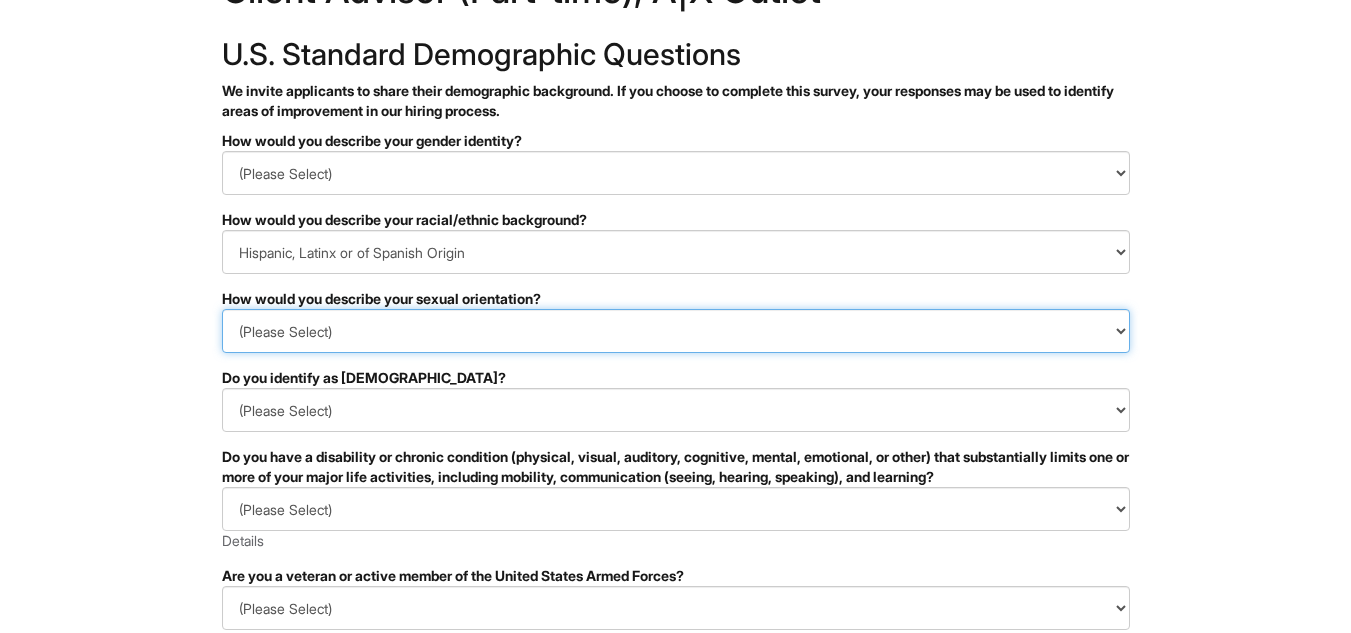 scroll, scrollTop: 200, scrollLeft: 0, axis: vertical 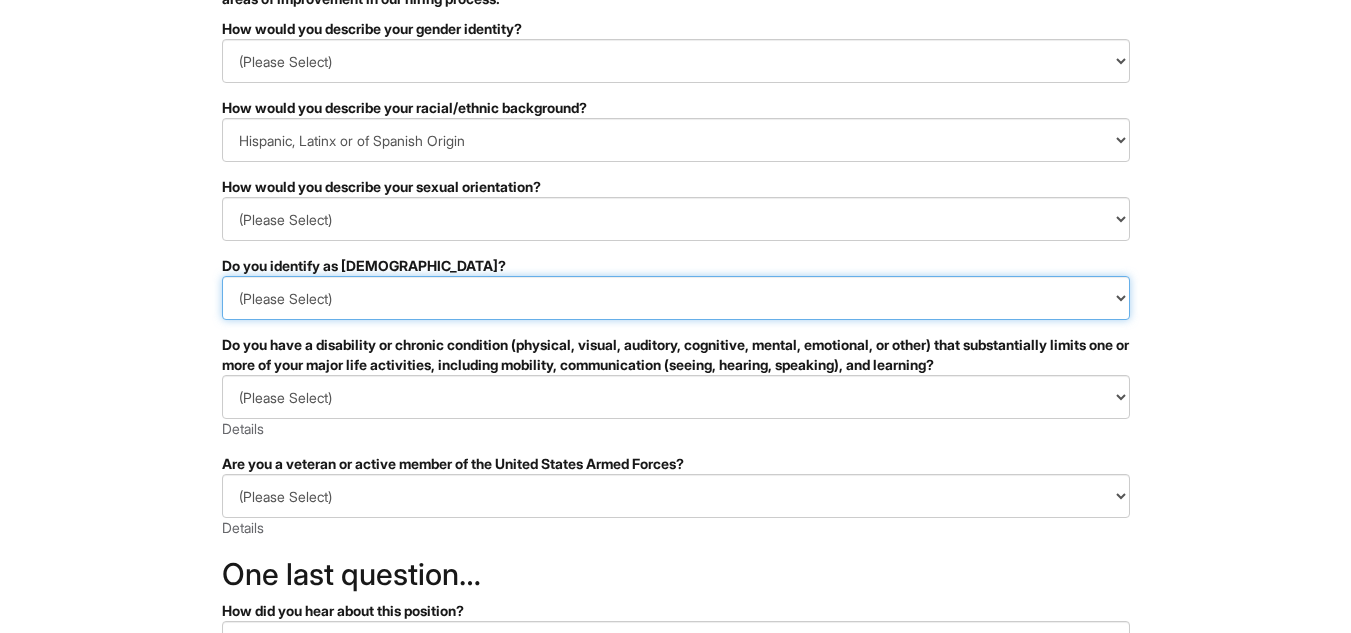 click on "(Please Select) Yes No I prefer to self-describe I don't wish to answer" at bounding box center (676, 298) 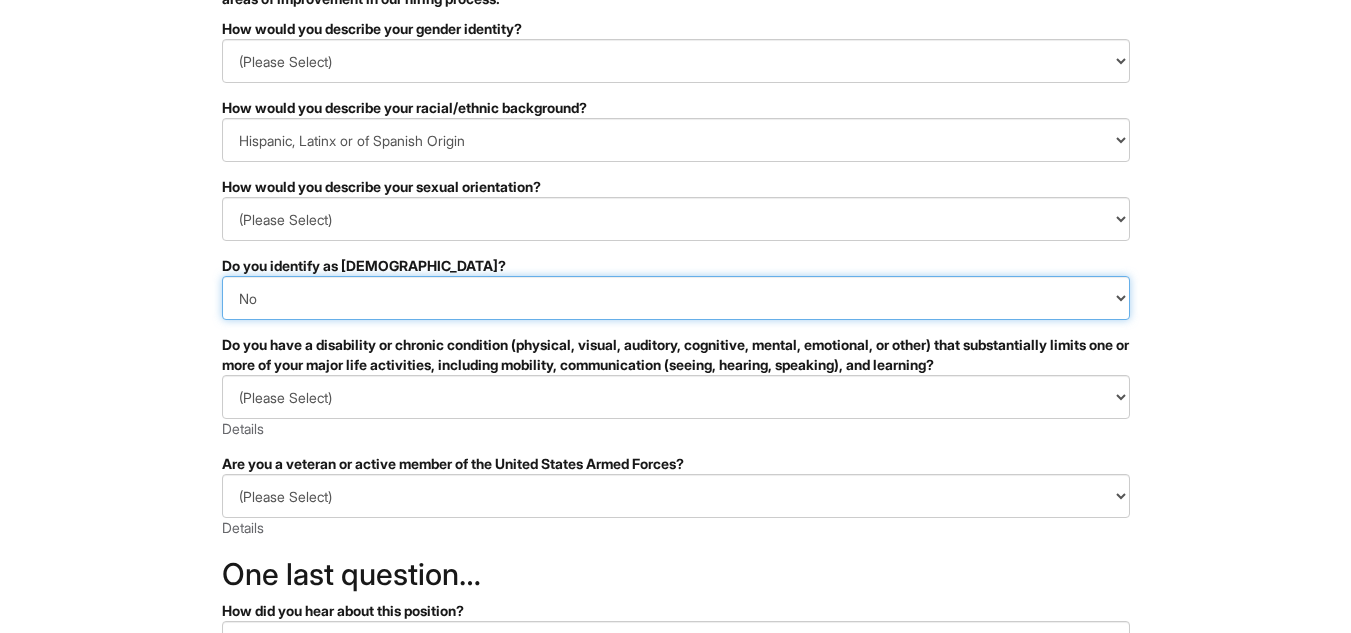 click on "(Please Select) Yes No I prefer to self-describe I don't wish to answer" at bounding box center [676, 298] 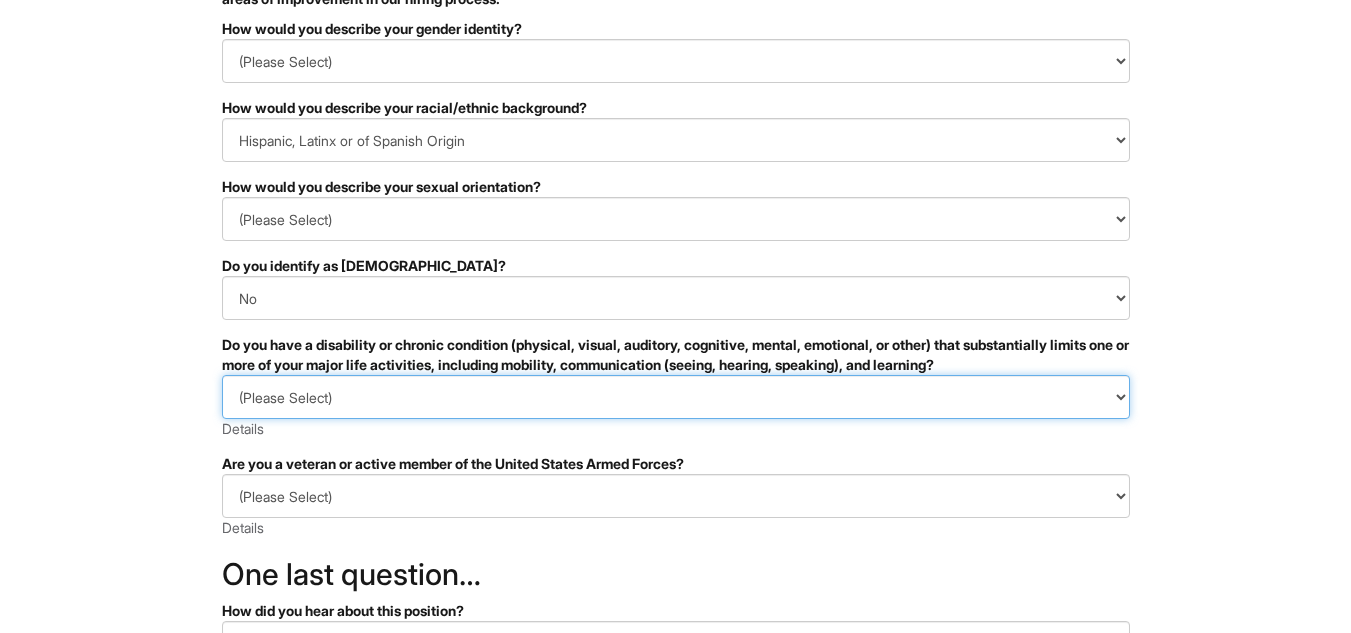 click on "(Please Select) YES, I HAVE A DISABILITY (or previously had a disability) NO, I DON'T HAVE A DISABILITY I DON'T WISH TO ANSWER" at bounding box center (676, 397) 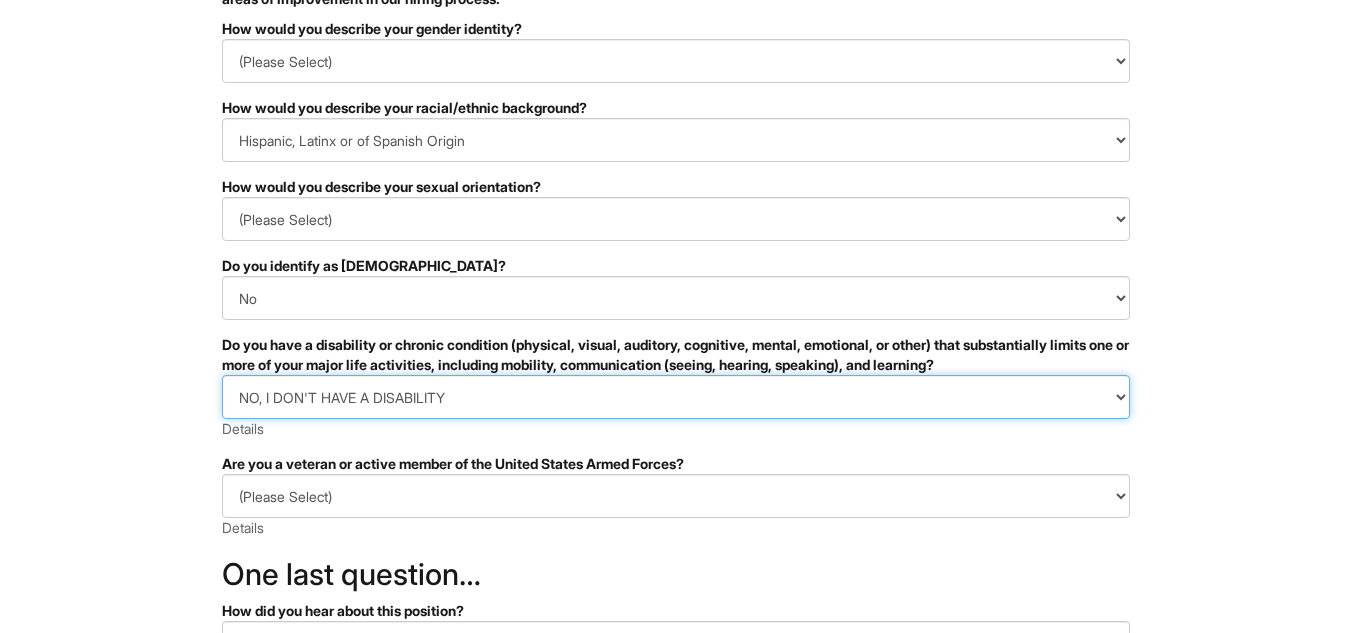 click on "(Please Select) YES, I HAVE A DISABILITY (or previously had a disability) NO, I DON'T HAVE A DISABILITY I DON'T WISH TO ANSWER" at bounding box center [676, 397] 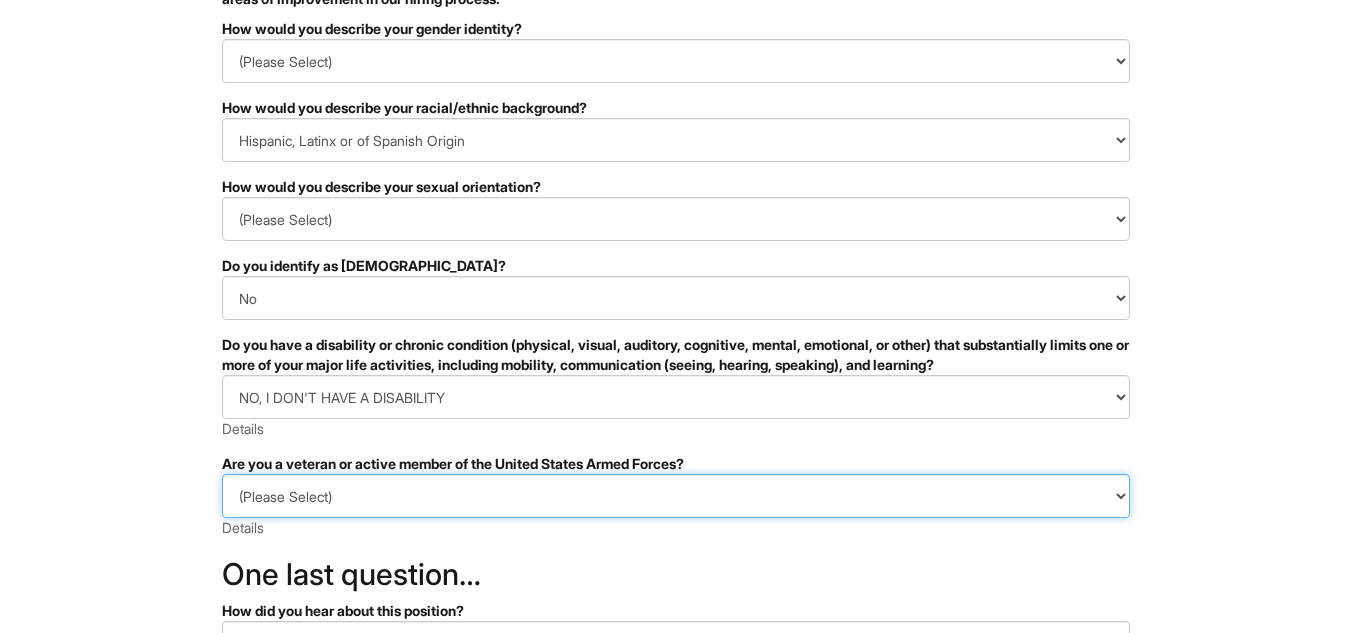 click on "(Please Select) I IDENTIFY AS ONE OR MORE OF THE CLASSIFICATIONS OF PROTECTED VETERANS LISTED I AM NOT A PROTECTED VETERAN I PREFER NOT TO ANSWER" at bounding box center [676, 496] 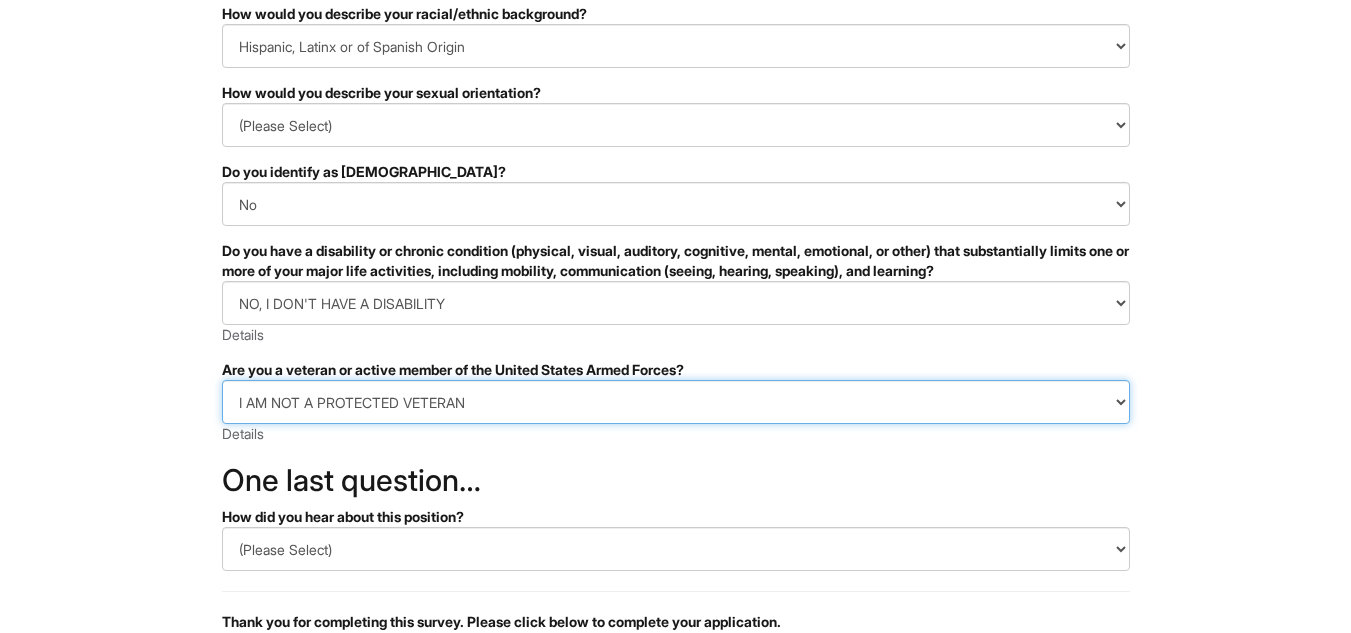 scroll, scrollTop: 493, scrollLeft: 0, axis: vertical 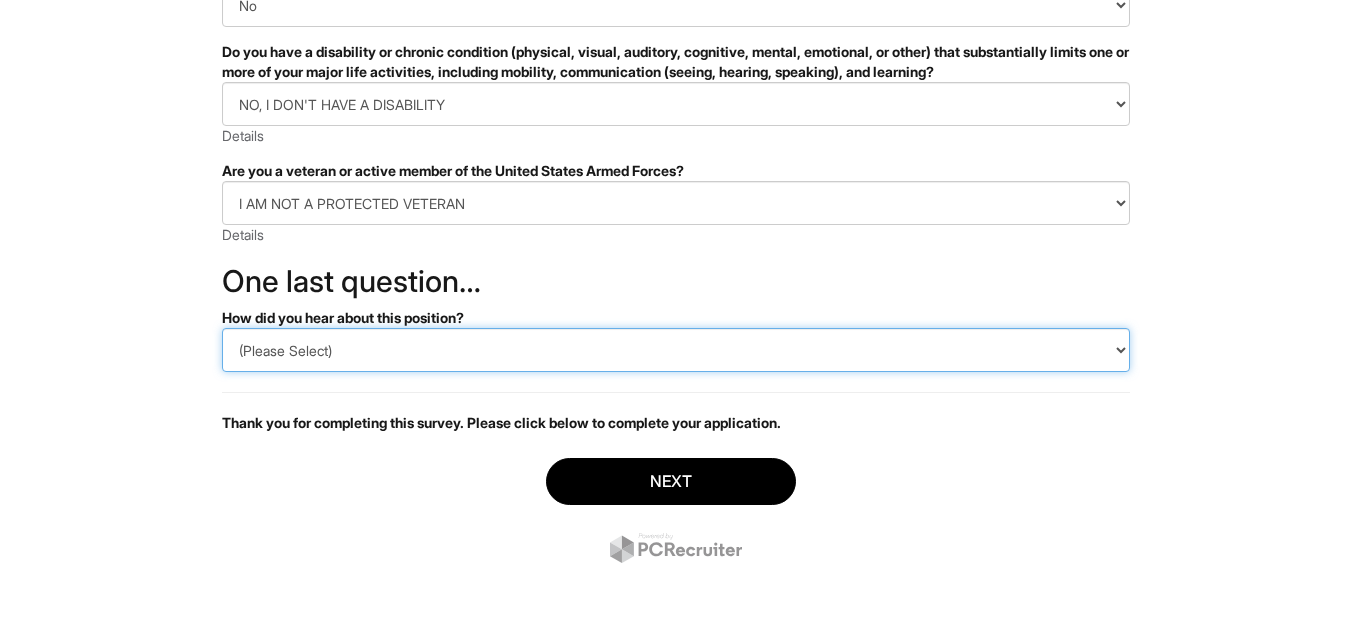 click on "(Please Select) CareerBuilder Indeed LinkedIn Monster Referral Other" at bounding box center [676, 350] 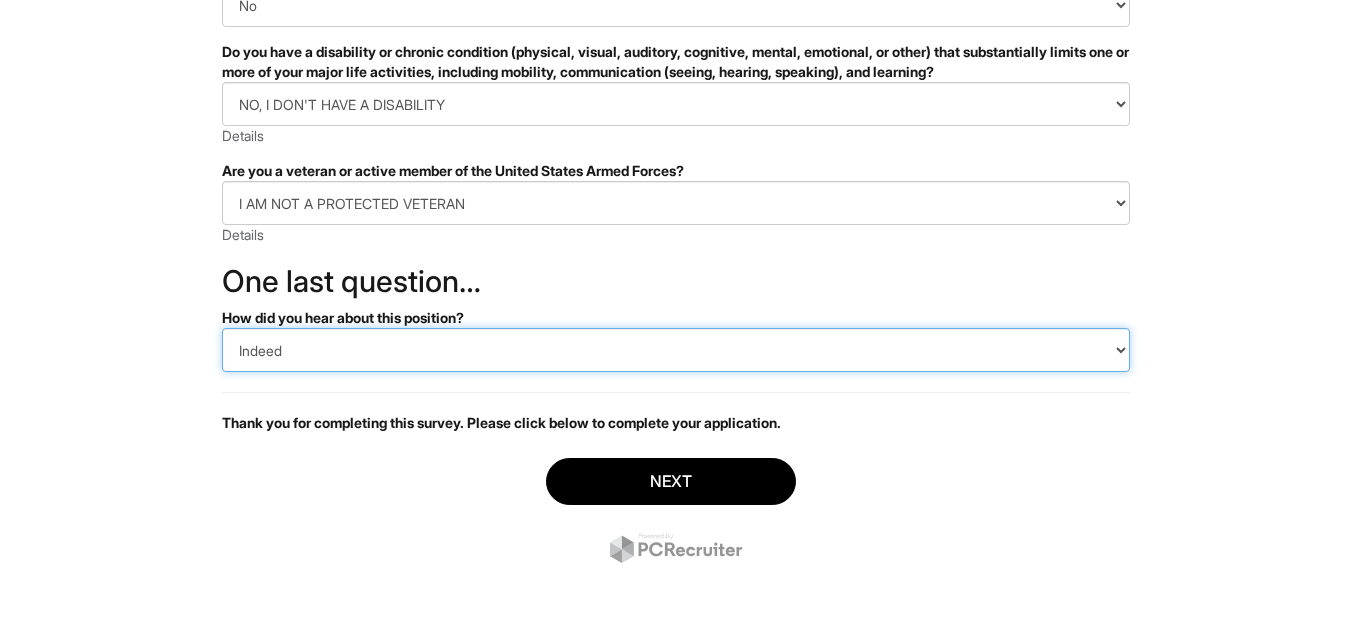 click on "(Please Select) CareerBuilder Indeed LinkedIn Monster Referral Other" at bounding box center [676, 350] 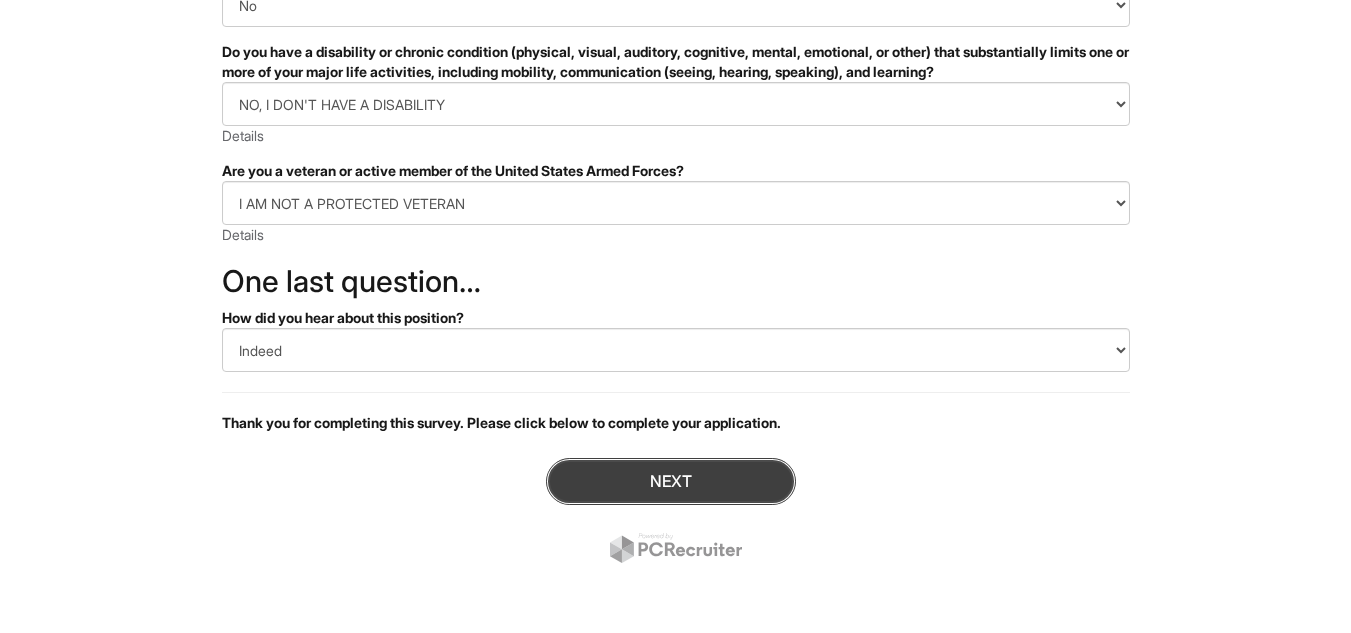 click on "Next" at bounding box center (671, 481) 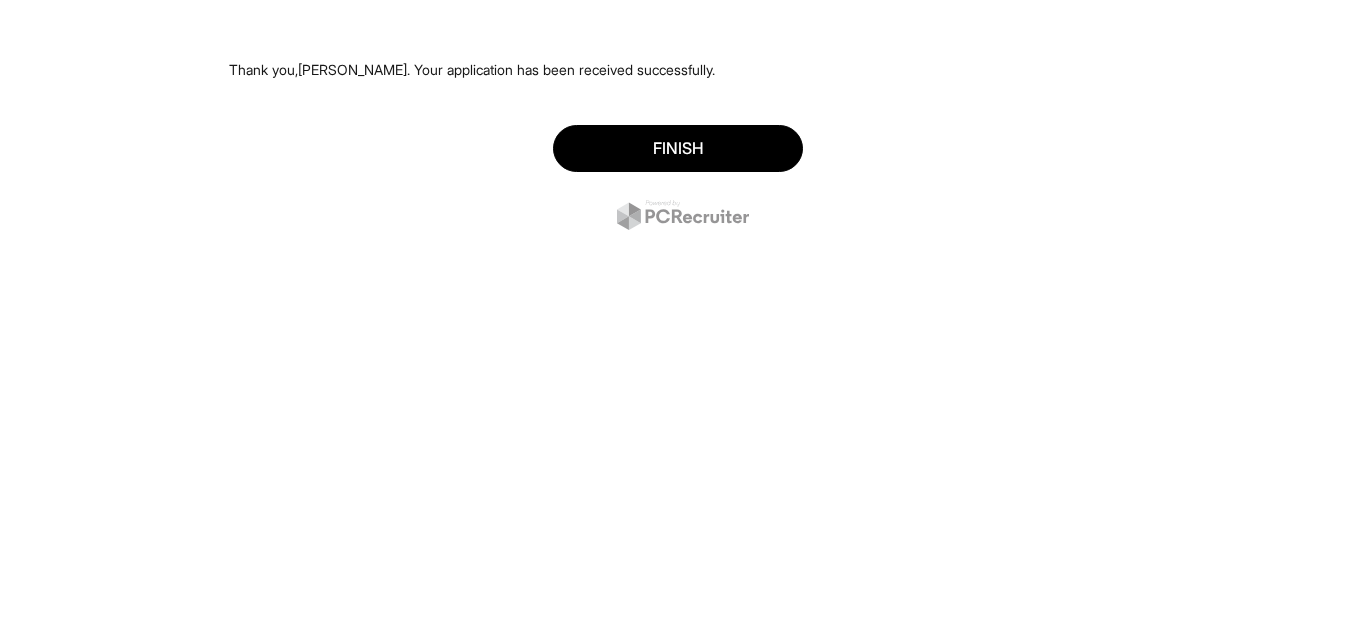 scroll, scrollTop: 0, scrollLeft: 0, axis: both 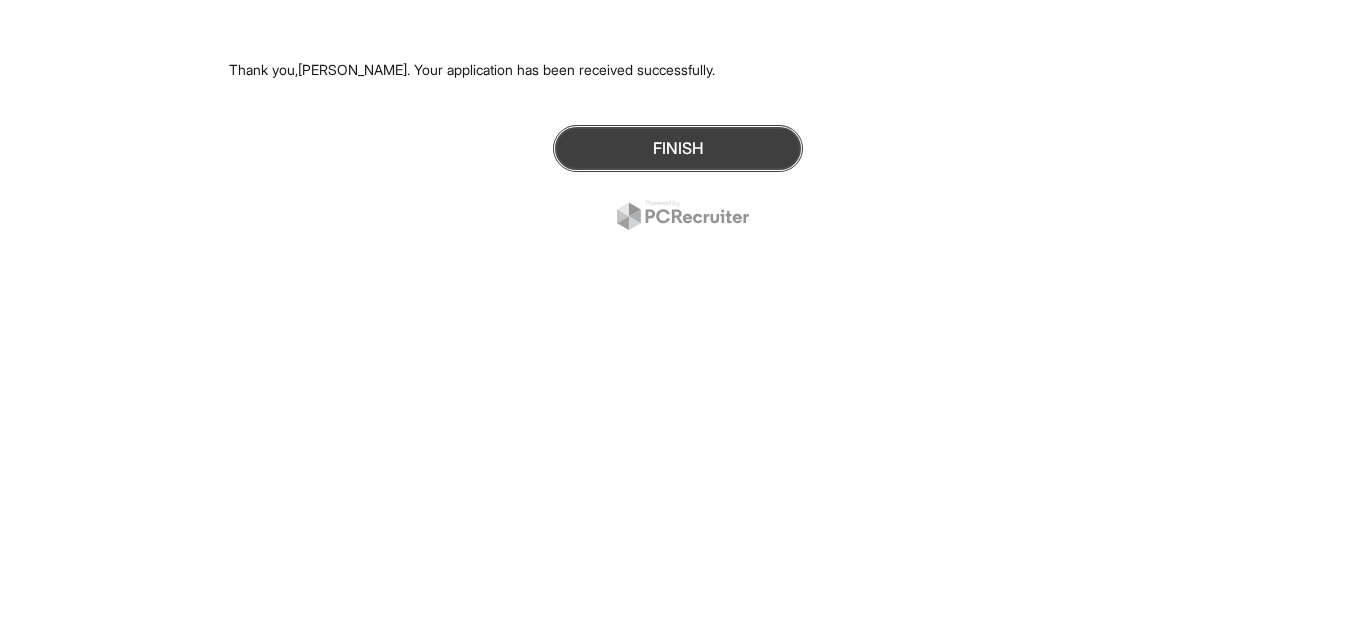 click on "Finish" at bounding box center [678, 148] 